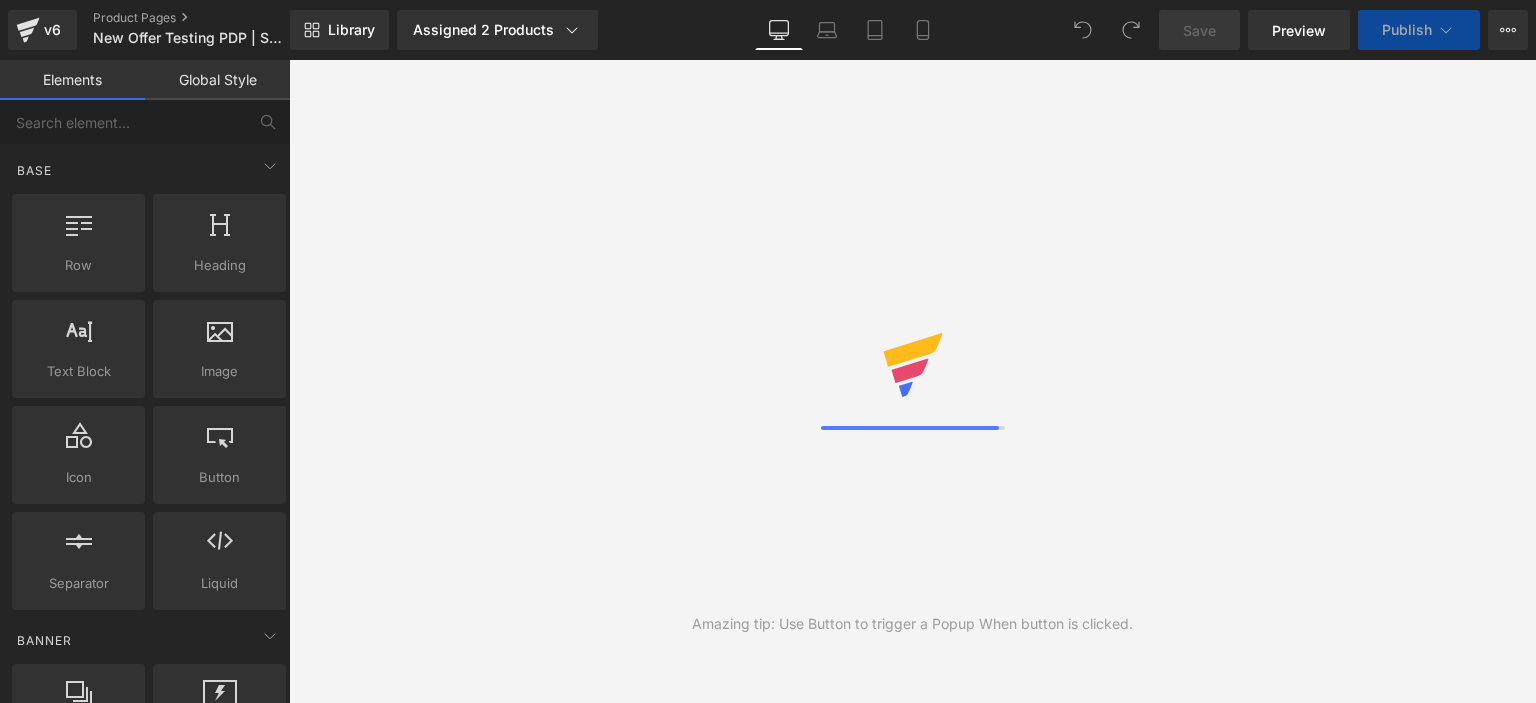 scroll, scrollTop: 0, scrollLeft: 0, axis: both 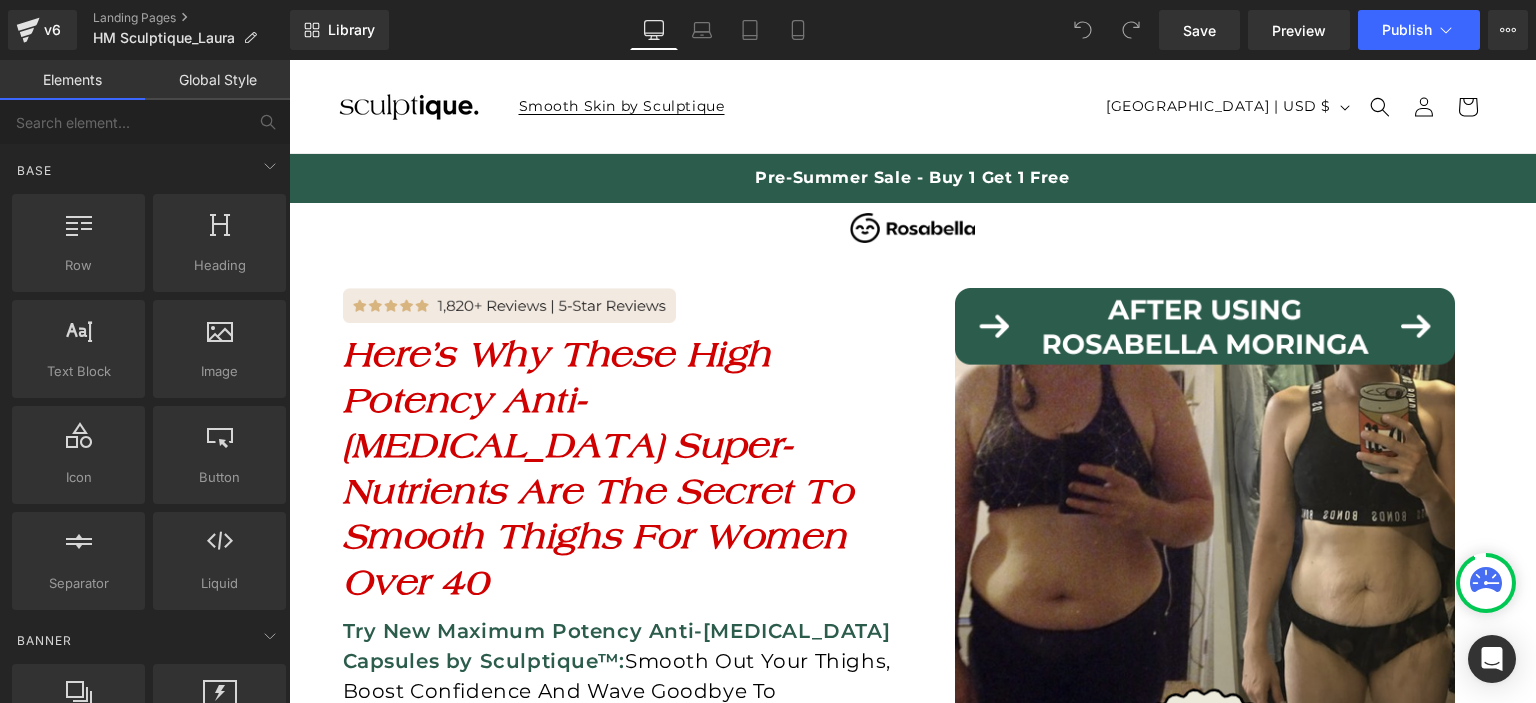 click on "Smooth Skin by Sculptique" at bounding box center (622, 106) 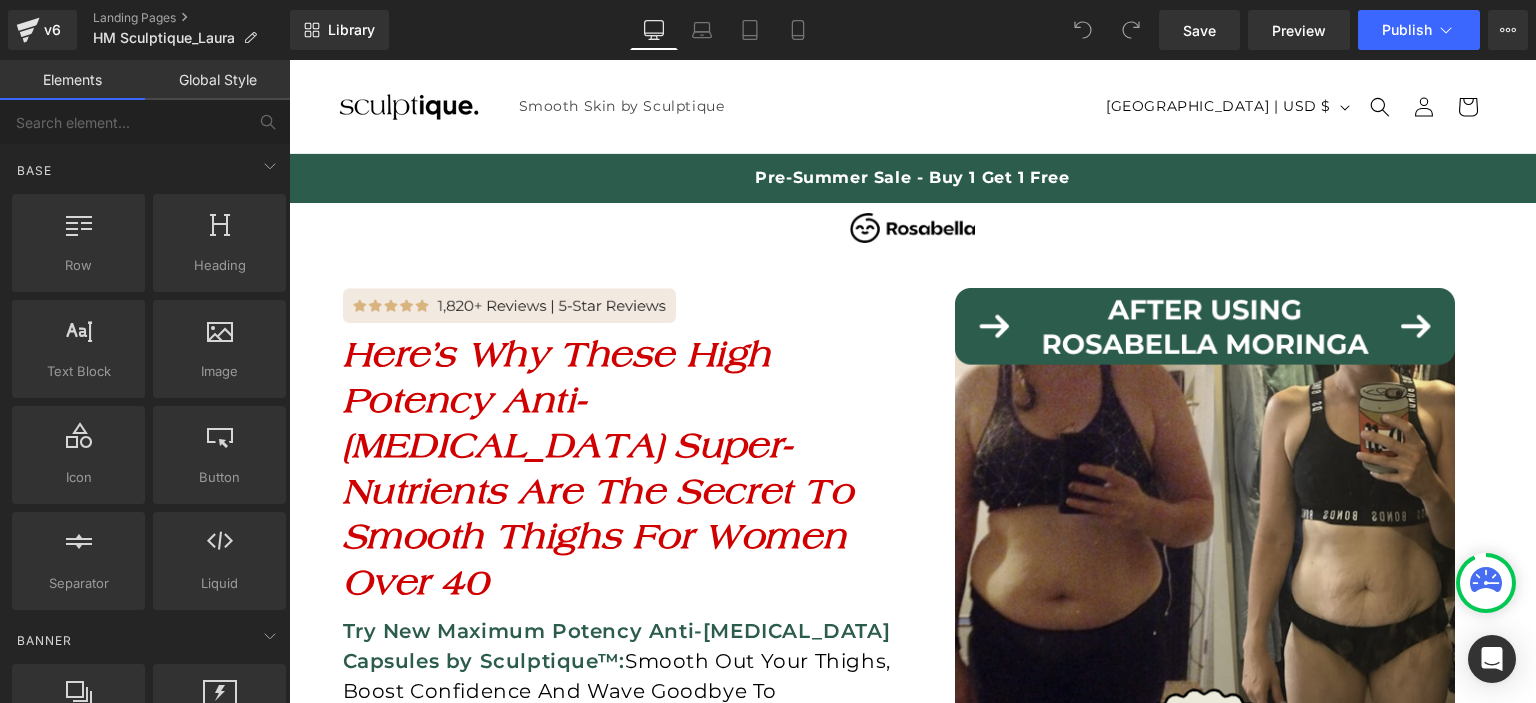click at bounding box center [409, 107] 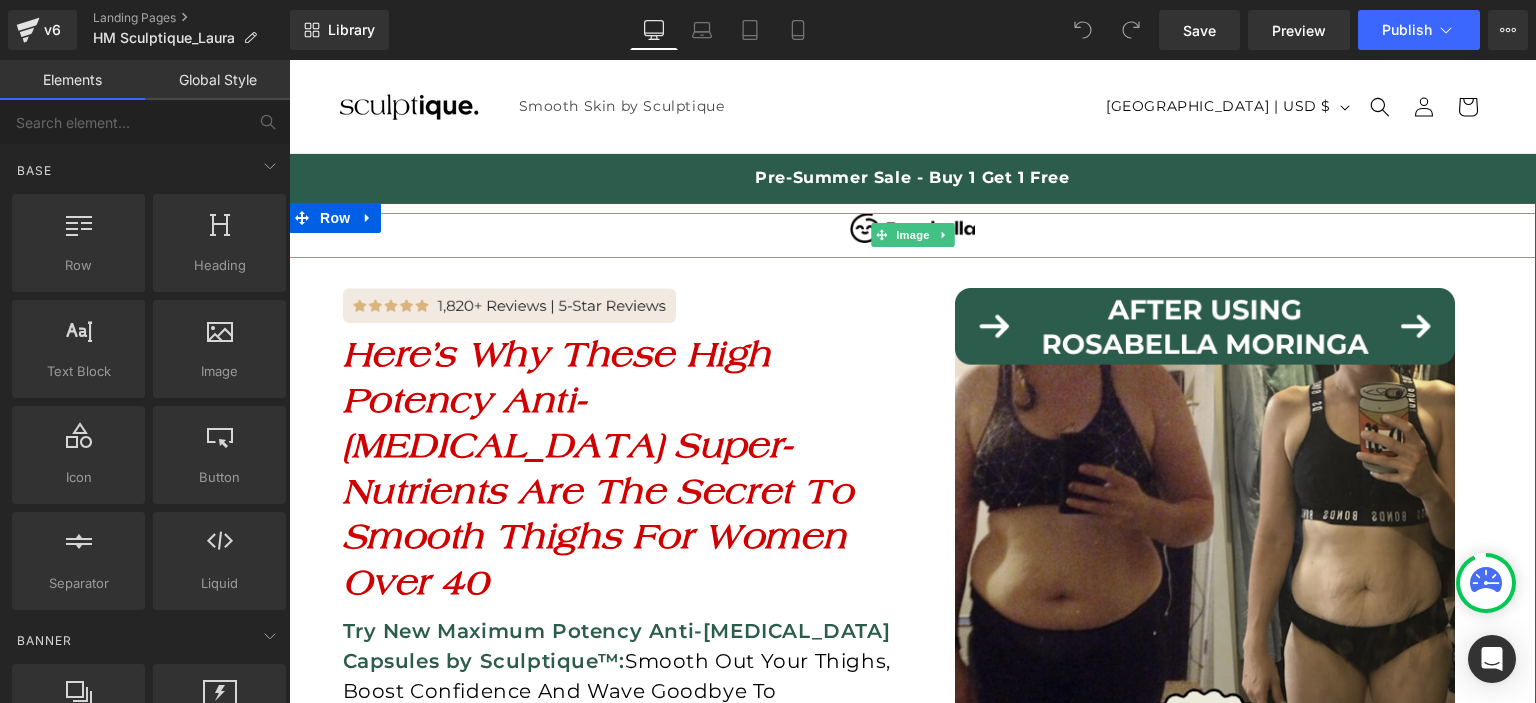 click at bounding box center (912, 235) 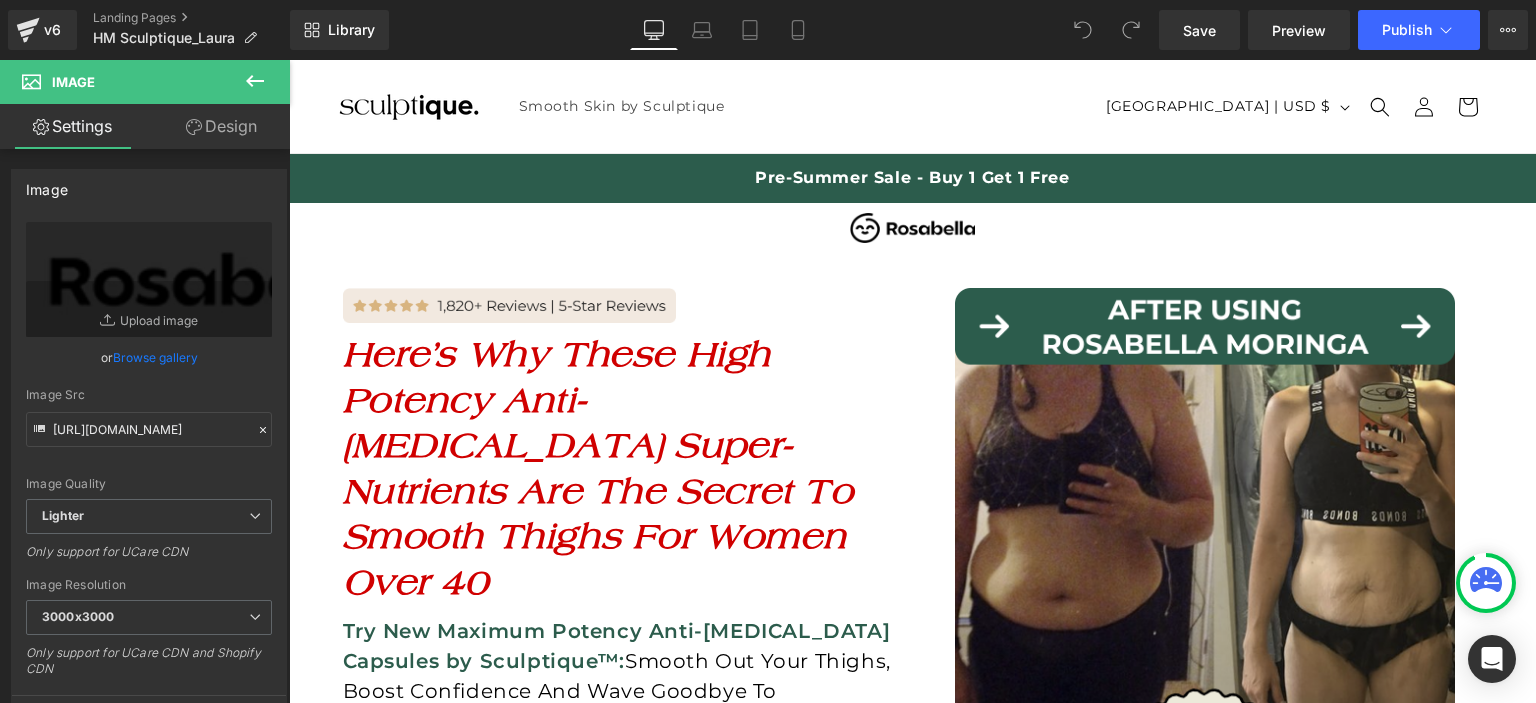 click at bounding box center [409, 106] 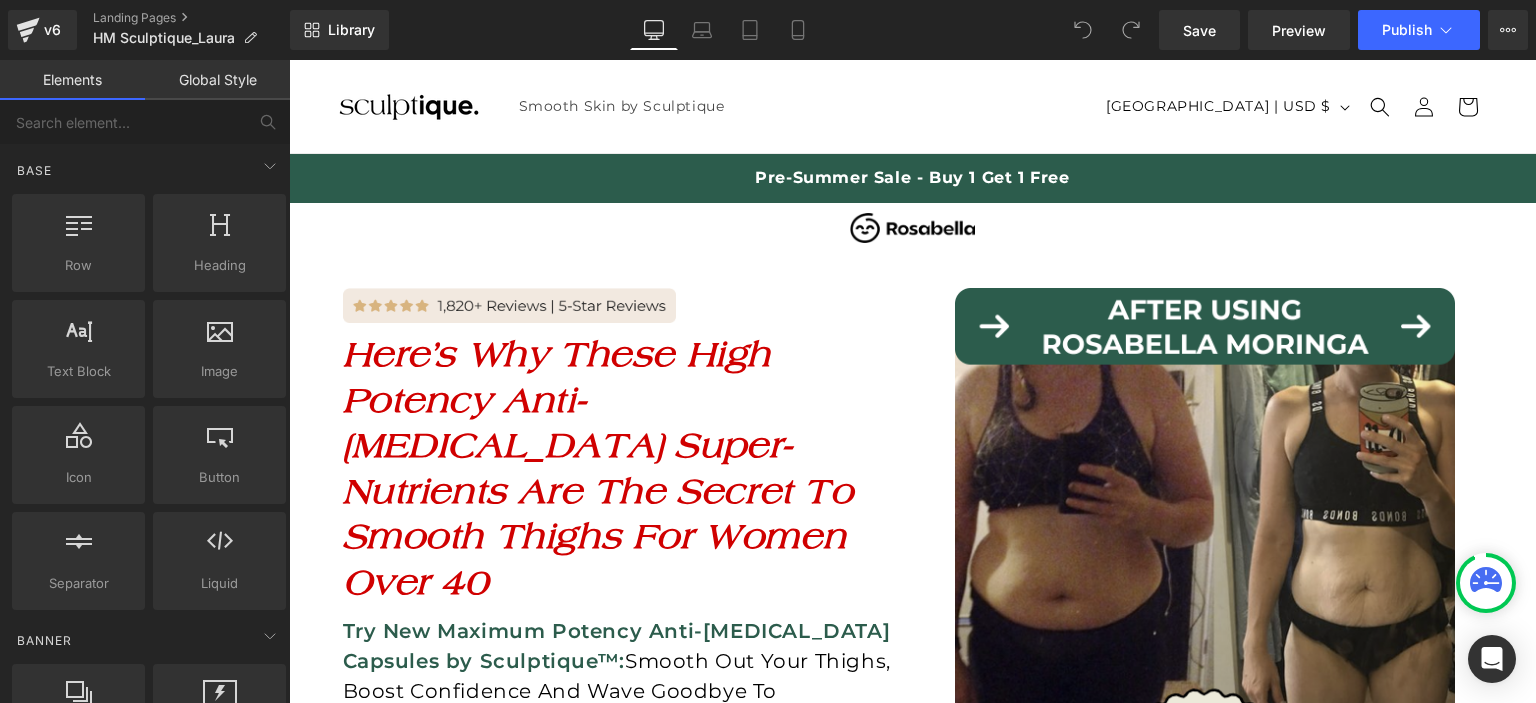 click on "Smooth Skin by Sculptique
Log in
Country/region
United States |
USD
$
Search
Australia
USD
$
Austria
USD
$
Belgium
USD
$
Canada
USD
$" at bounding box center (912, 106) 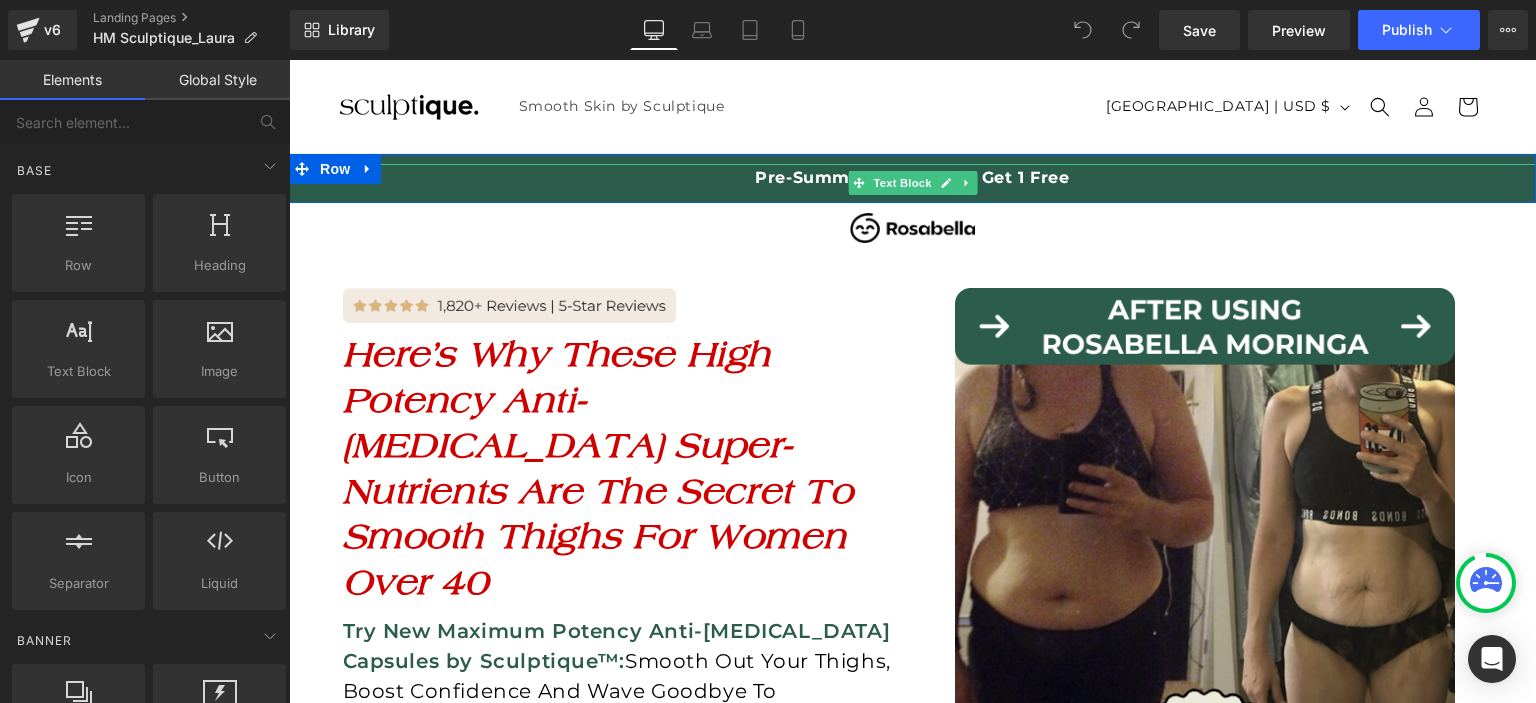 click on "Pre-Summer Sale - Buy 1 Get 1 Free" at bounding box center [912, 177] 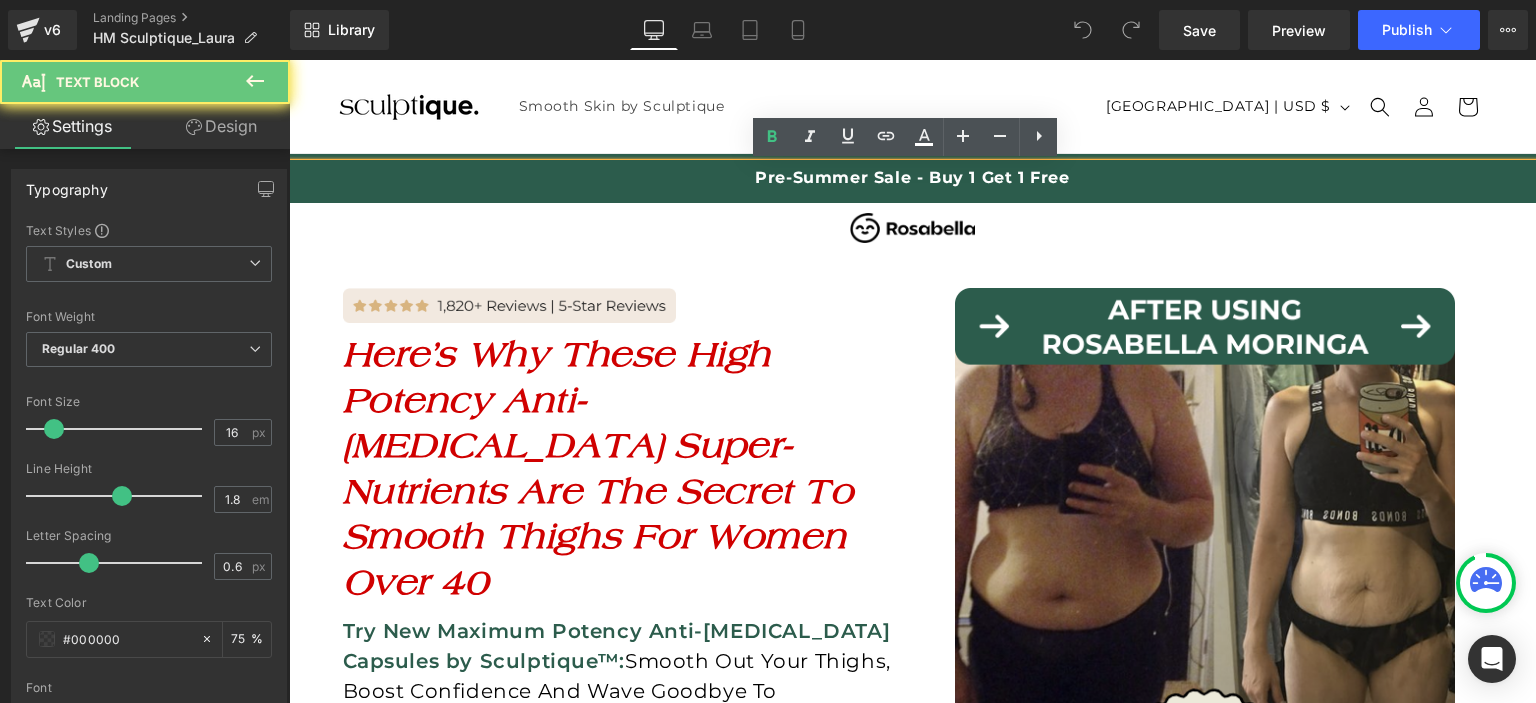 click on "Pre-Summer Sale - Buy 1 Get 1 Free" at bounding box center [912, 177] 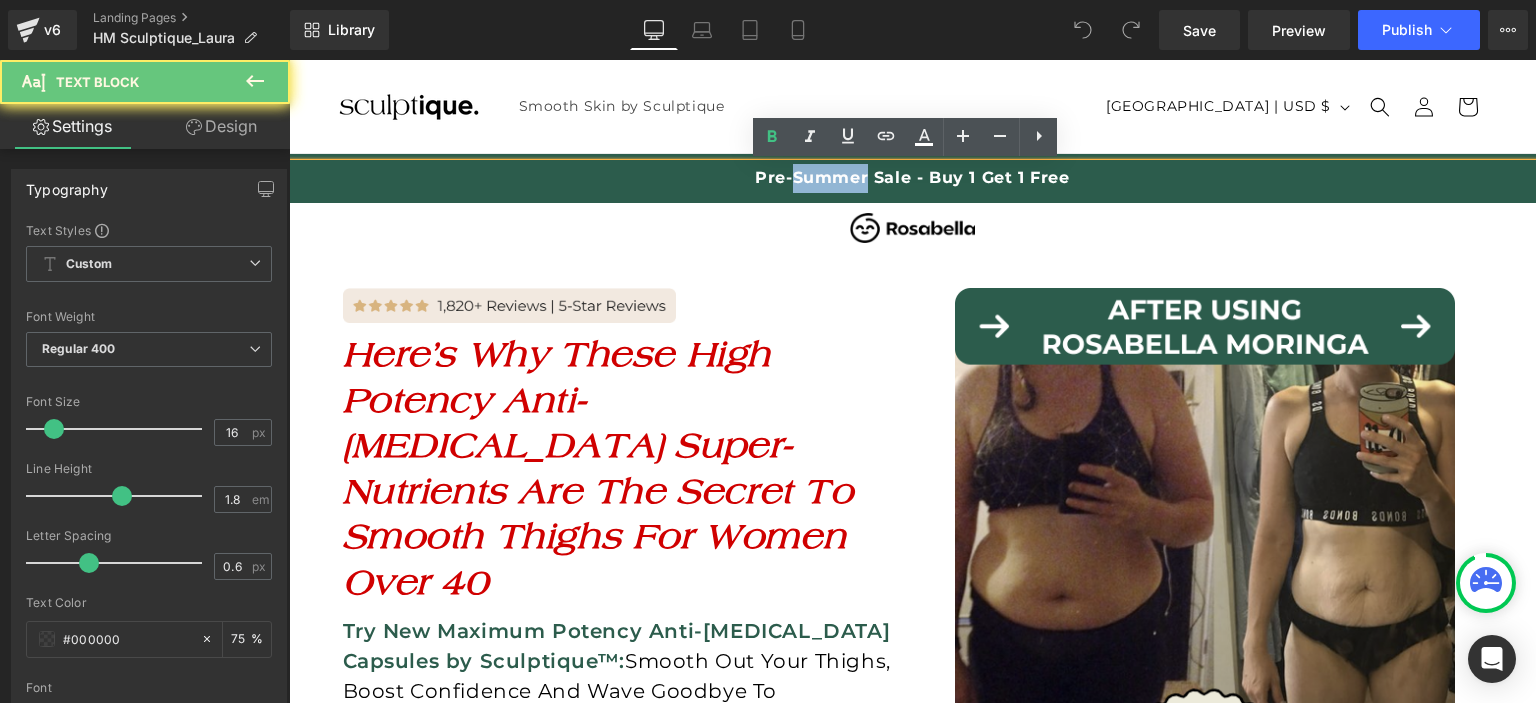click on "Pre-Summer Sale - Buy 1 Get 1 Free" at bounding box center (912, 177) 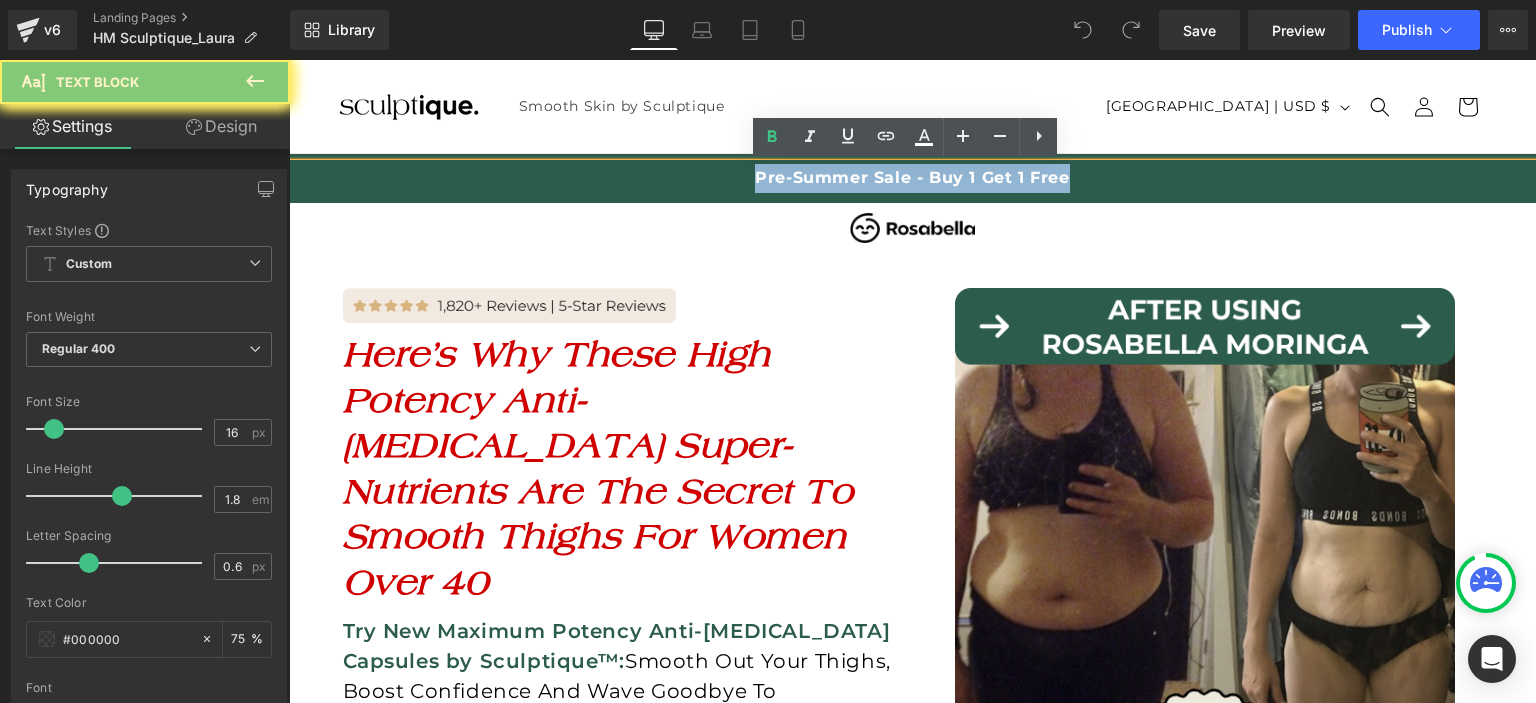 click on "Pre-Summer Sale - Buy 1 Get 1 Free" at bounding box center [912, 177] 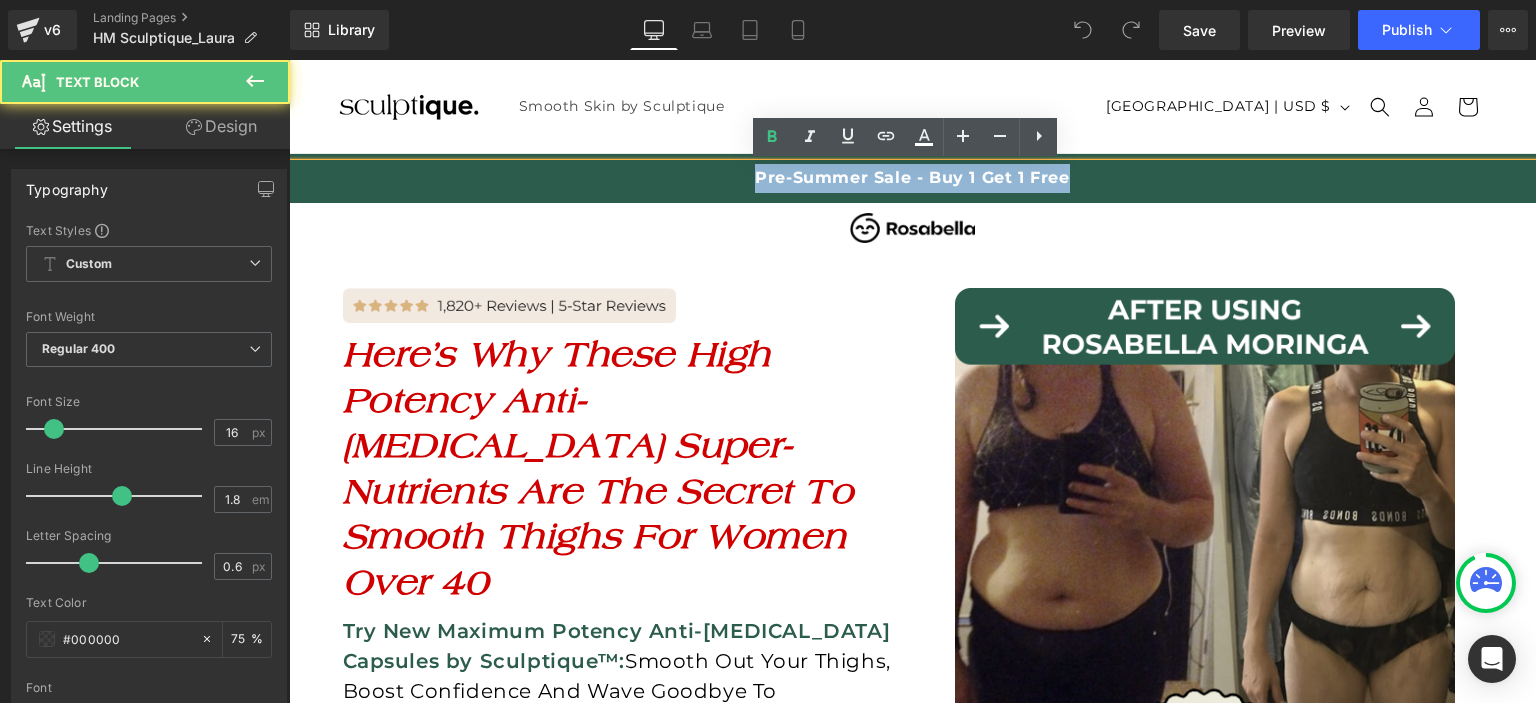 click on "Pre-Summer Sale - Buy 1 Get 1 Free" at bounding box center [912, 177] 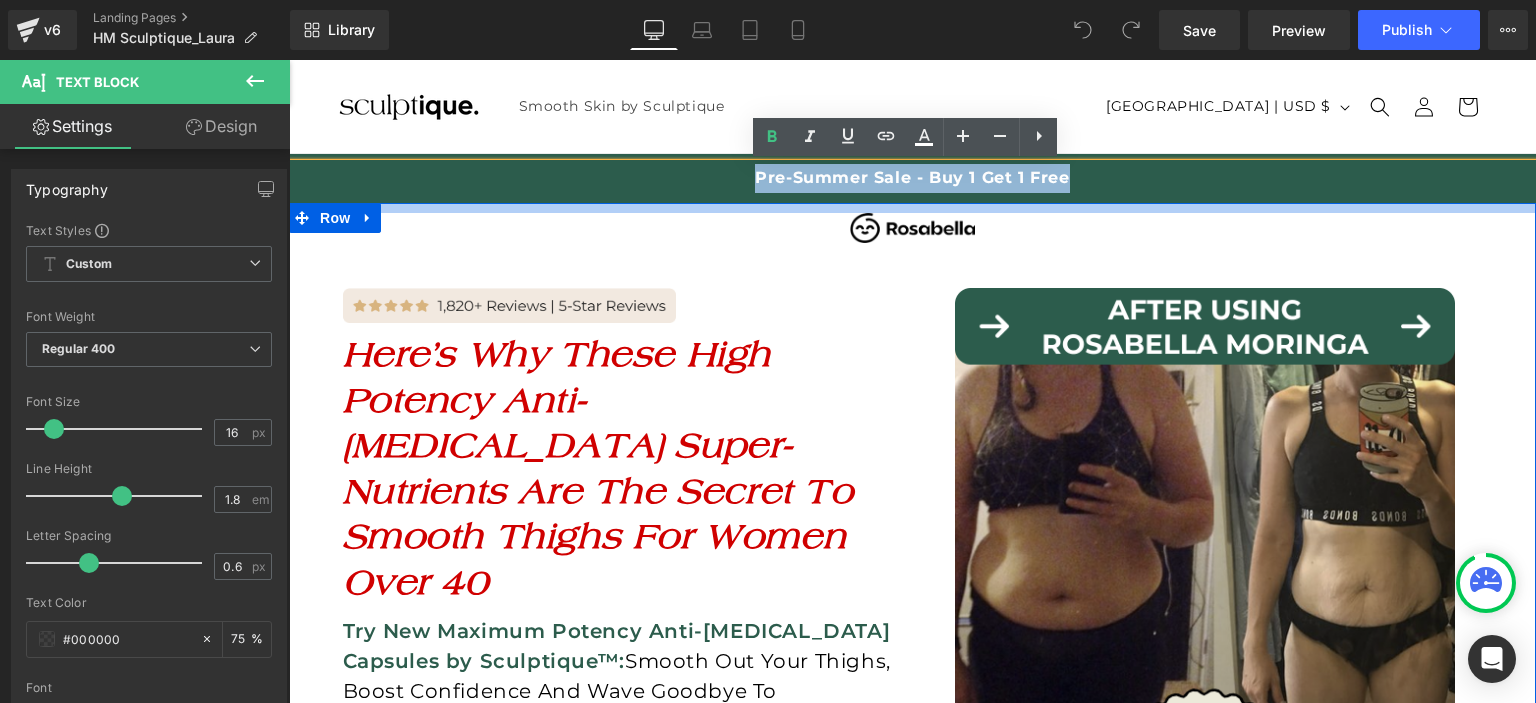 click at bounding box center [912, 208] 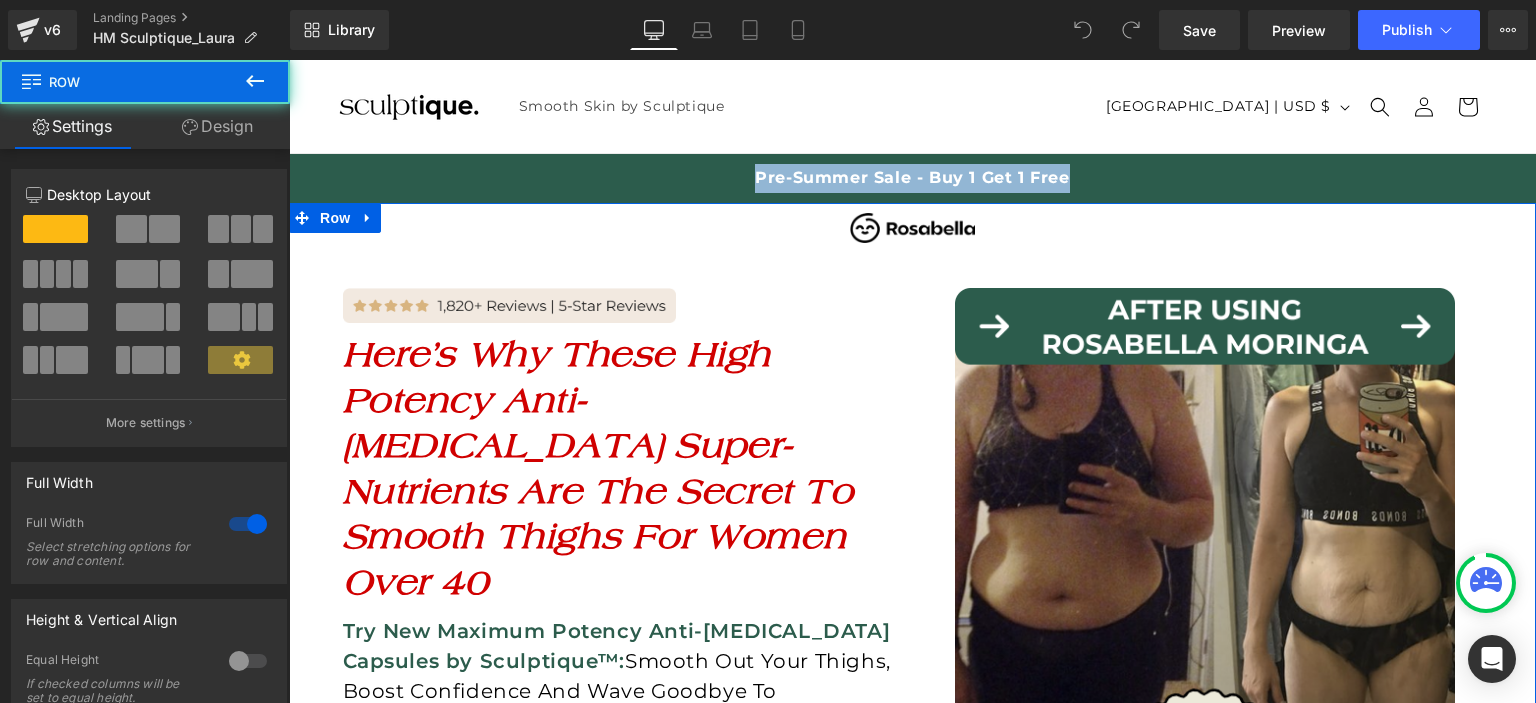 click at bounding box center (289, 60) 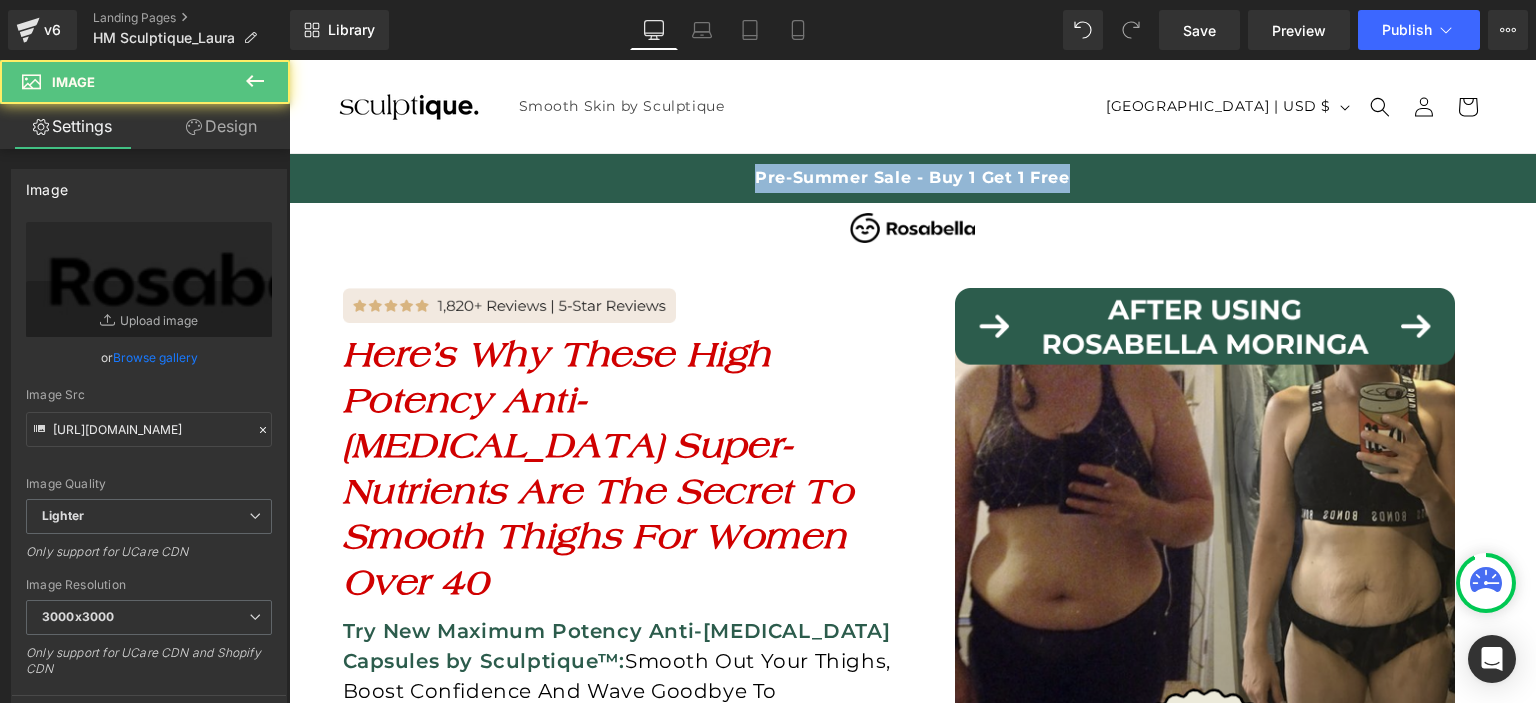 click on "Pre-Summer Sale - Buy 1 Get 1 Free" at bounding box center (912, 178) 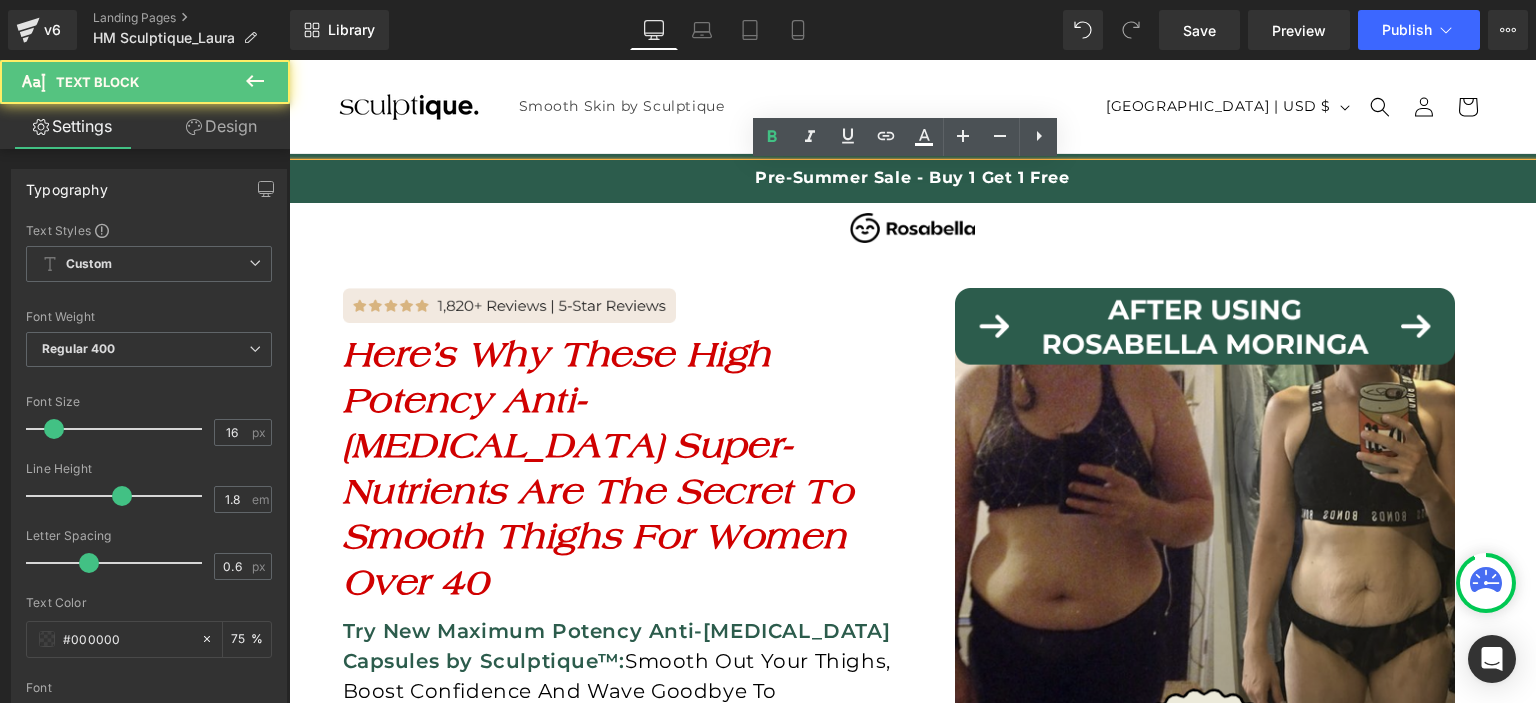click on "Pre-Summer Sale - Buy 1 Get 1 Free" at bounding box center (912, 178) 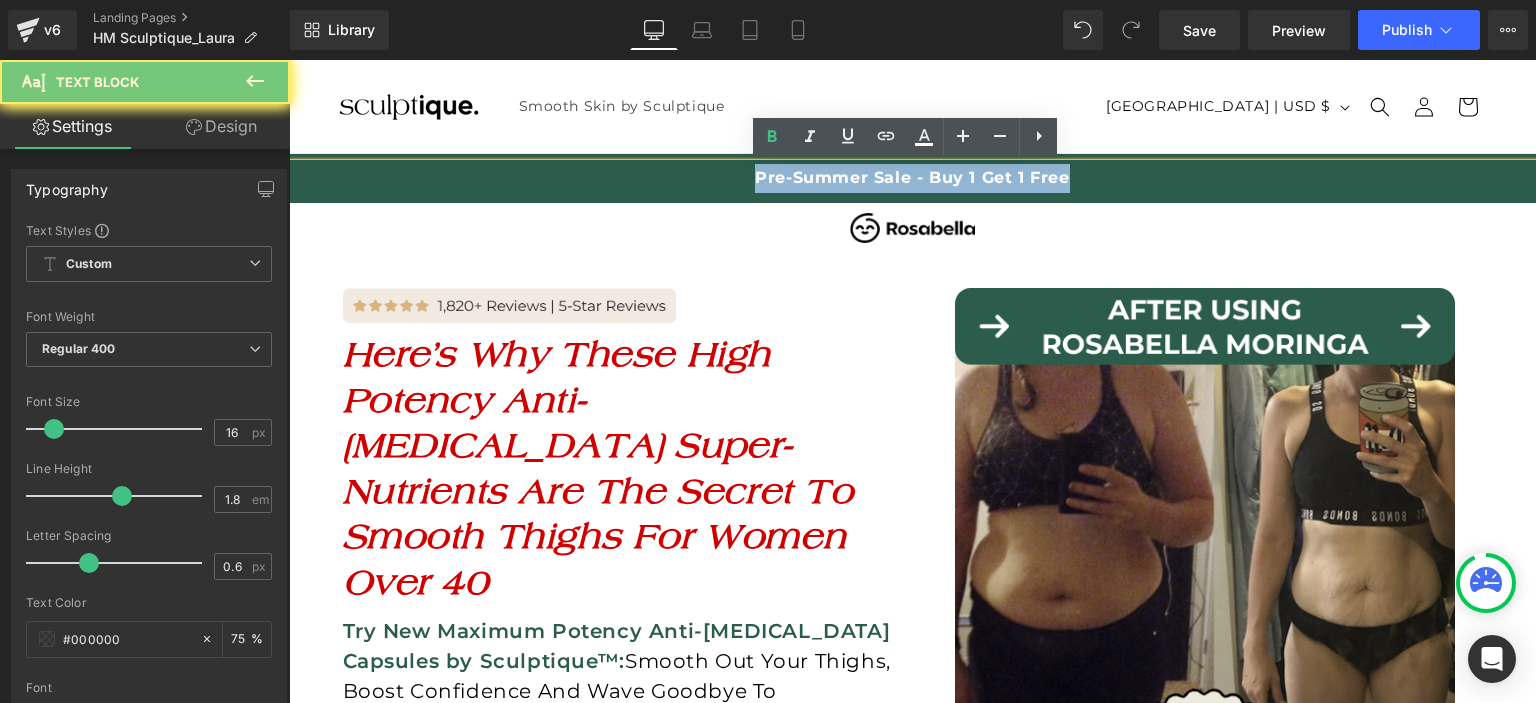 click on "Pre-Summer Sale - Buy 1 Get 1 Free" at bounding box center (912, 178) 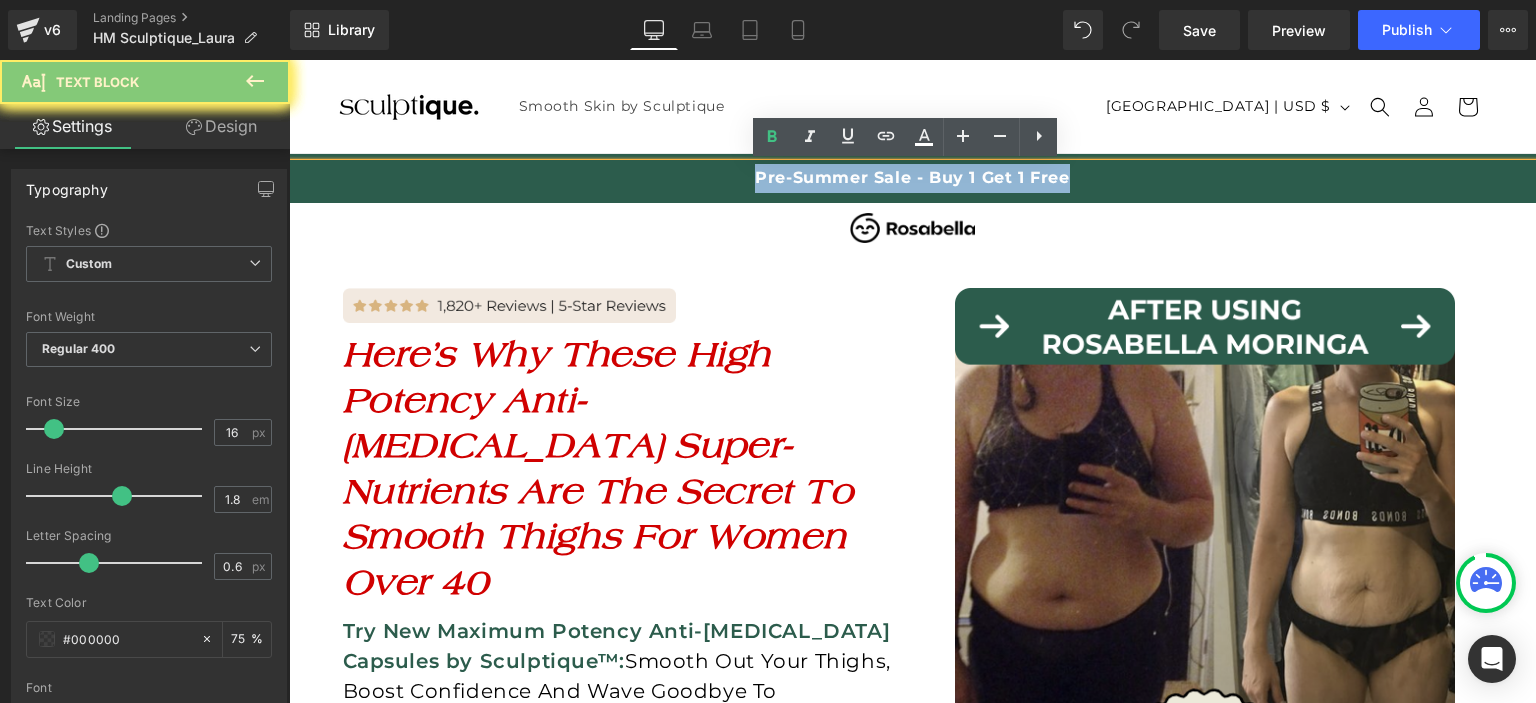 click on "Pre-Summer Sale - Buy 1 Get 1 Free" at bounding box center (912, 178) 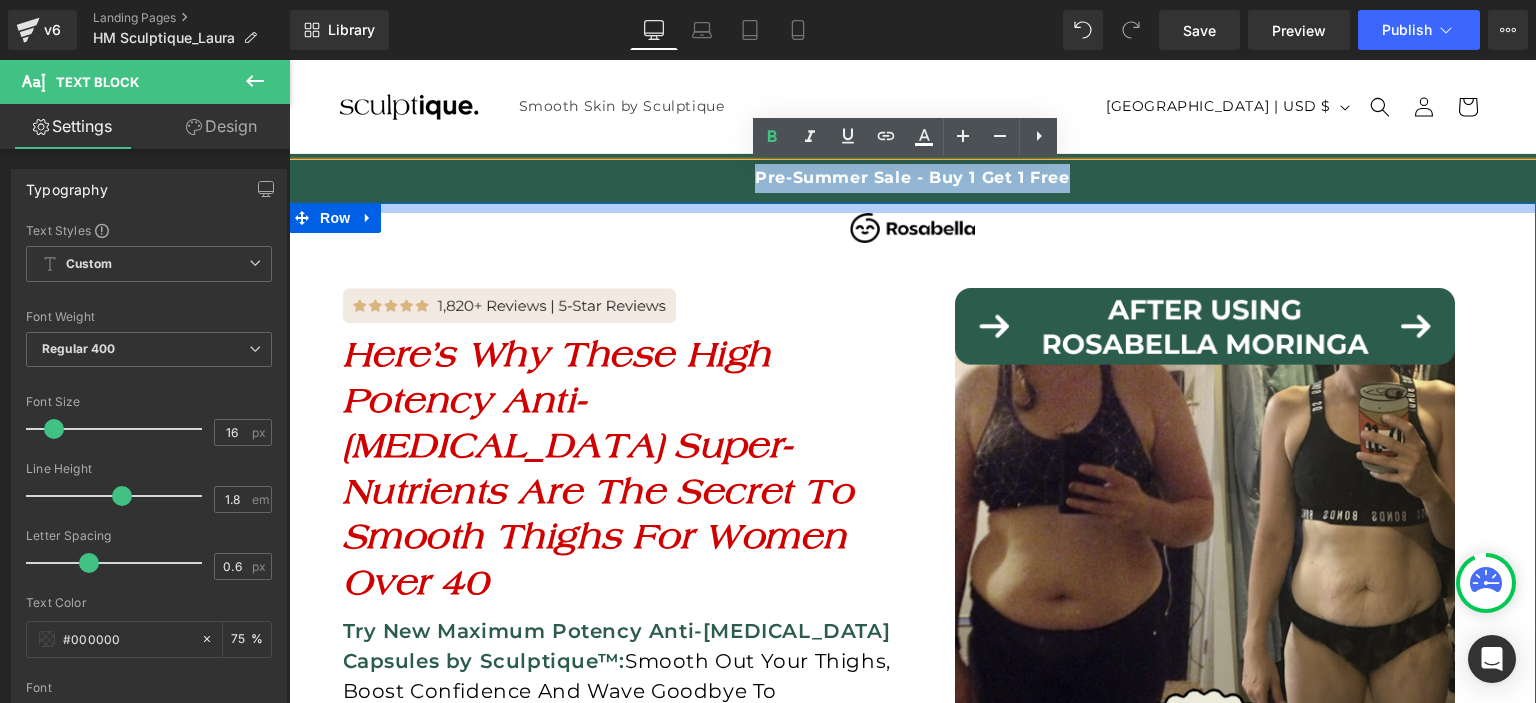 type 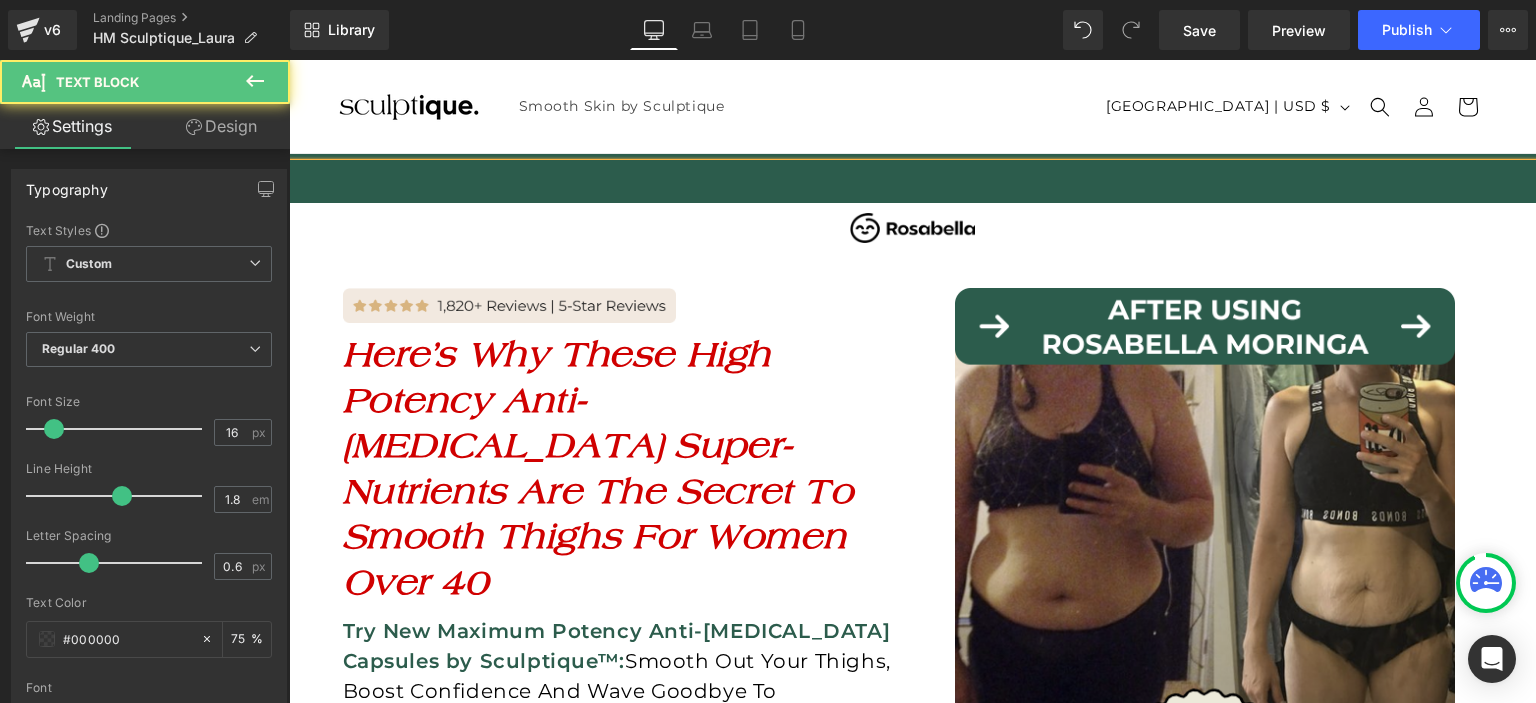 click at bounding box center (912, 183) 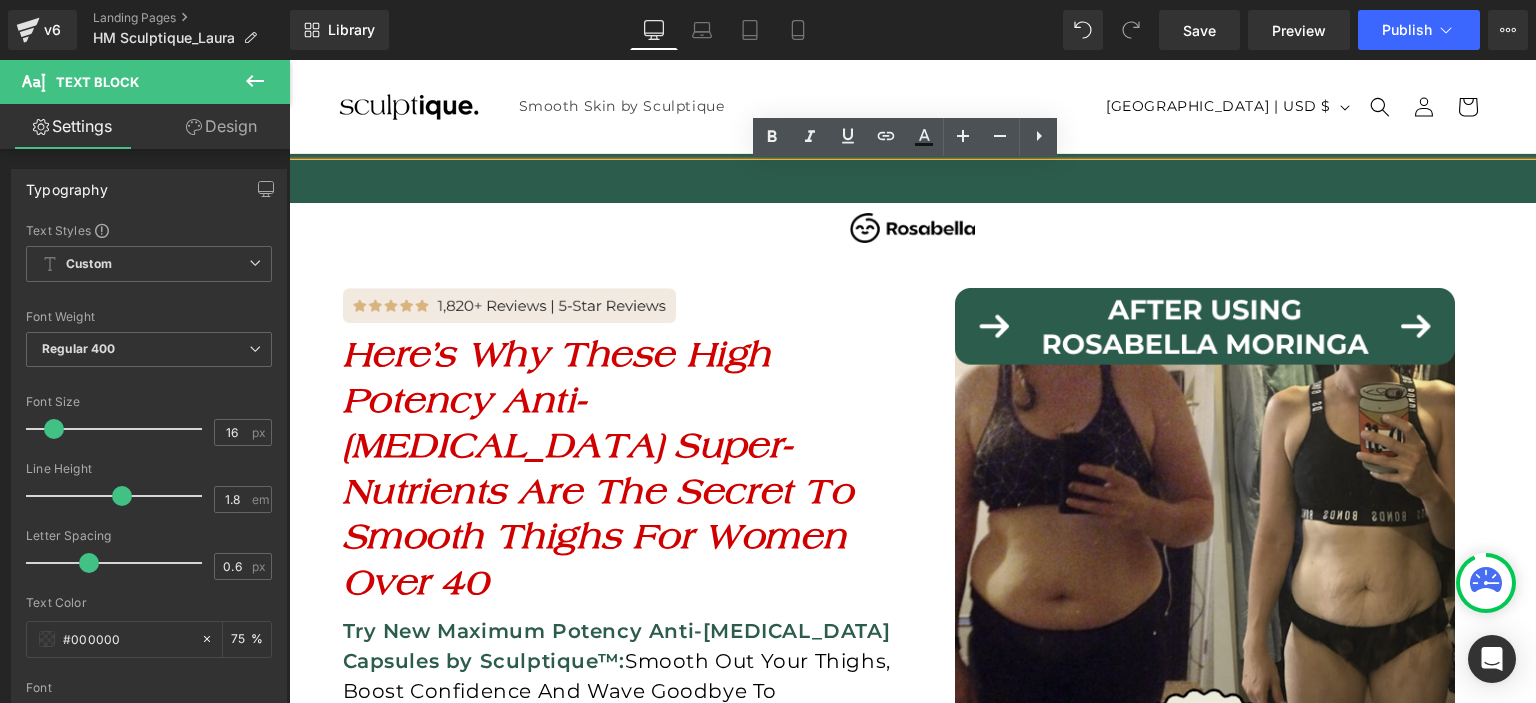 click on "Text Block" at bounding box center [912, 178] 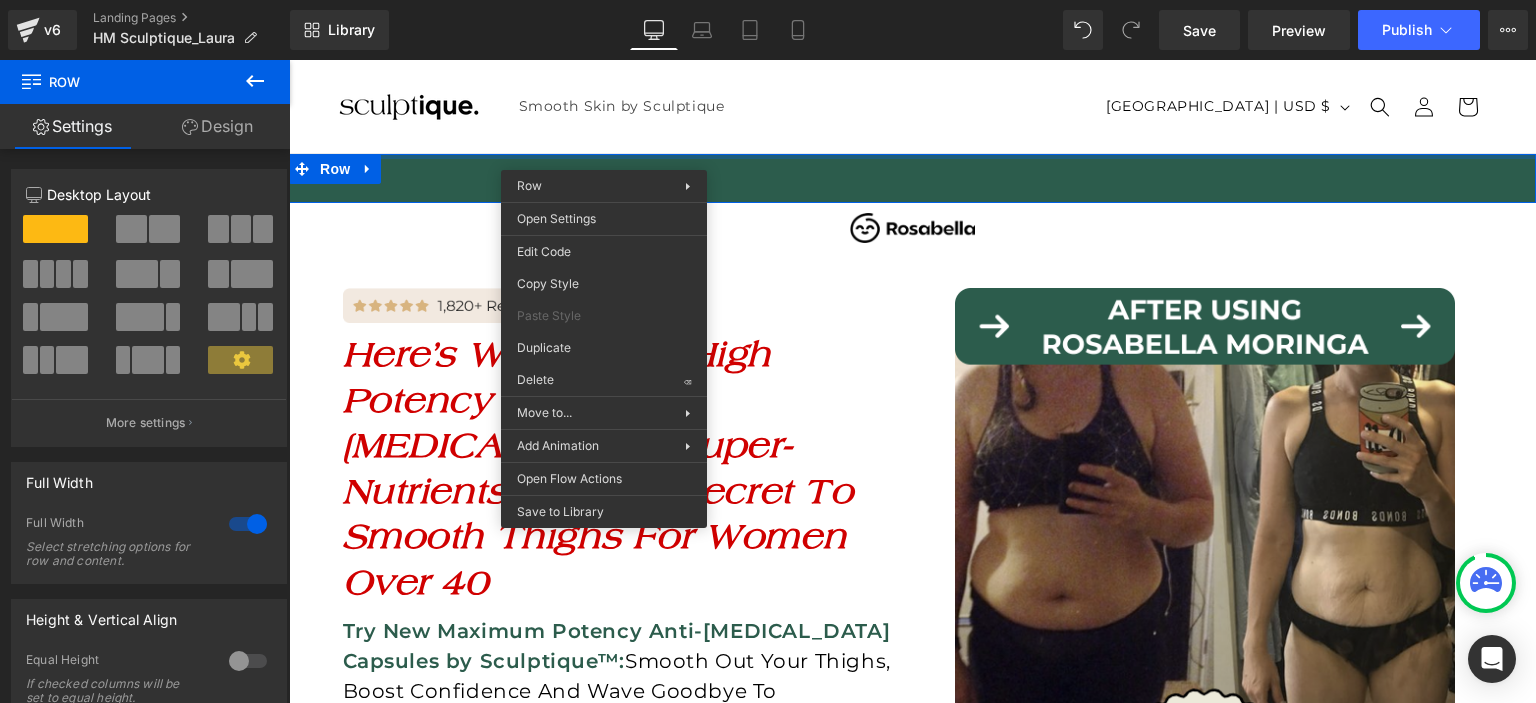 click on "Text Block         Row" at bounding box center (912, 178) 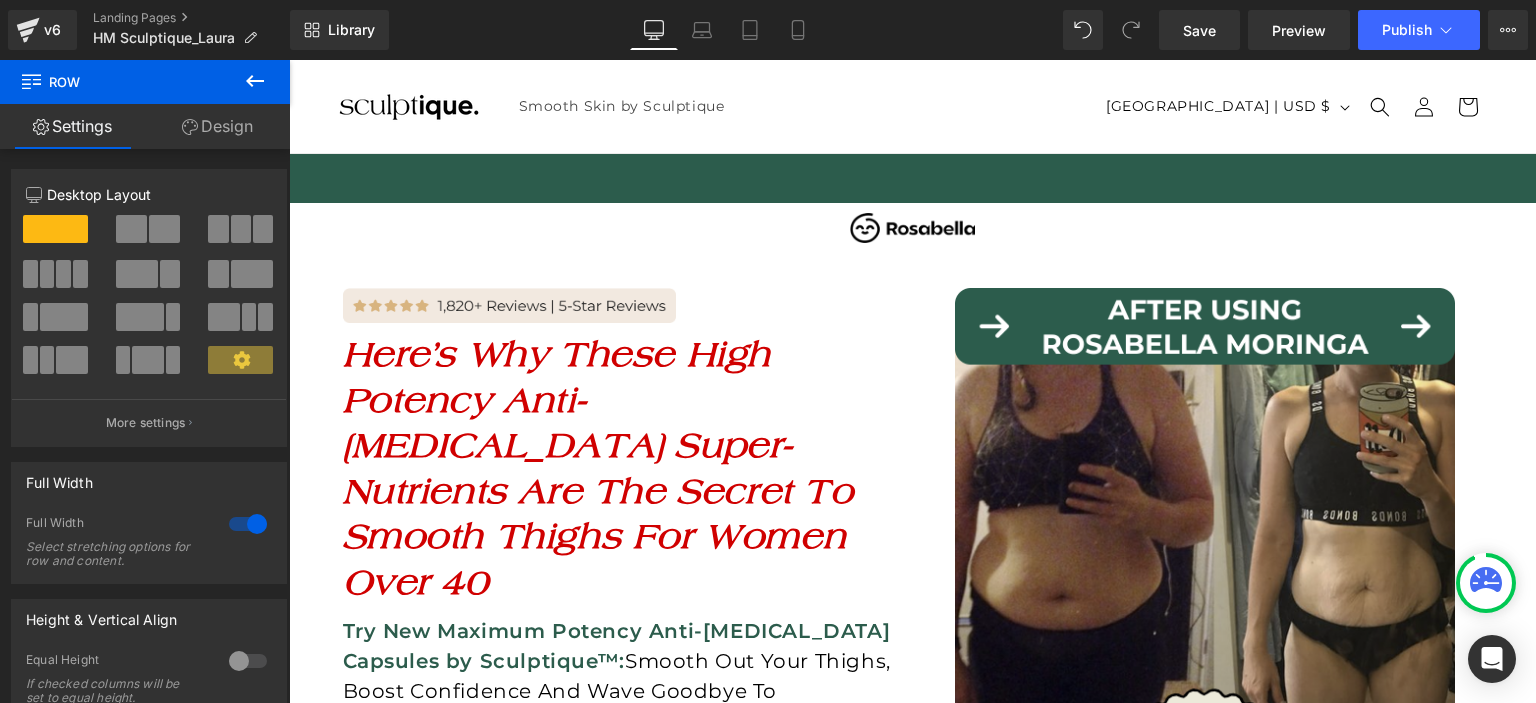 click 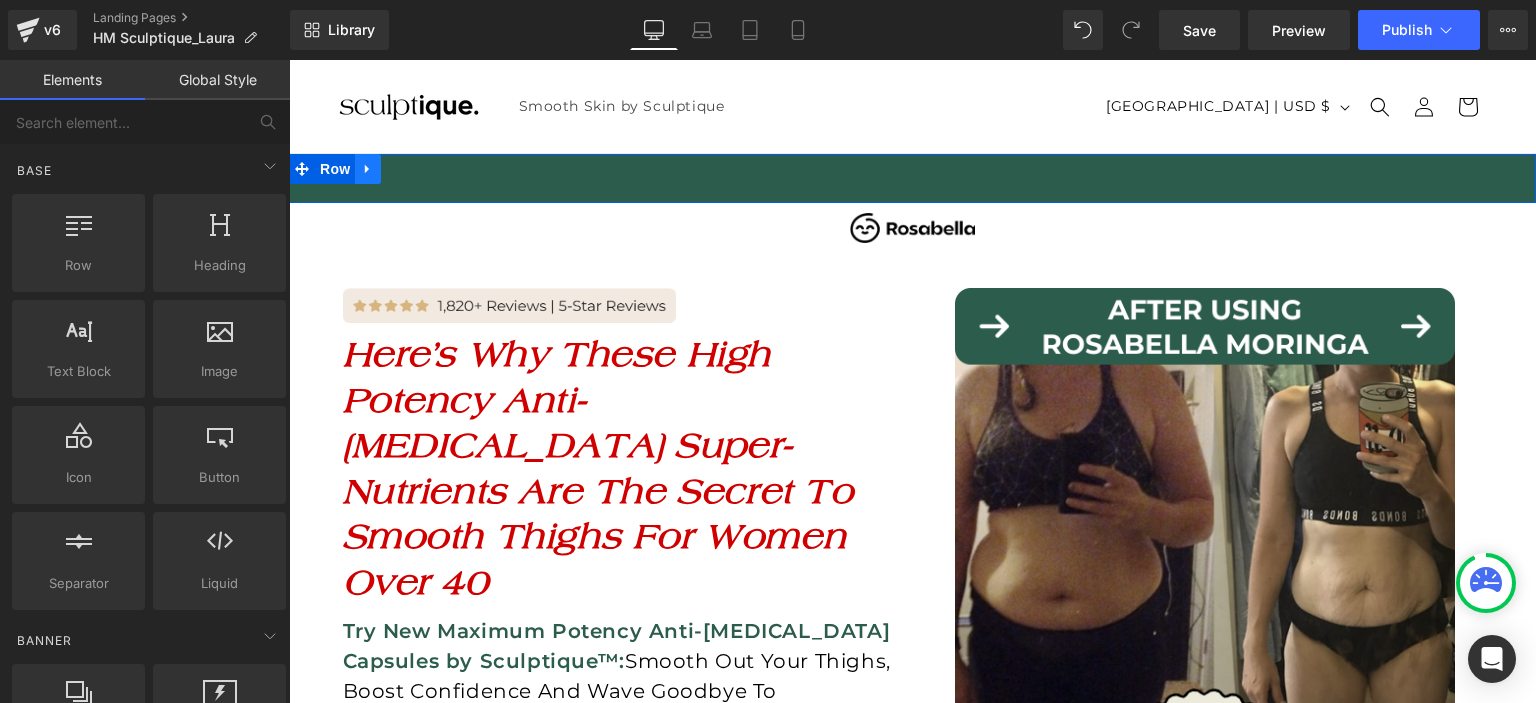 click 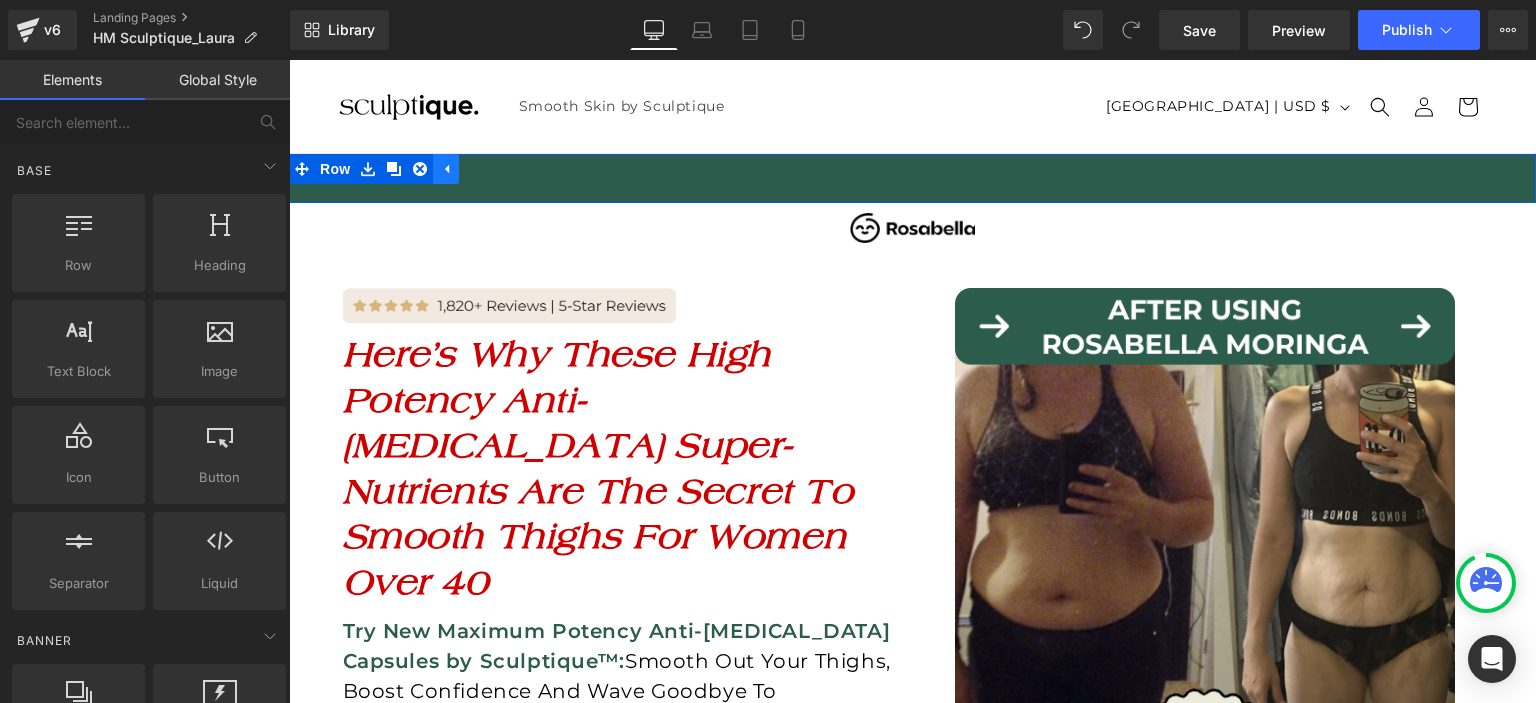 click 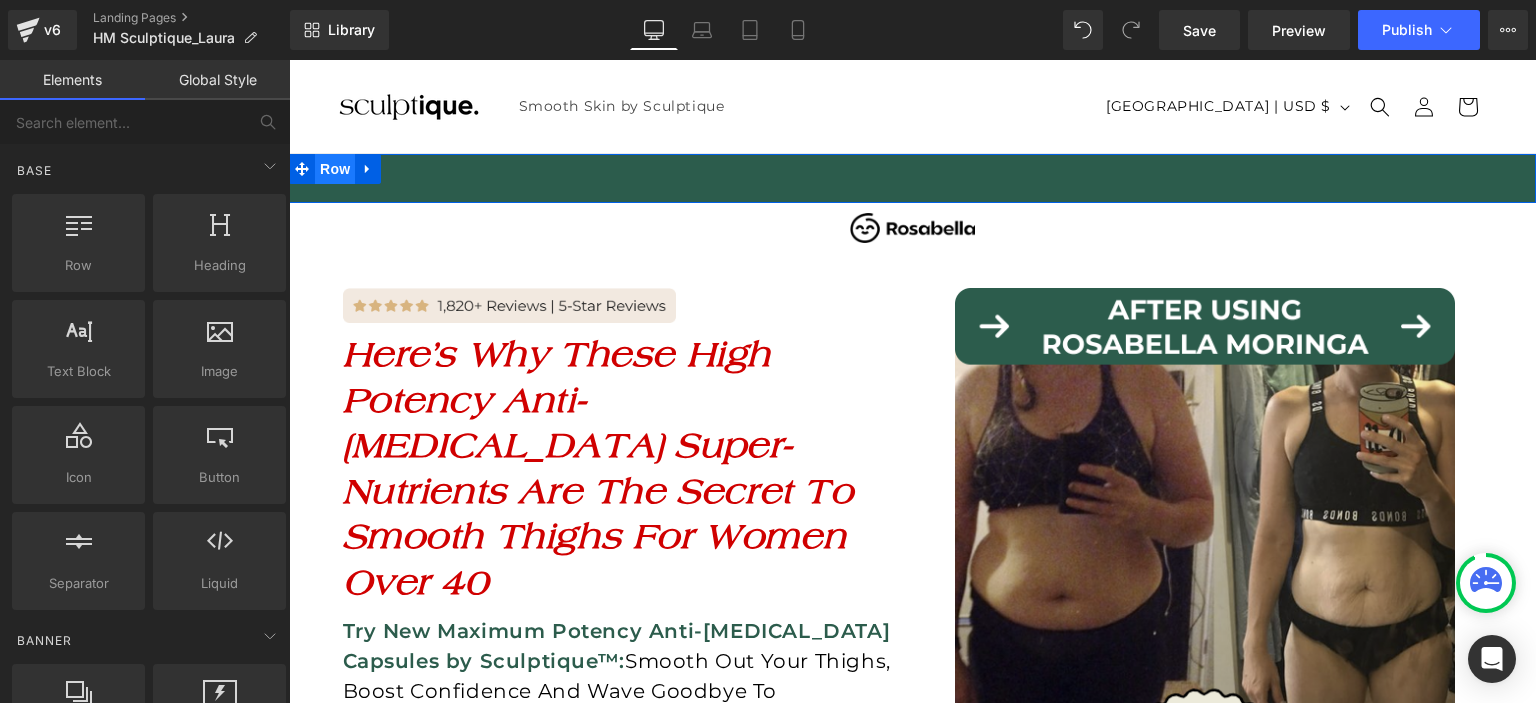 click on "Row" at bounding box center (335, 169) 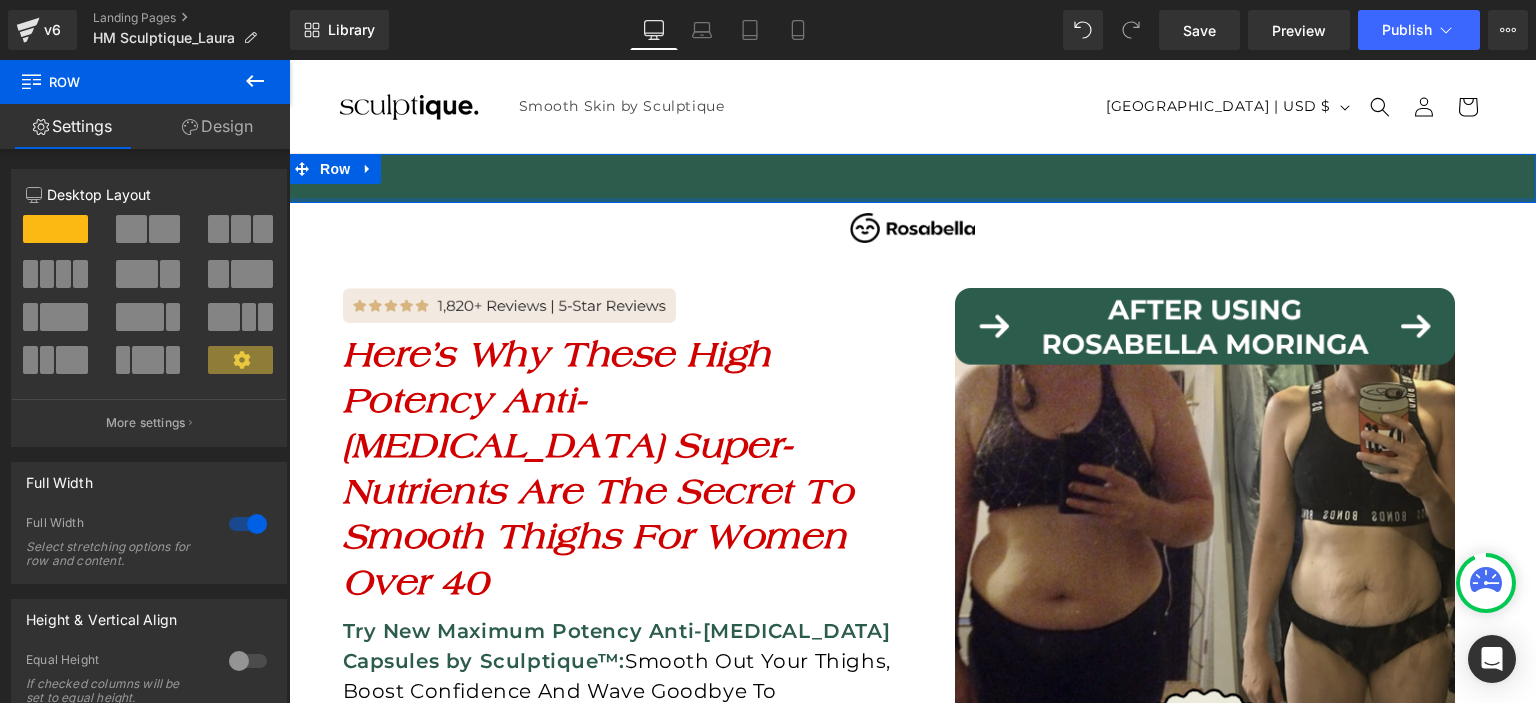 click at bounding box center [912, 200] 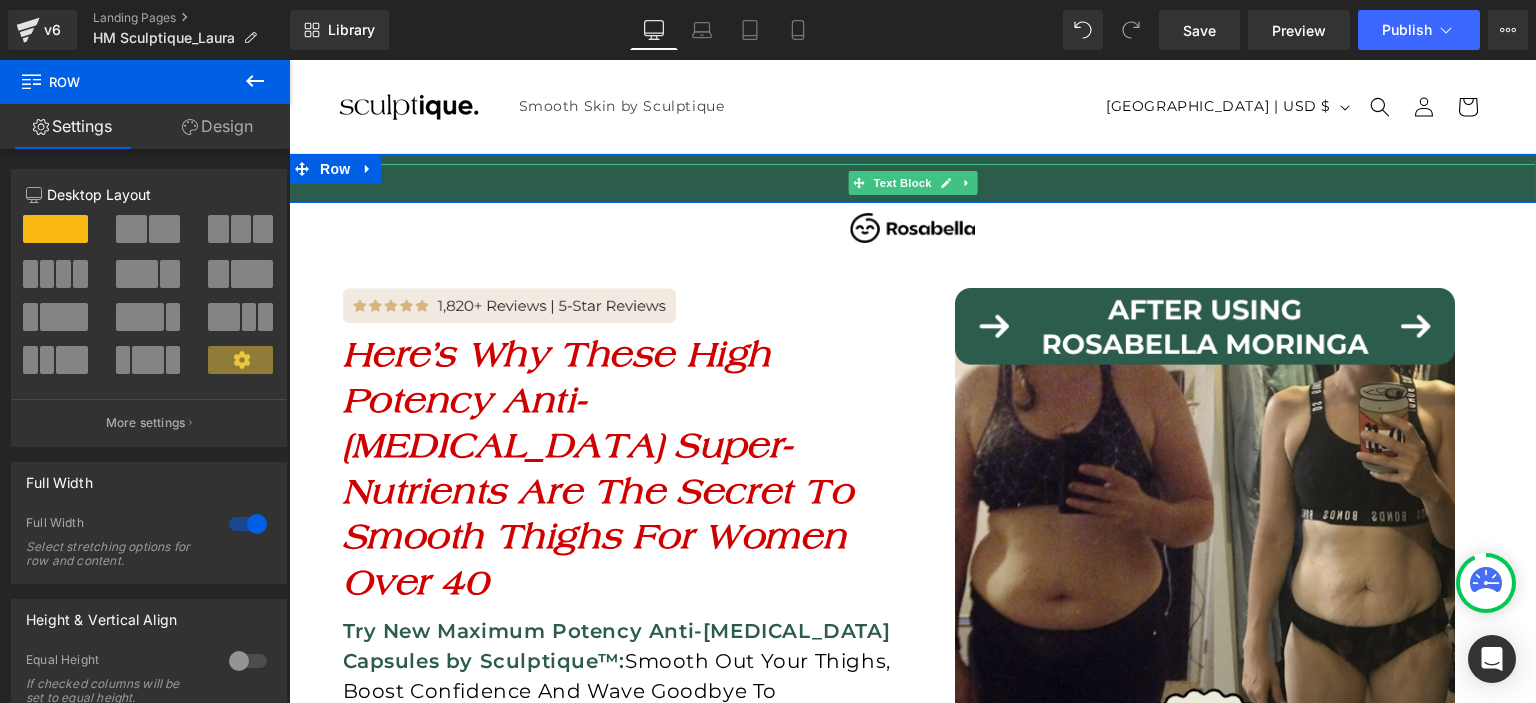 click at bounding box center (912, 183) 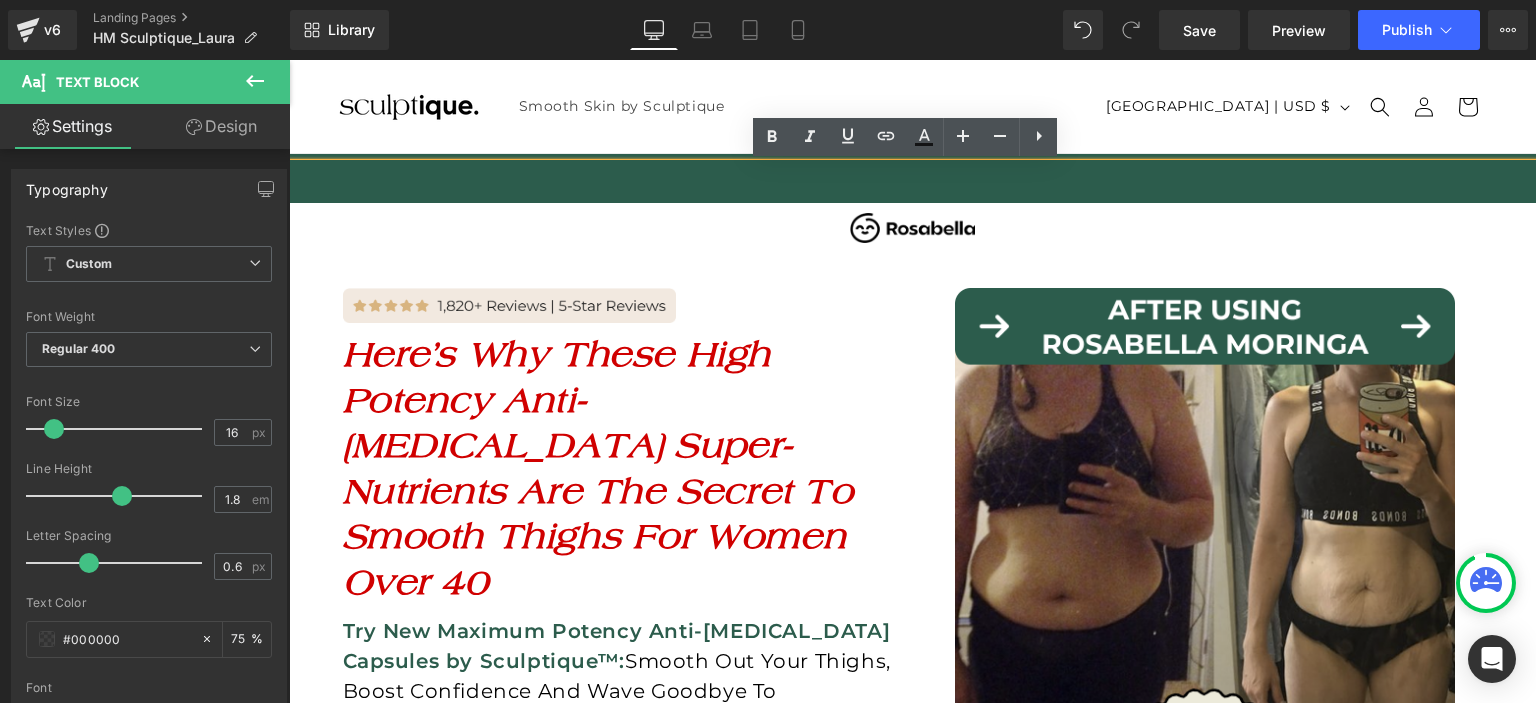 click on "Text Block" at bounding box center [912, 178] 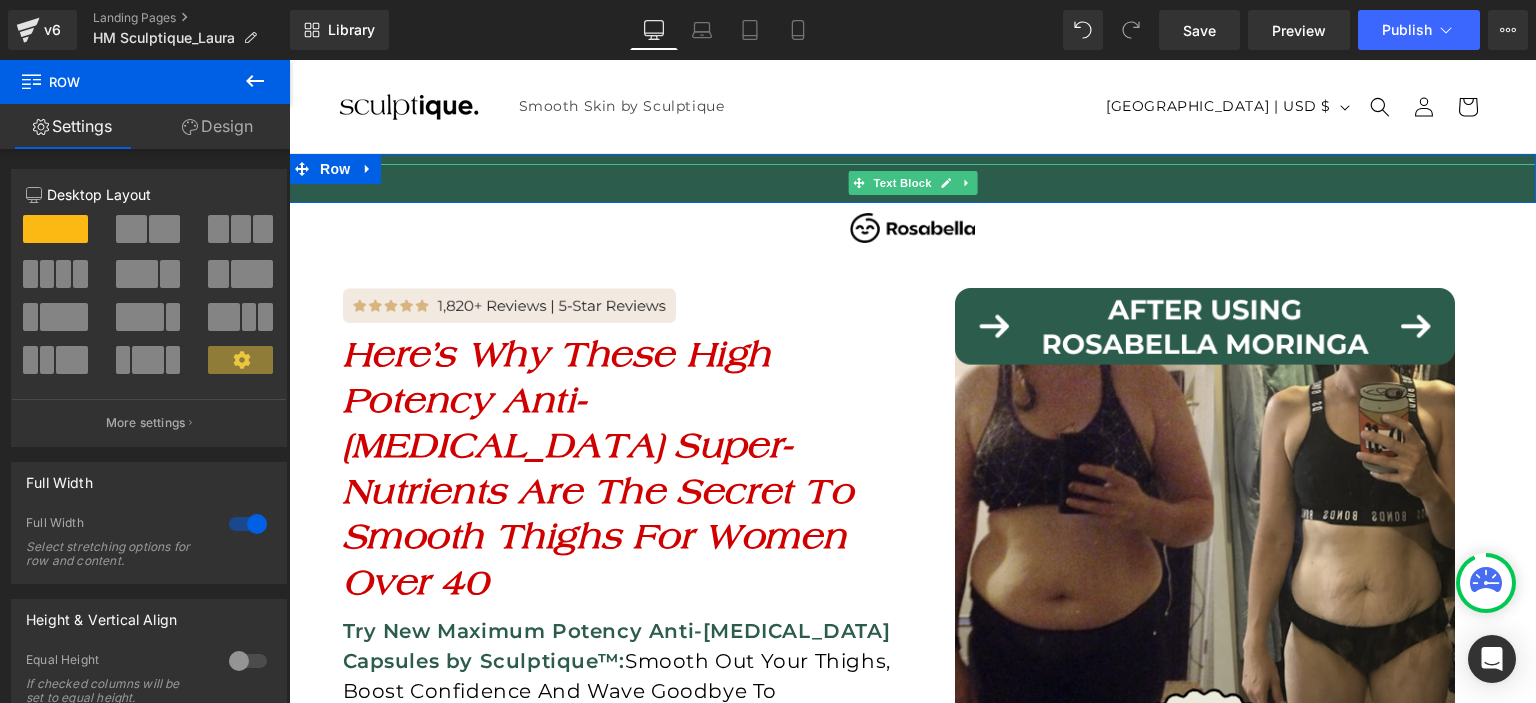 click at bounding box center [912, 183] 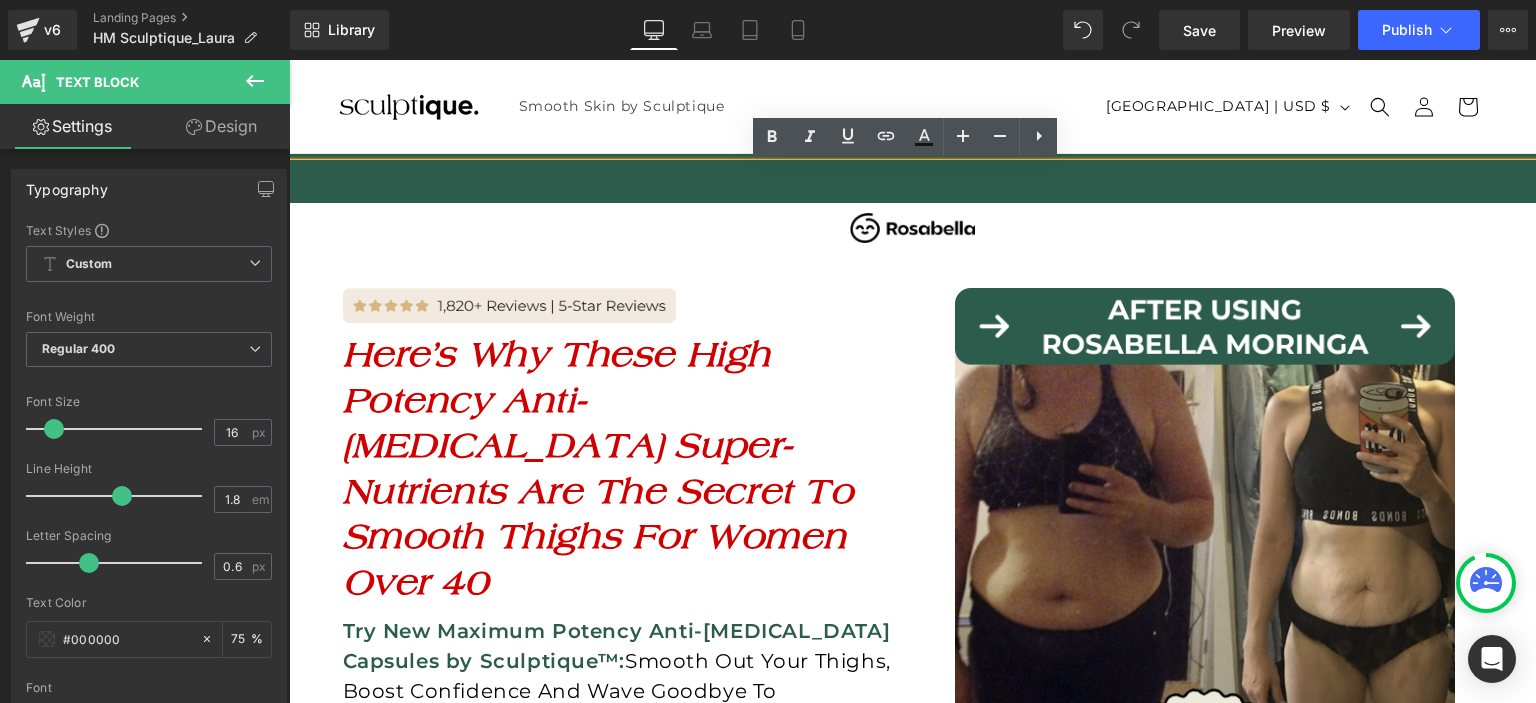 click at bounding box center (912, 183) 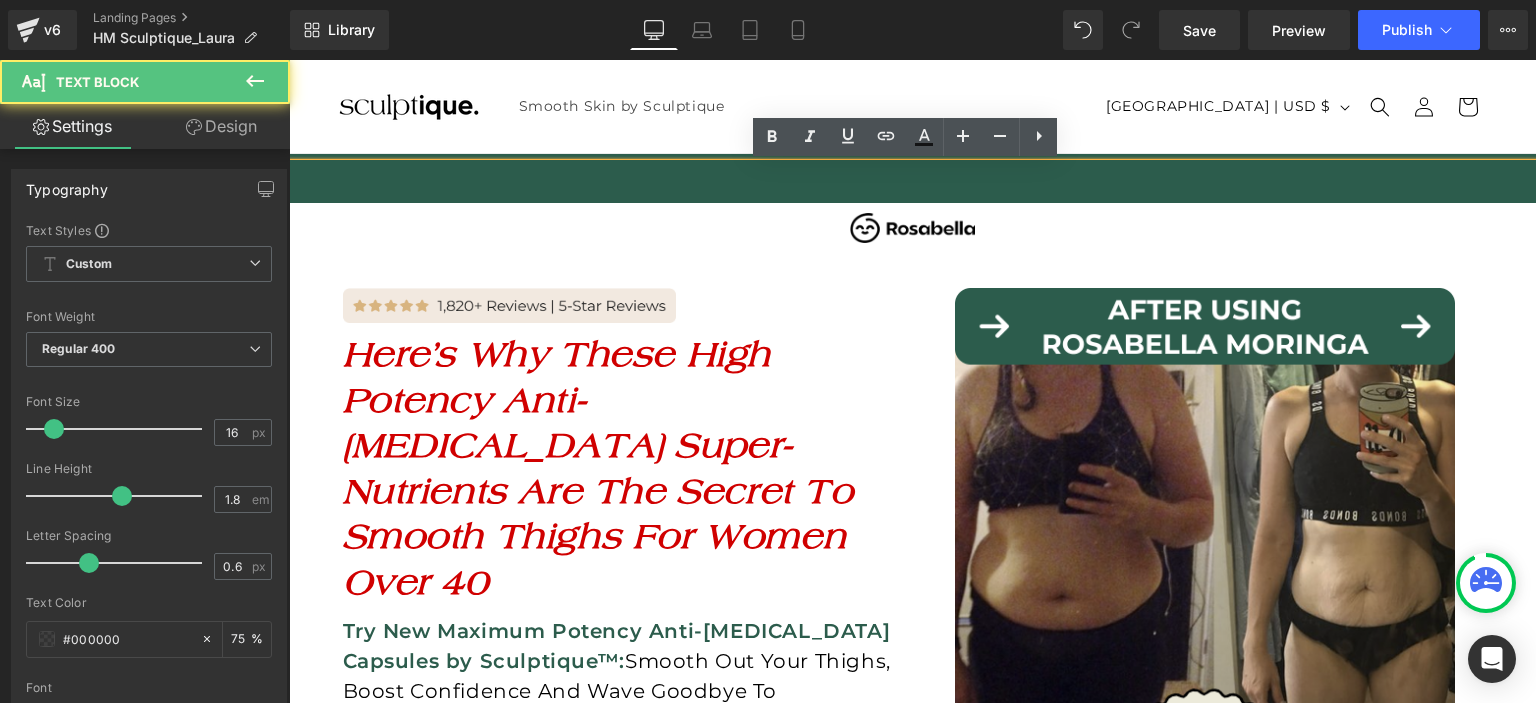 click at bounding box center (912, 183) 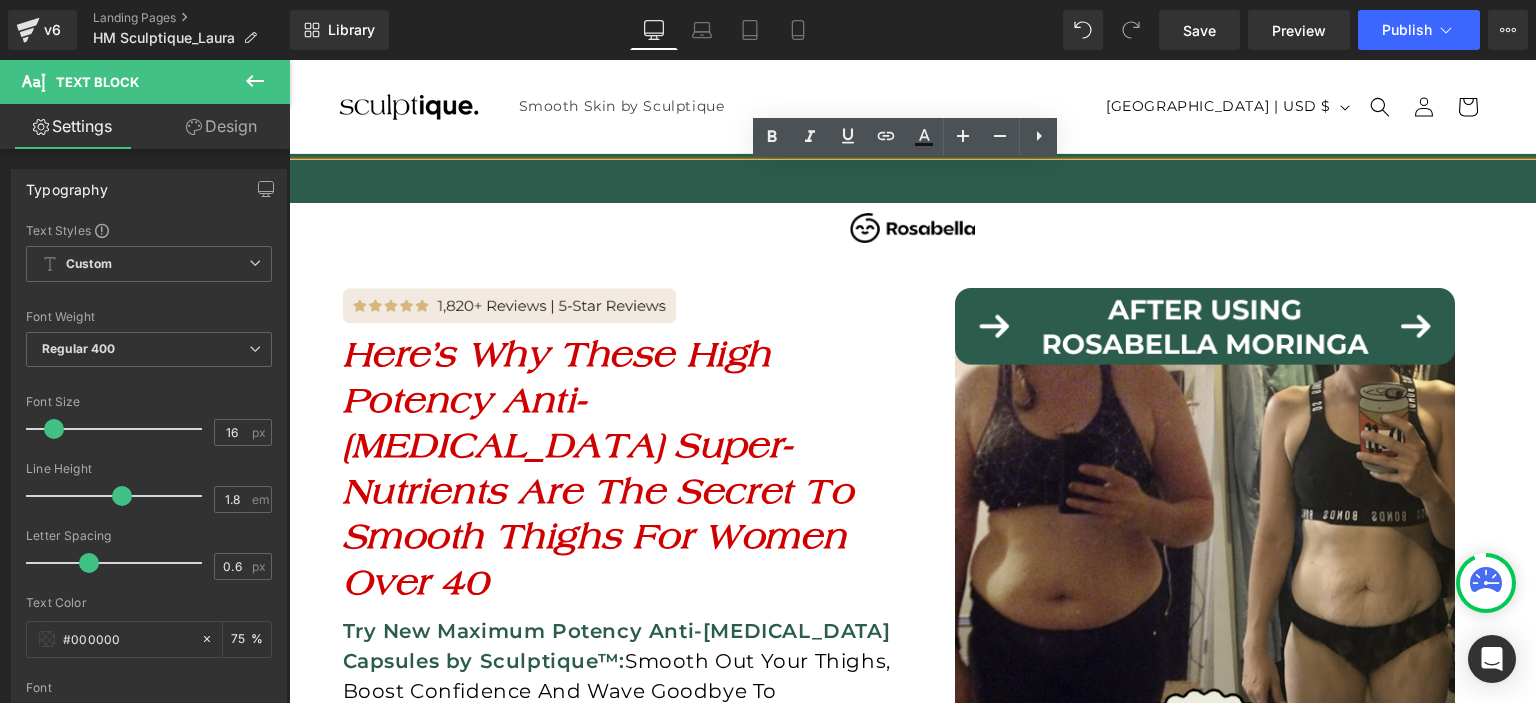 click at bounding box center [912, 183] 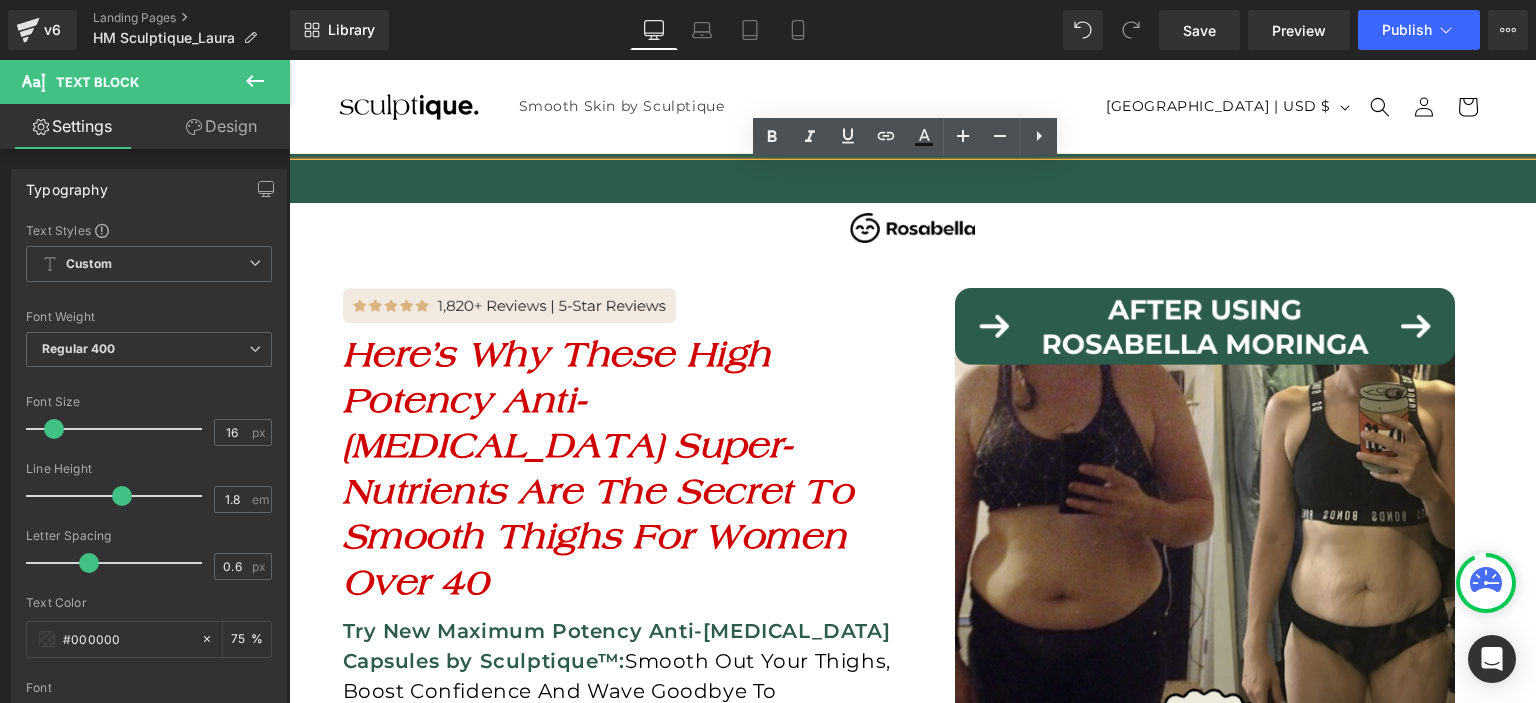 click at bounding box center (289, 60) 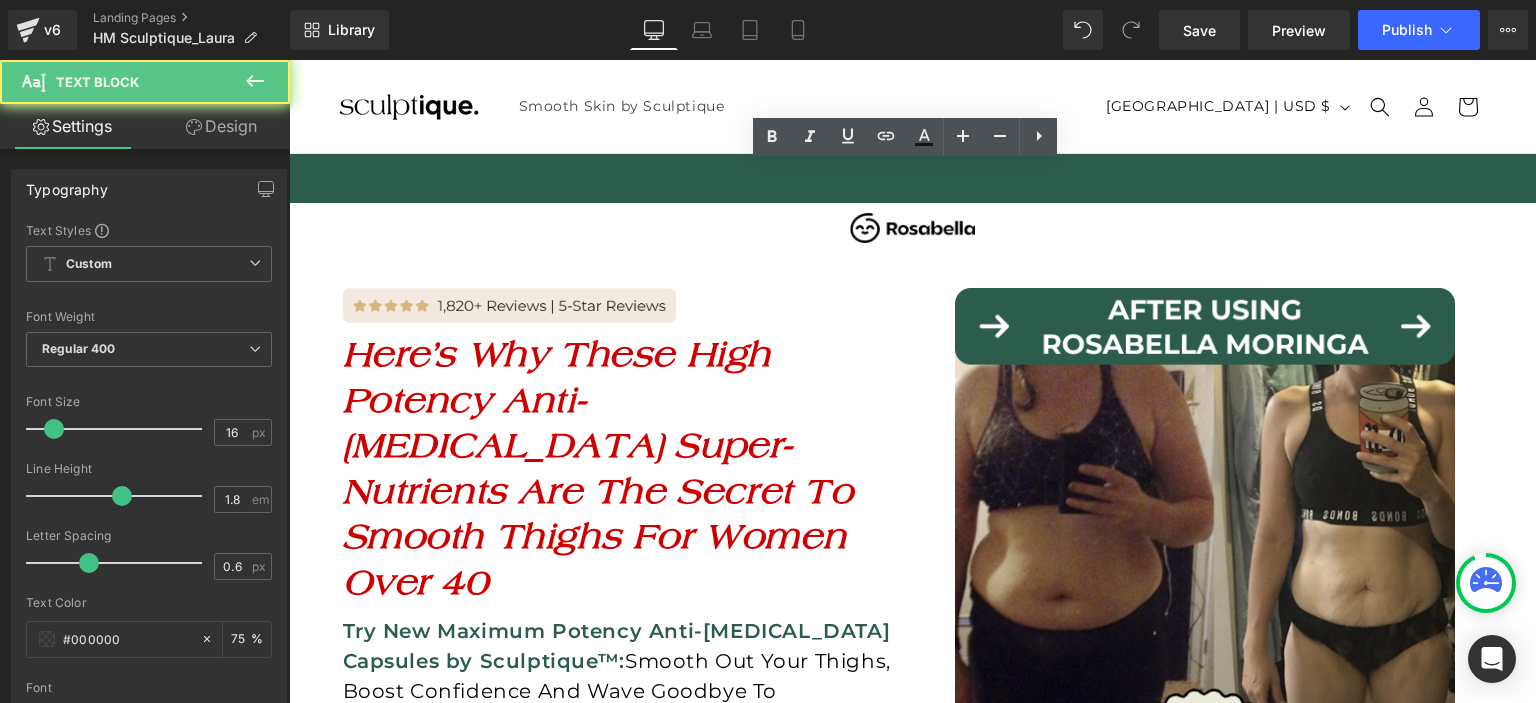 click at bounding box center (912, 183) 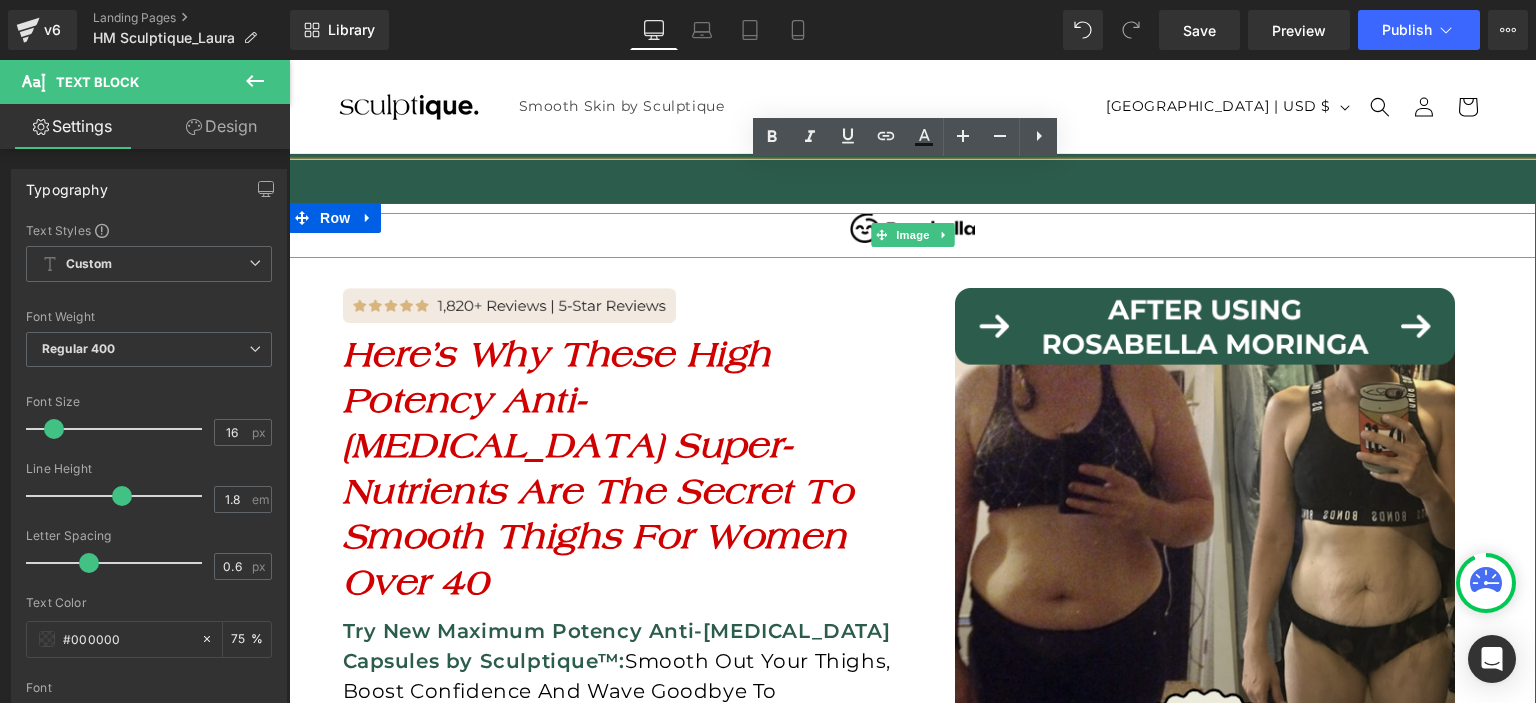 click at bounding box center [912, 235] 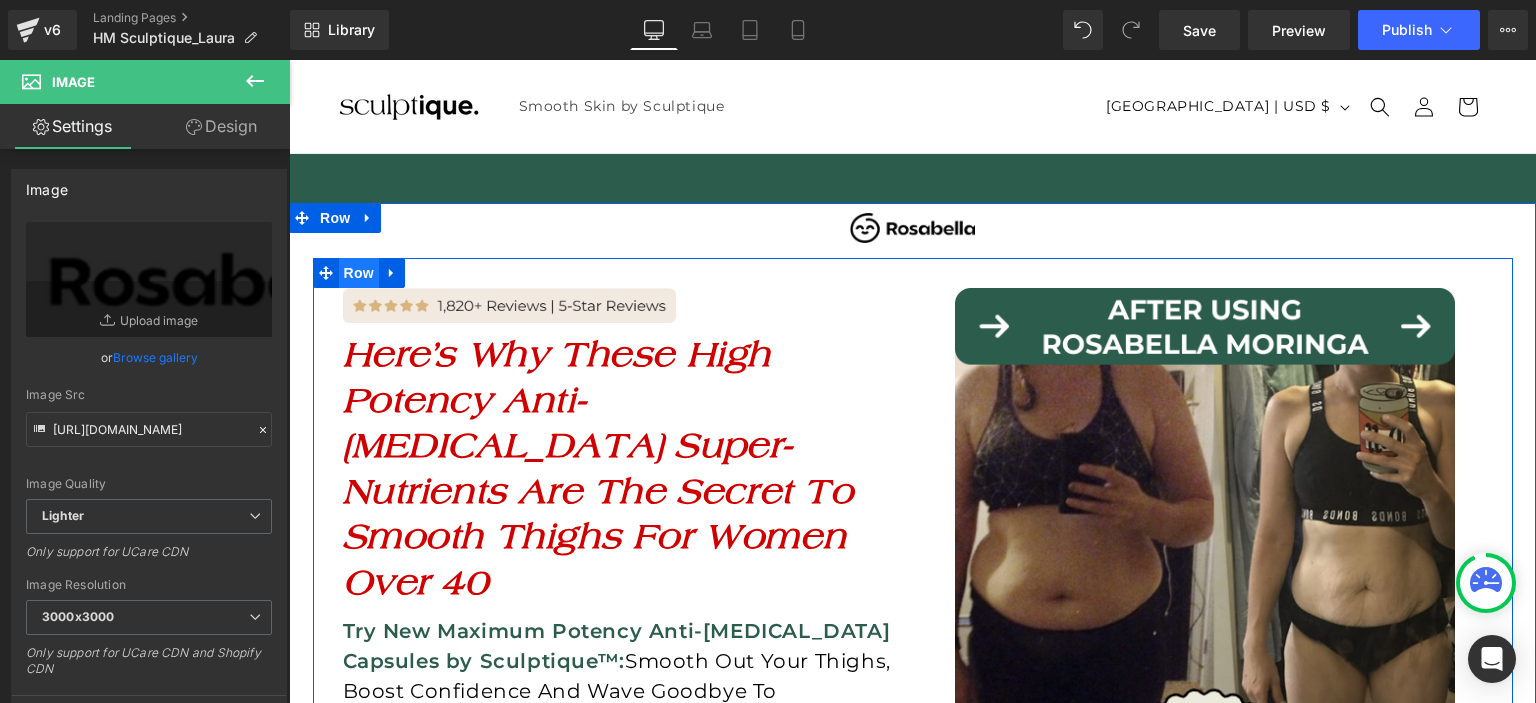 click on "Row" at bounding box center (359, 273) 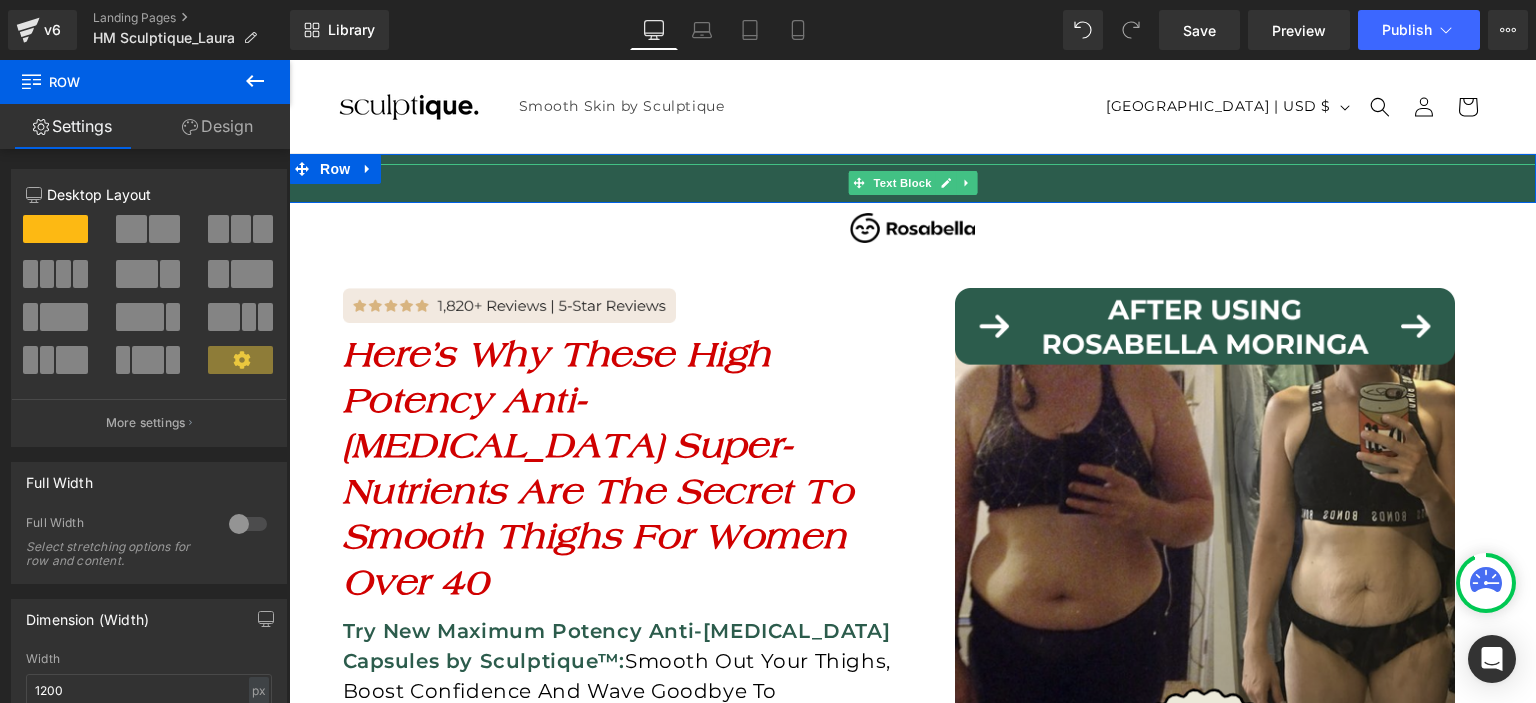 click at bounding box center [912, 183] 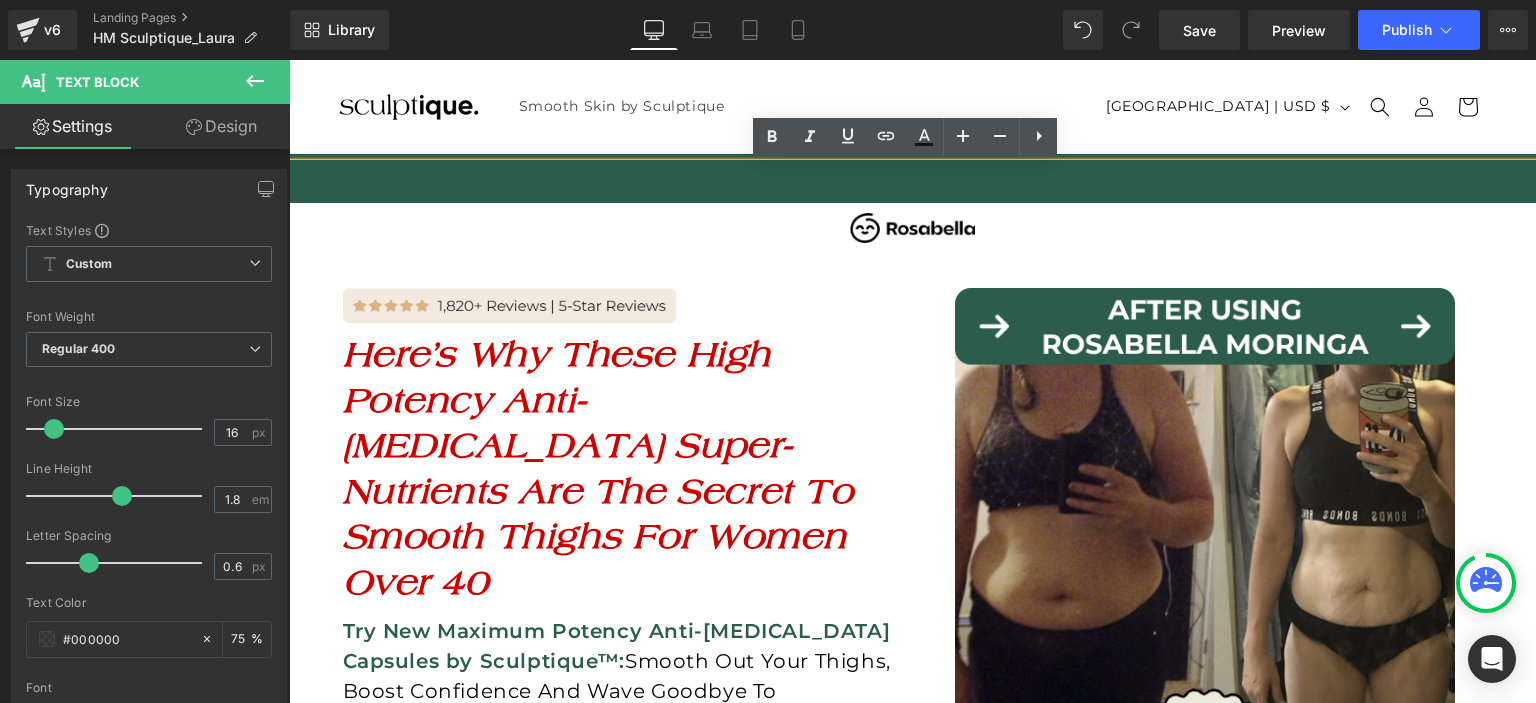 click at bounding box center (912, 235) 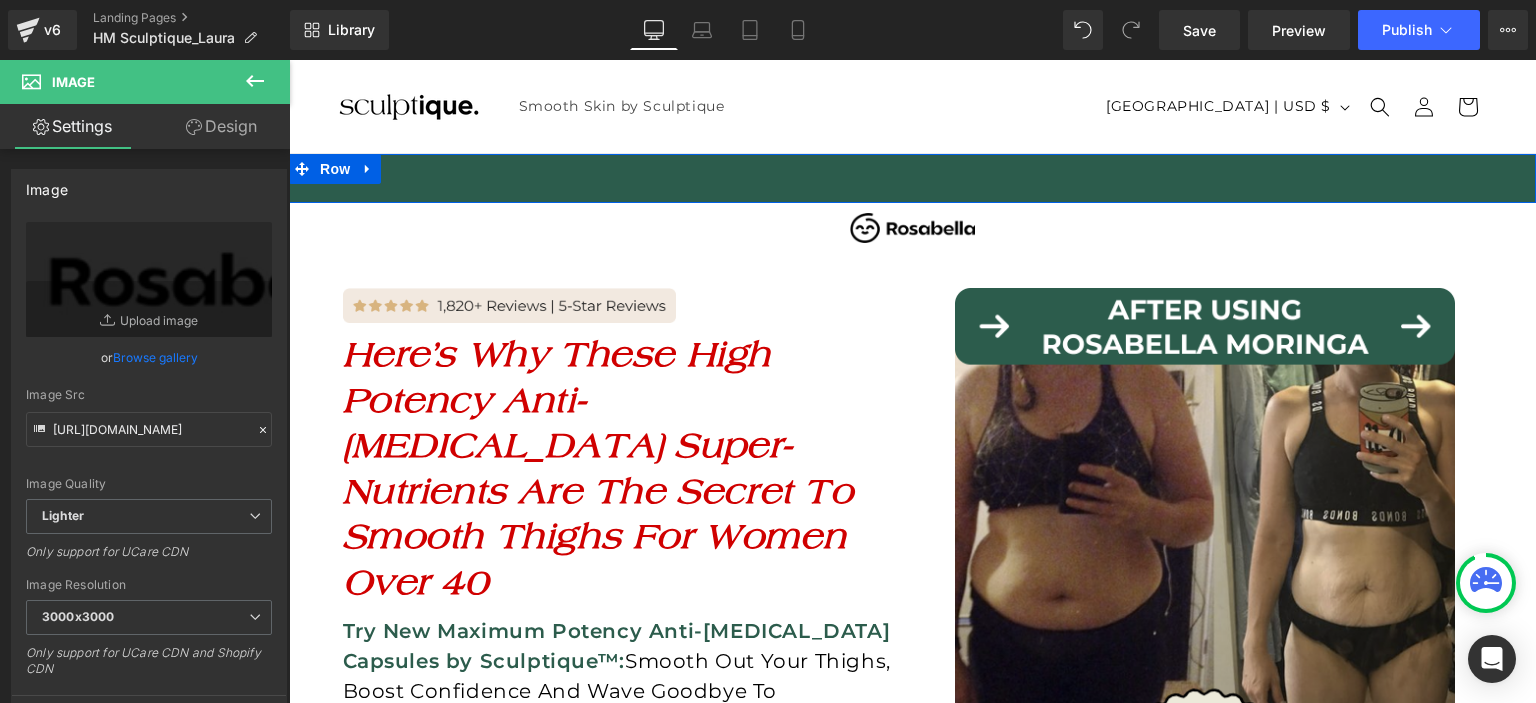 click at bounding box center [368, 169] 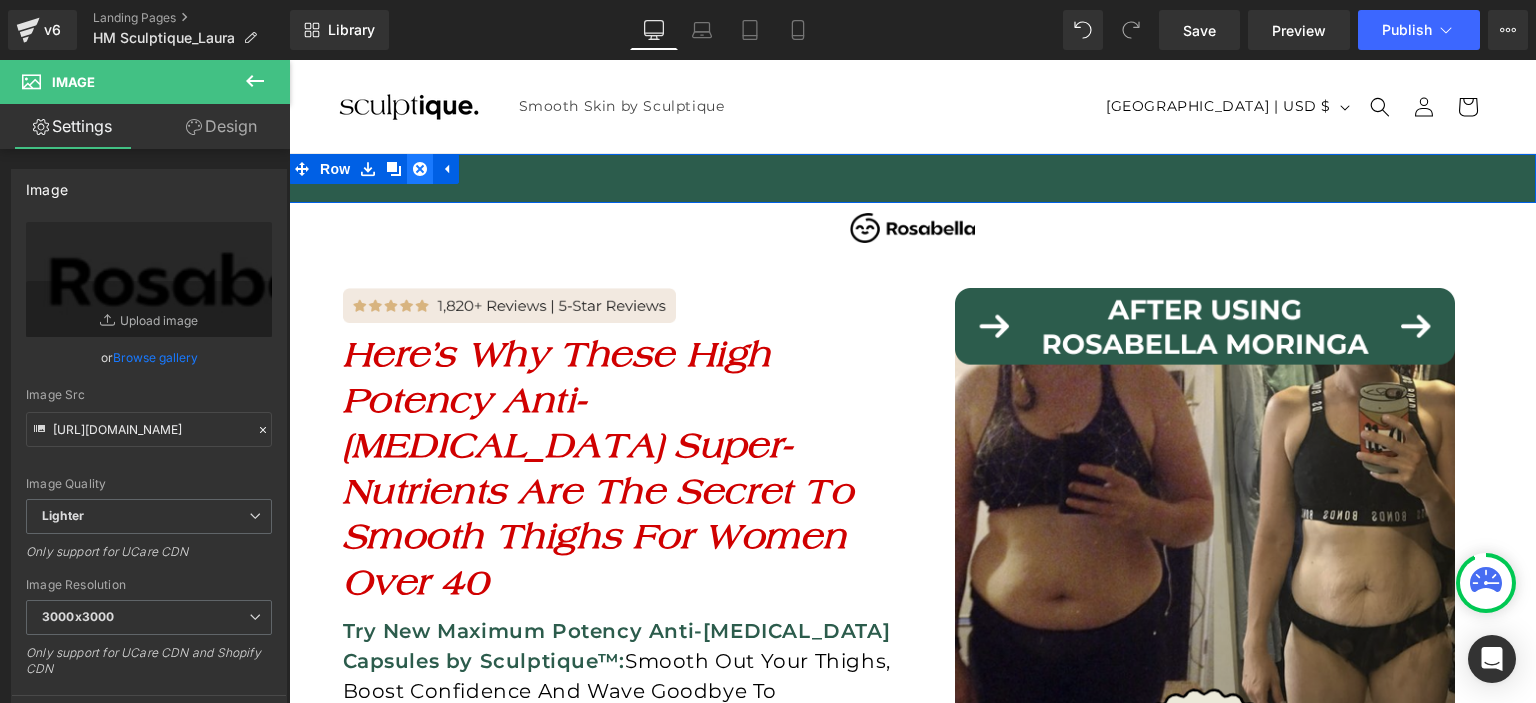 click 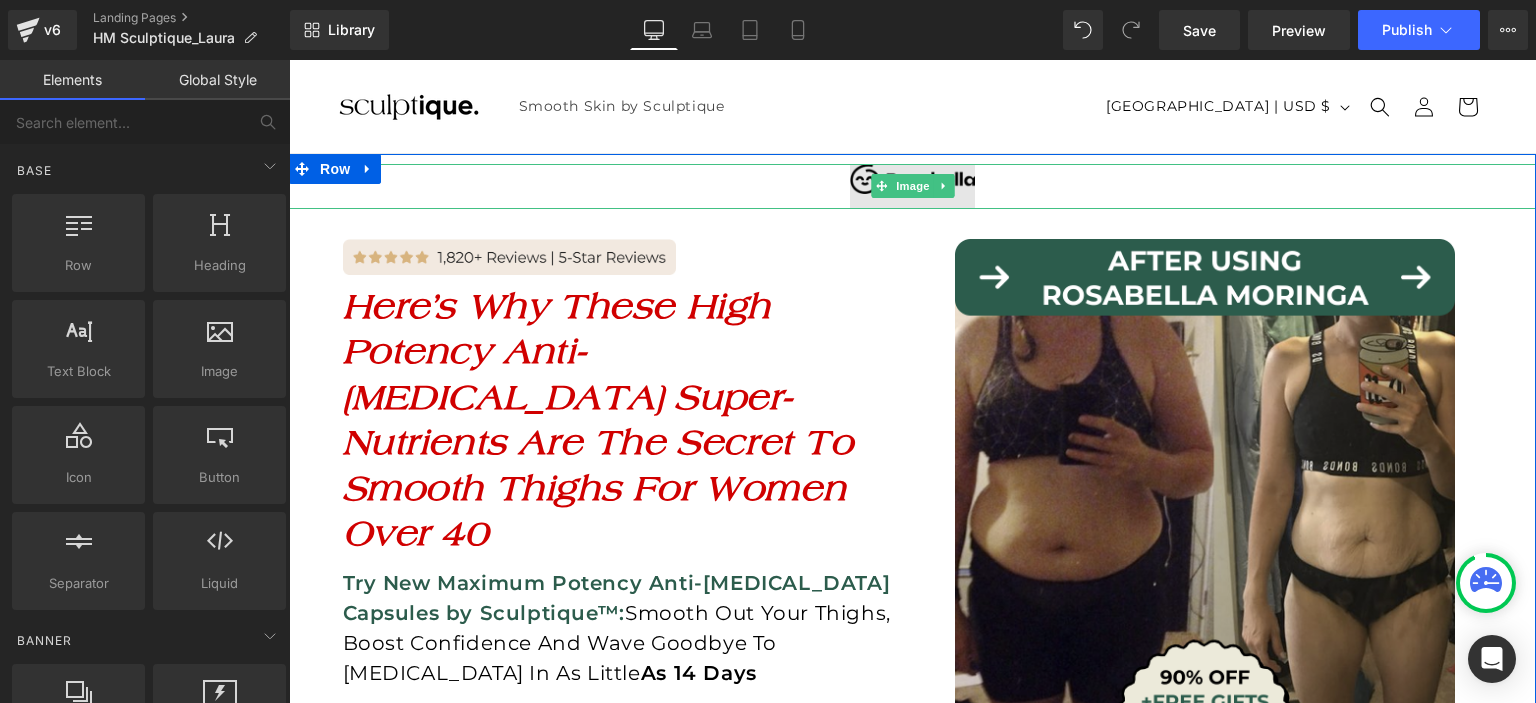 click at bounding box center (912, 186) 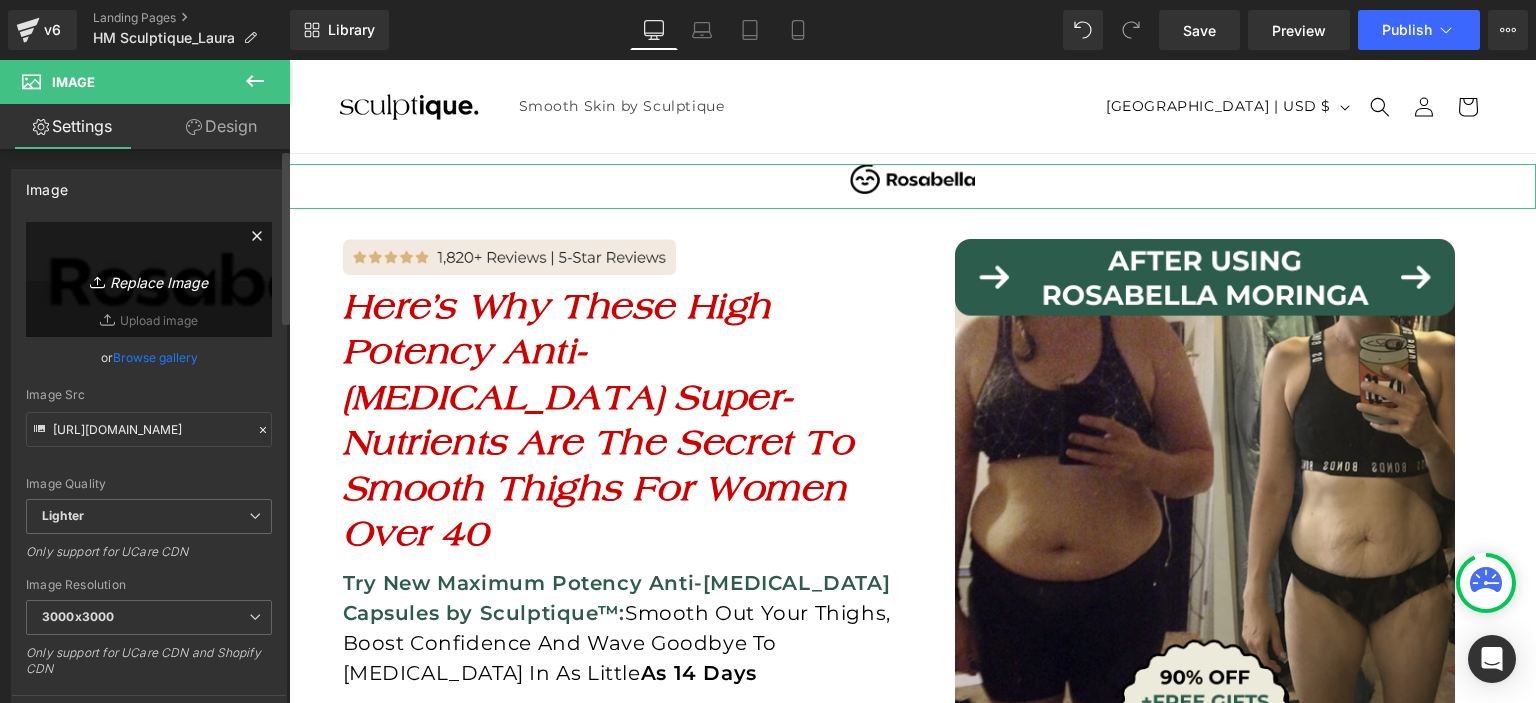 click on "Replace Image" at bounding box center [149, 279] 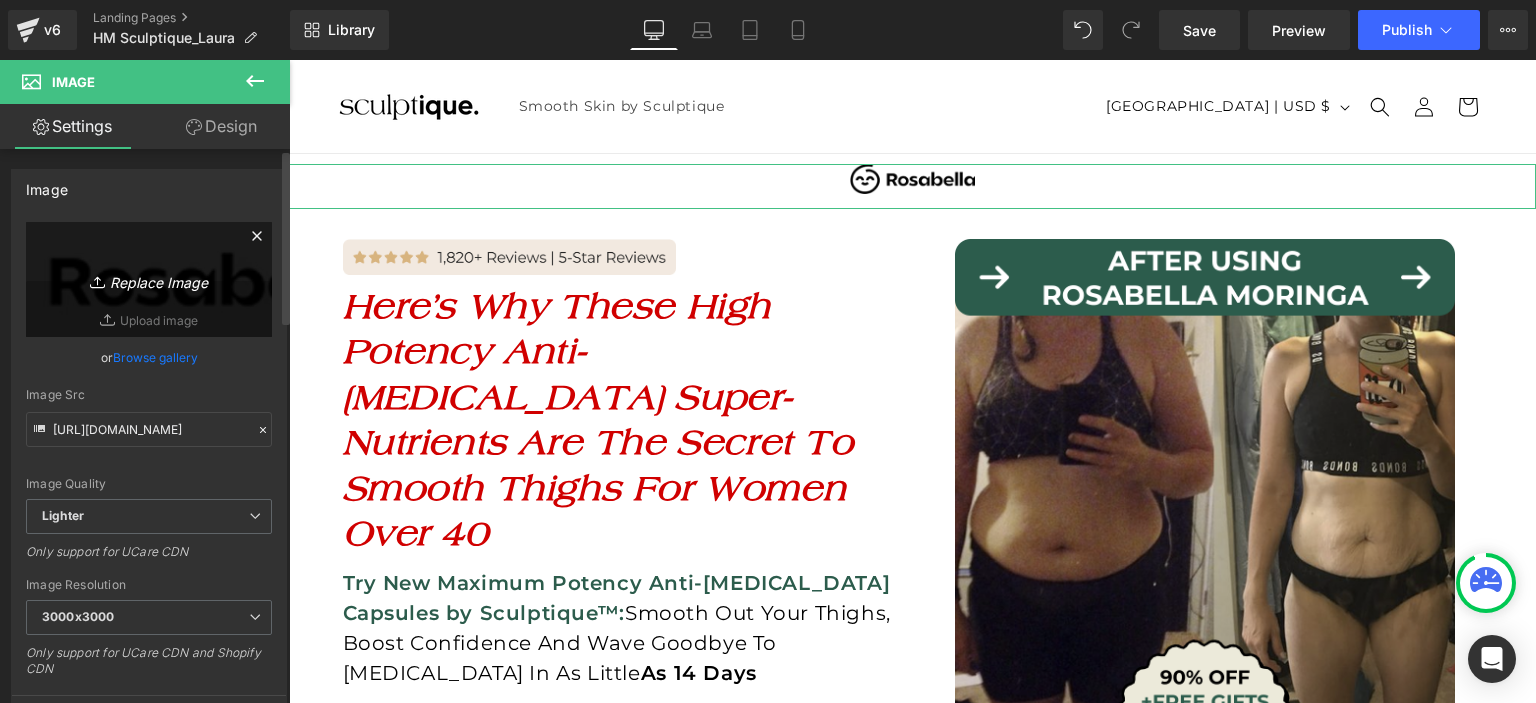 type on "C:\fakepath\1750967442-logo.webp" 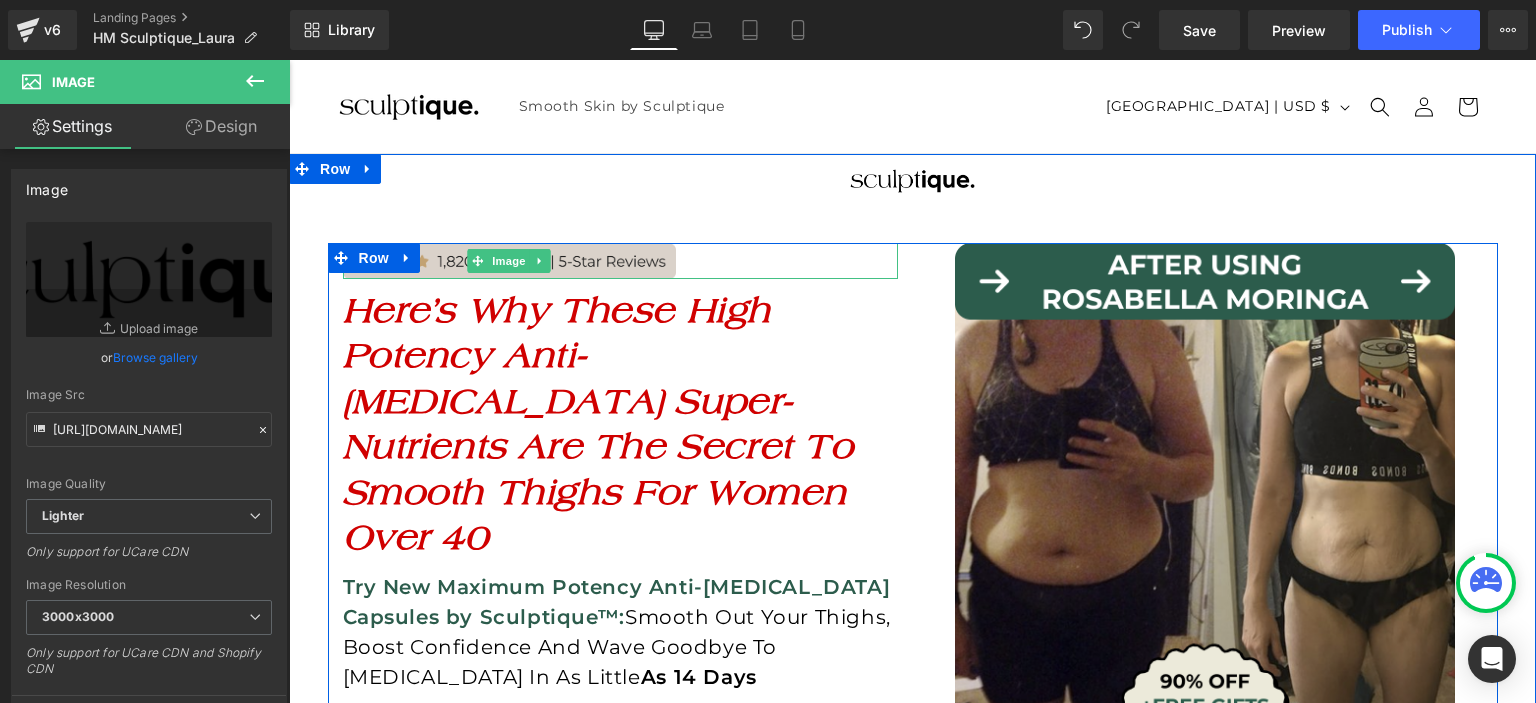 click at bounding box center (509, 261) 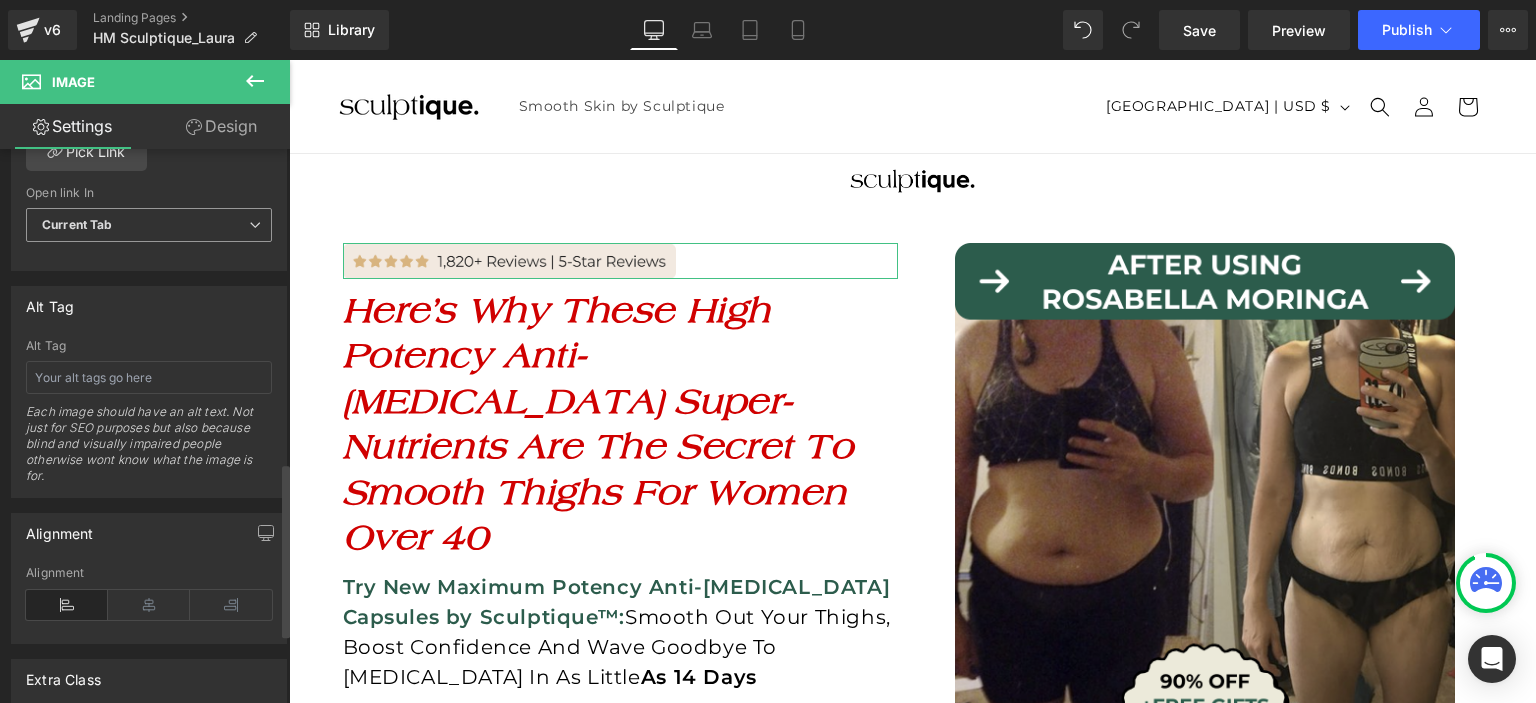 scroll, scrollTop: 1027, scrollLeft: 0, axis: vertical 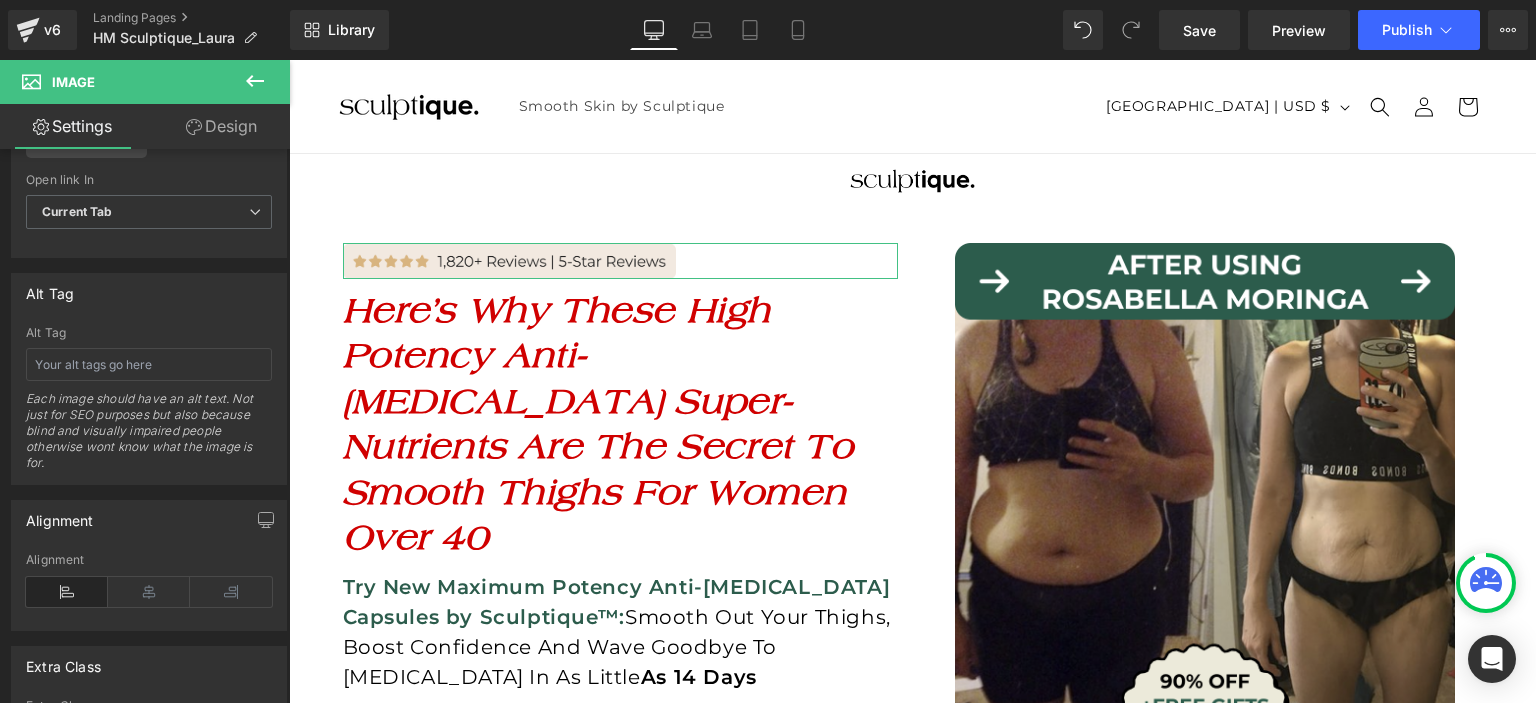 click on "Design" at bounding box center [221, 126] 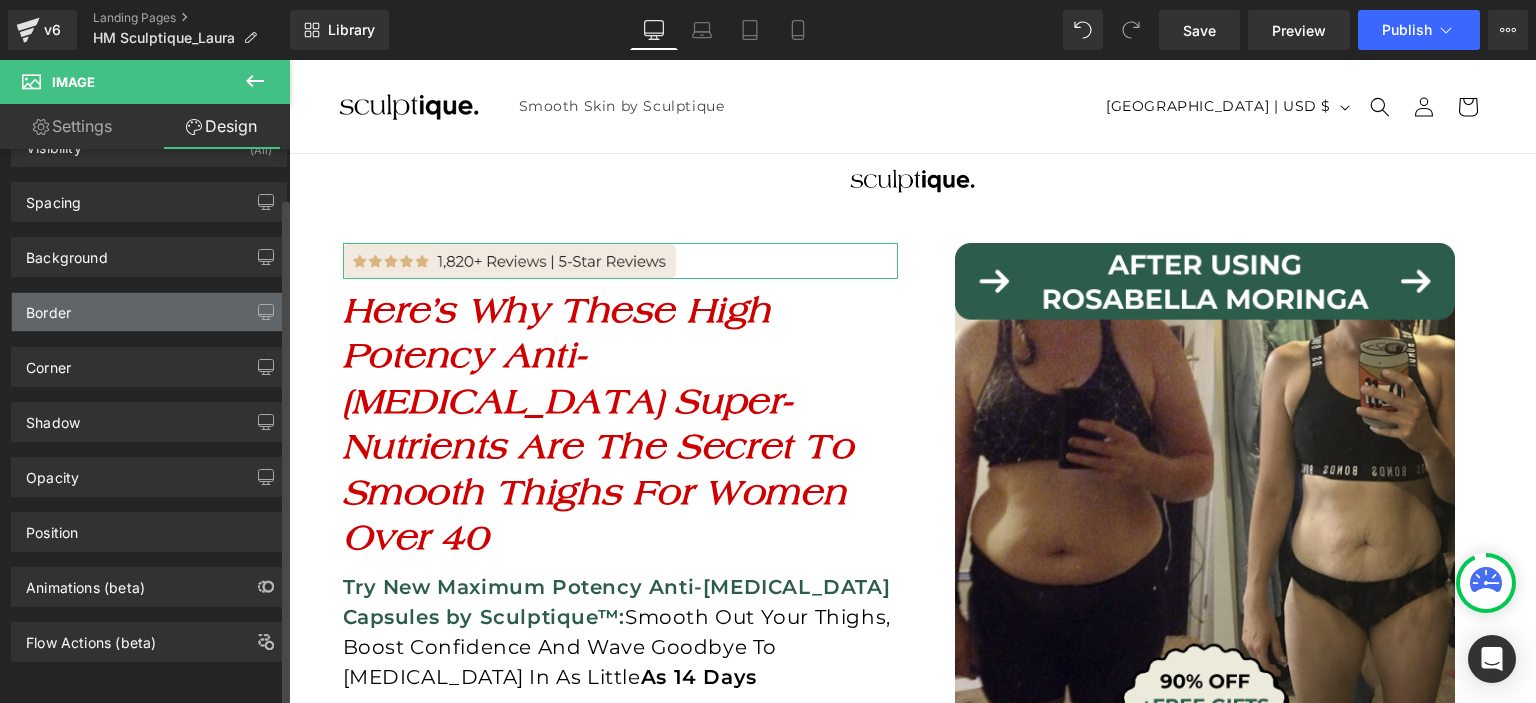 scroll, scrollTop: 0, scrollLeft: 0, axis: both 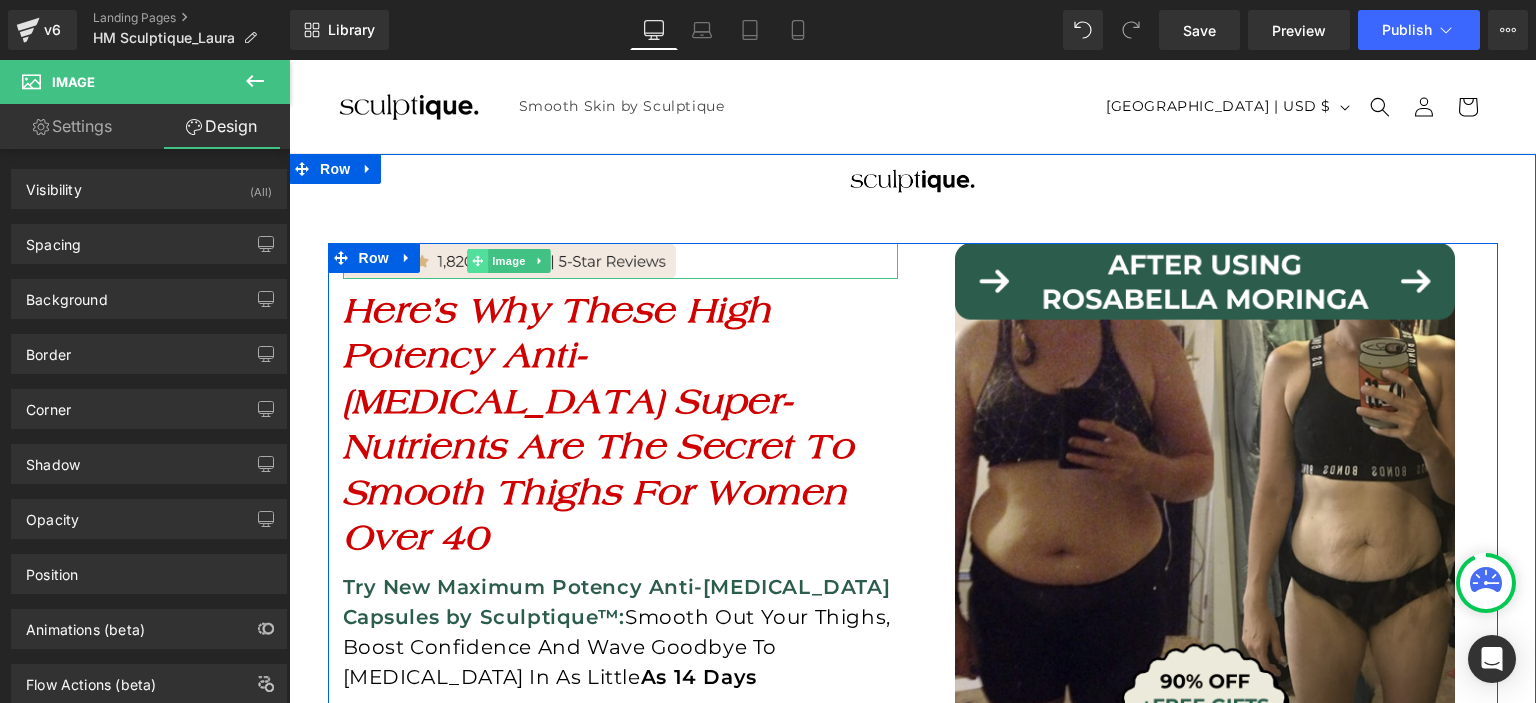 click at bounding box center (477, 261) 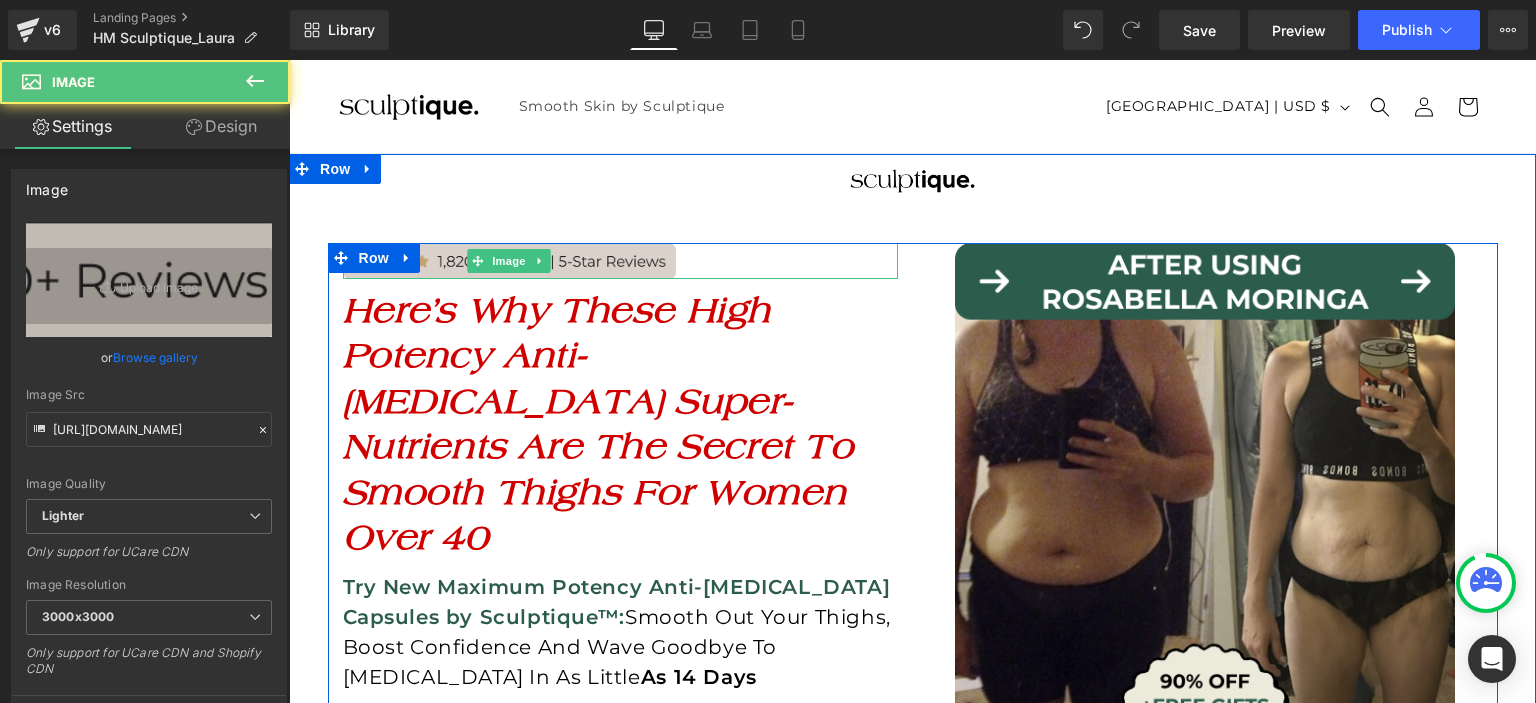 click at bounding box center [509, 261] 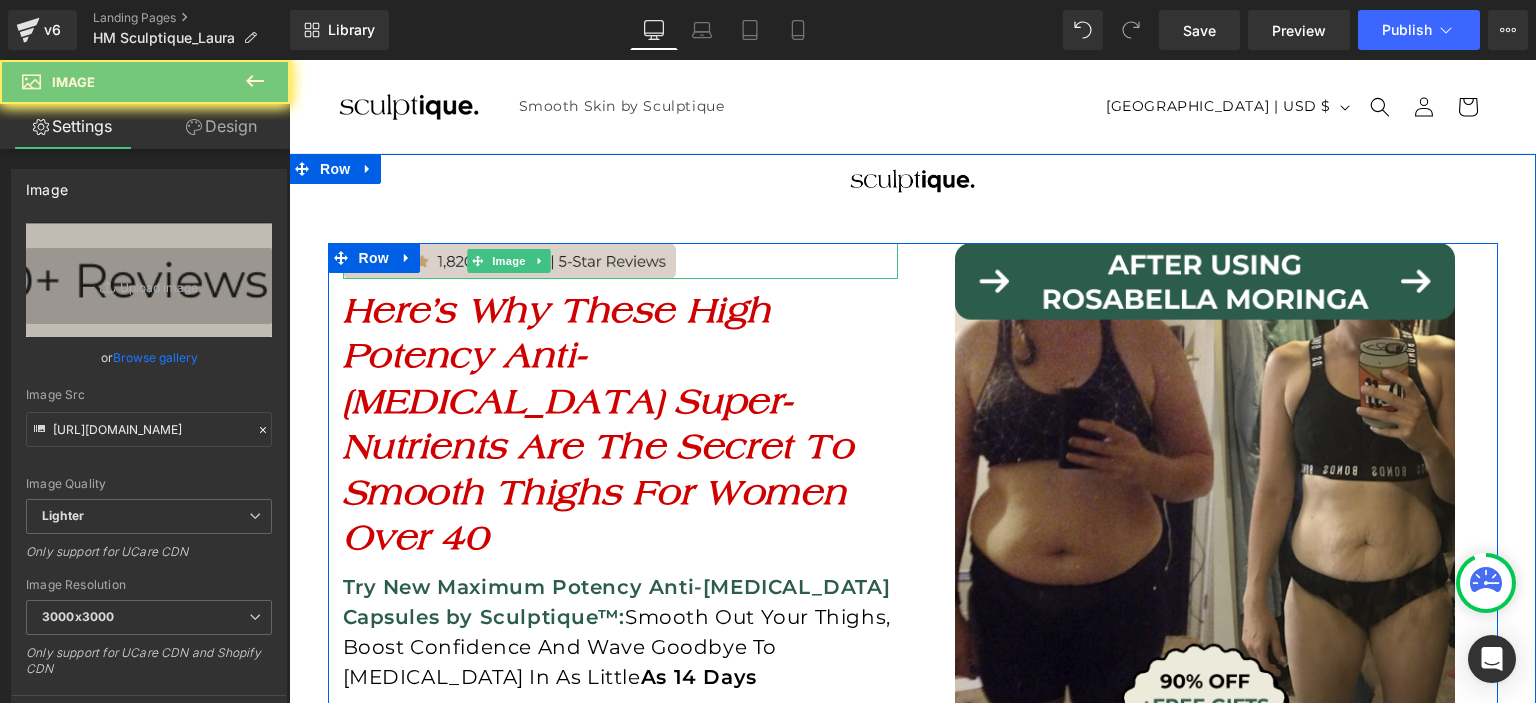 click at bounding box center [509, 261] 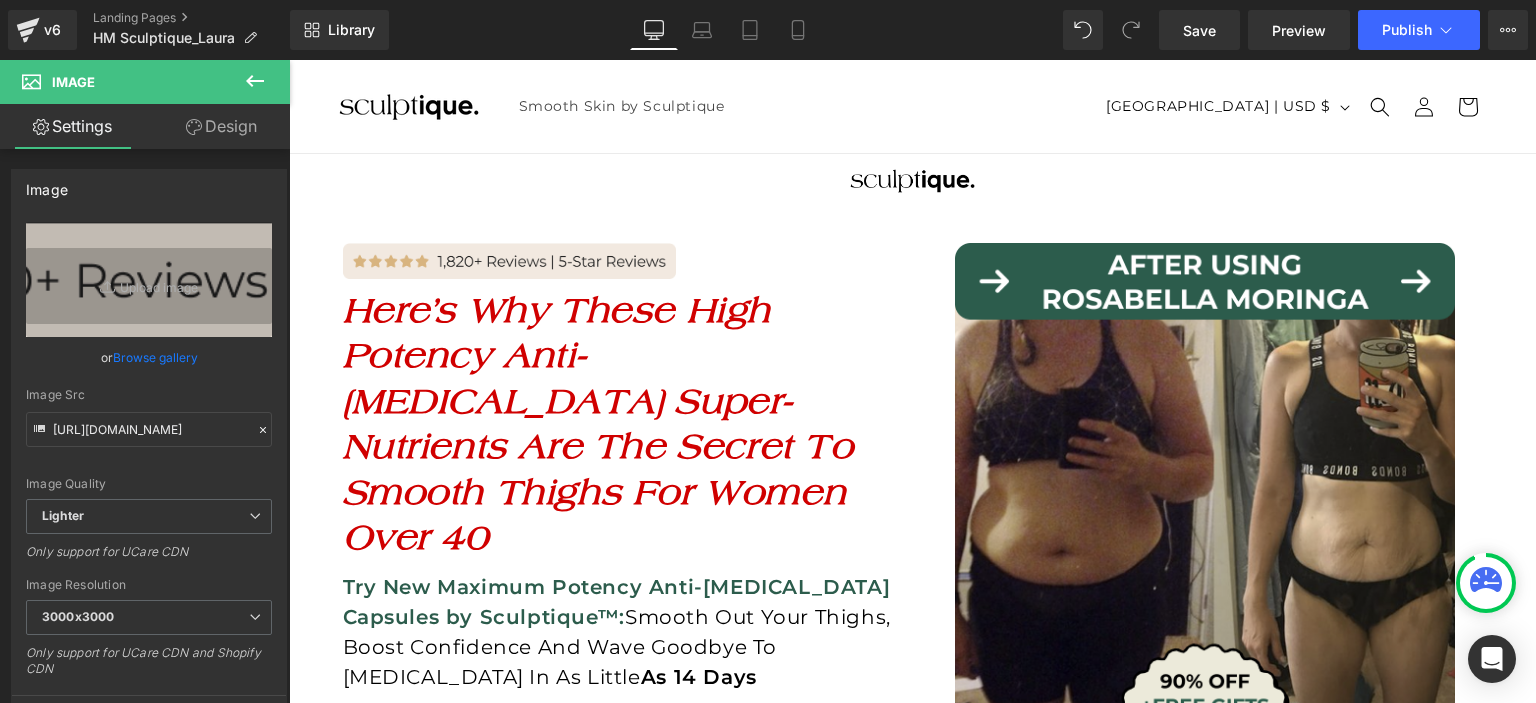 click at bounding box center (255, 82) 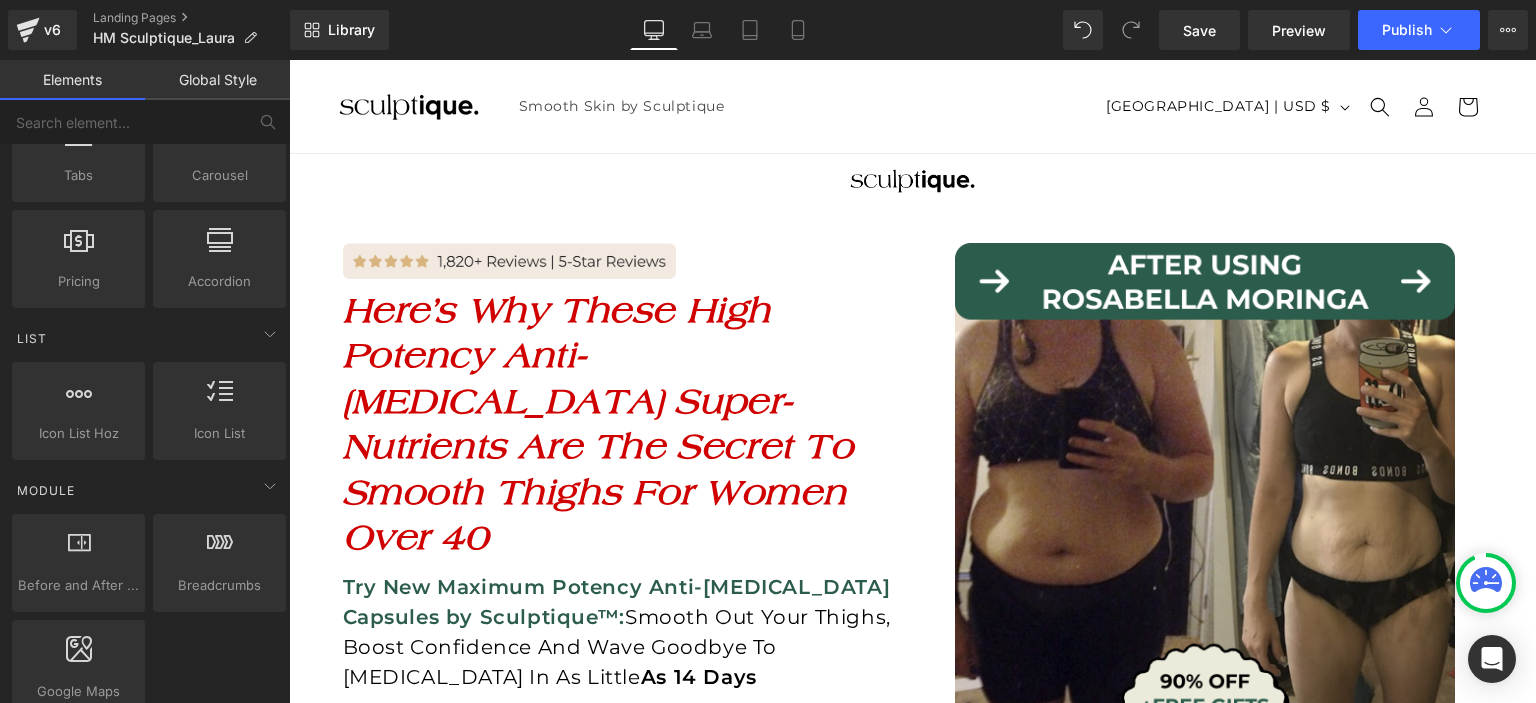 scroll, scrollTop: 712, scrollLeft: 0, axis: vertical 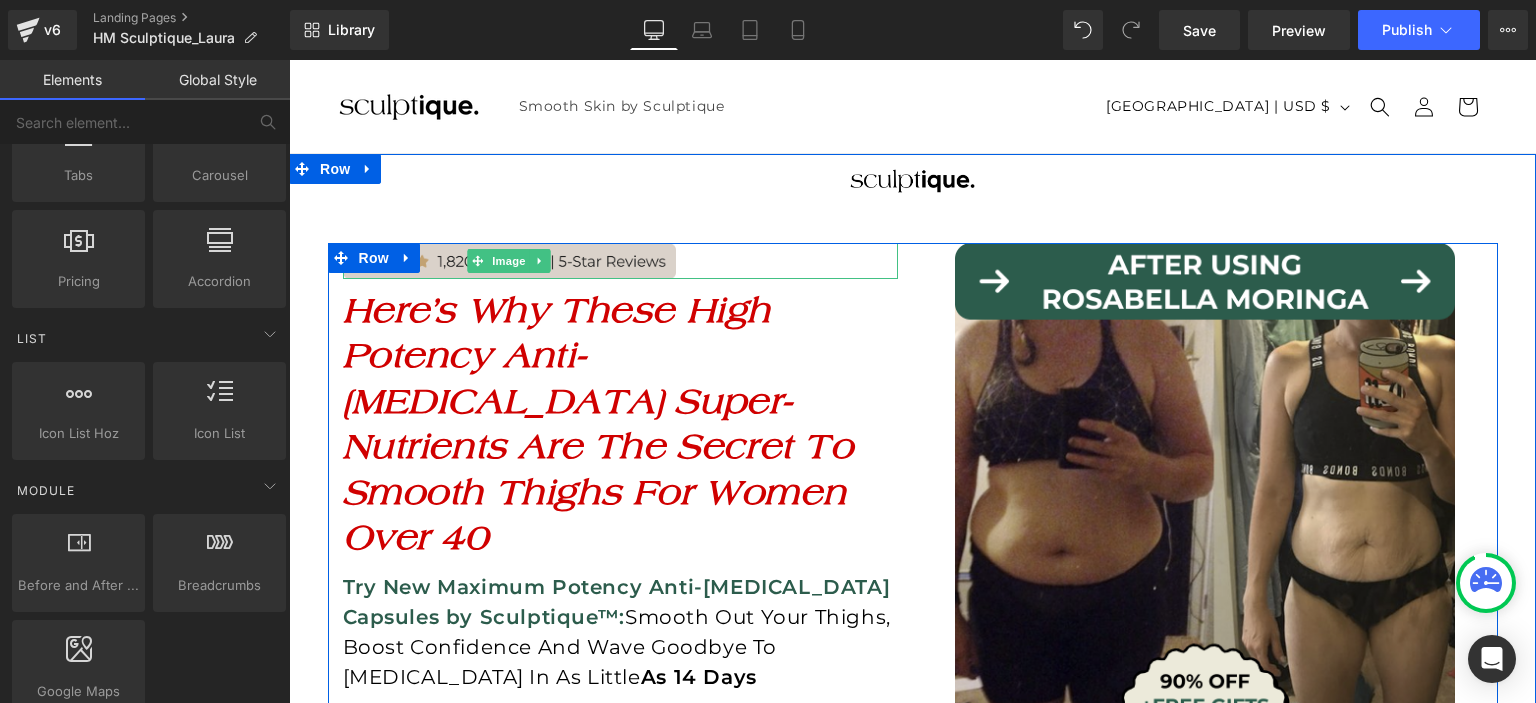 click at bounding box center [509, 261] 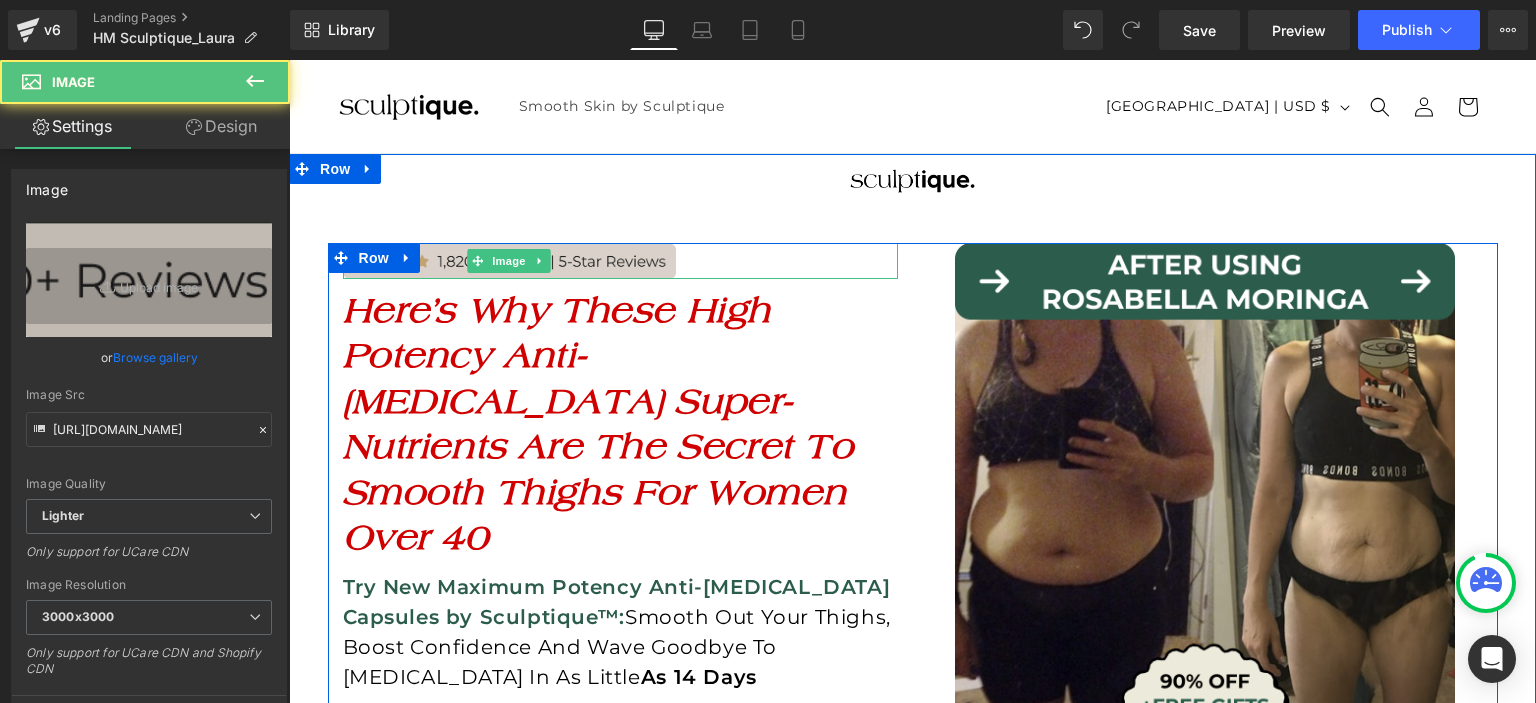 click at bounding box center [509, 261] 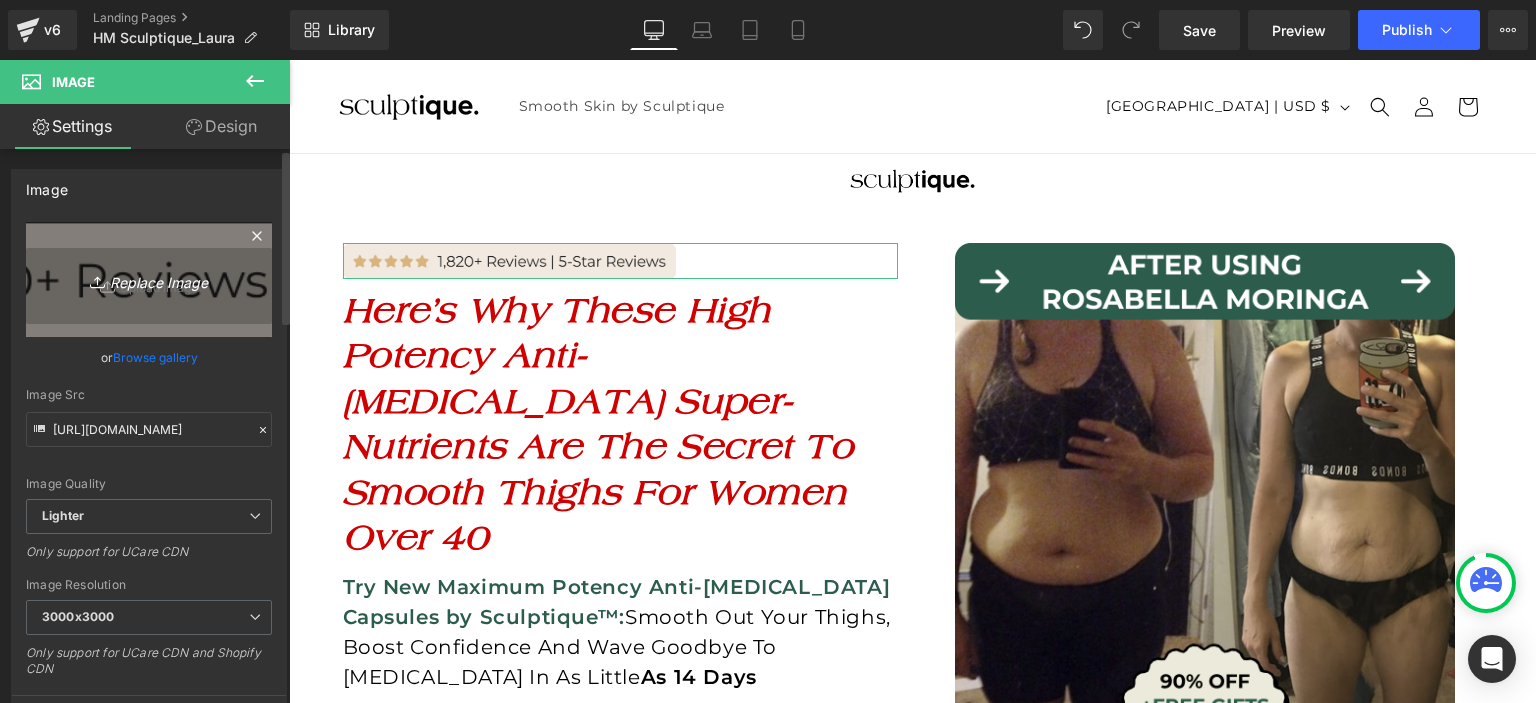 click on "Replace Image" at bounding box center (149, 279) 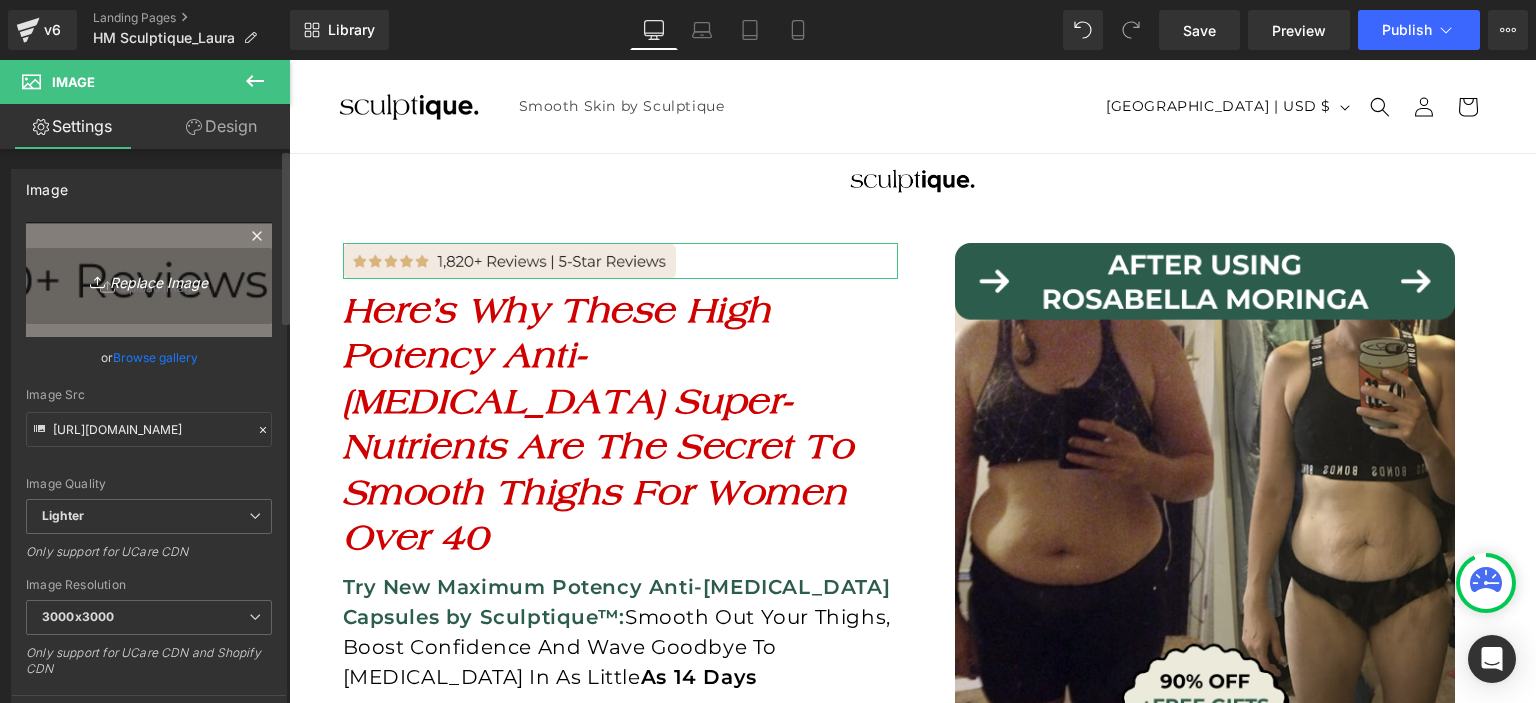 click on "Replace Image" at bounding box center [149, 279] 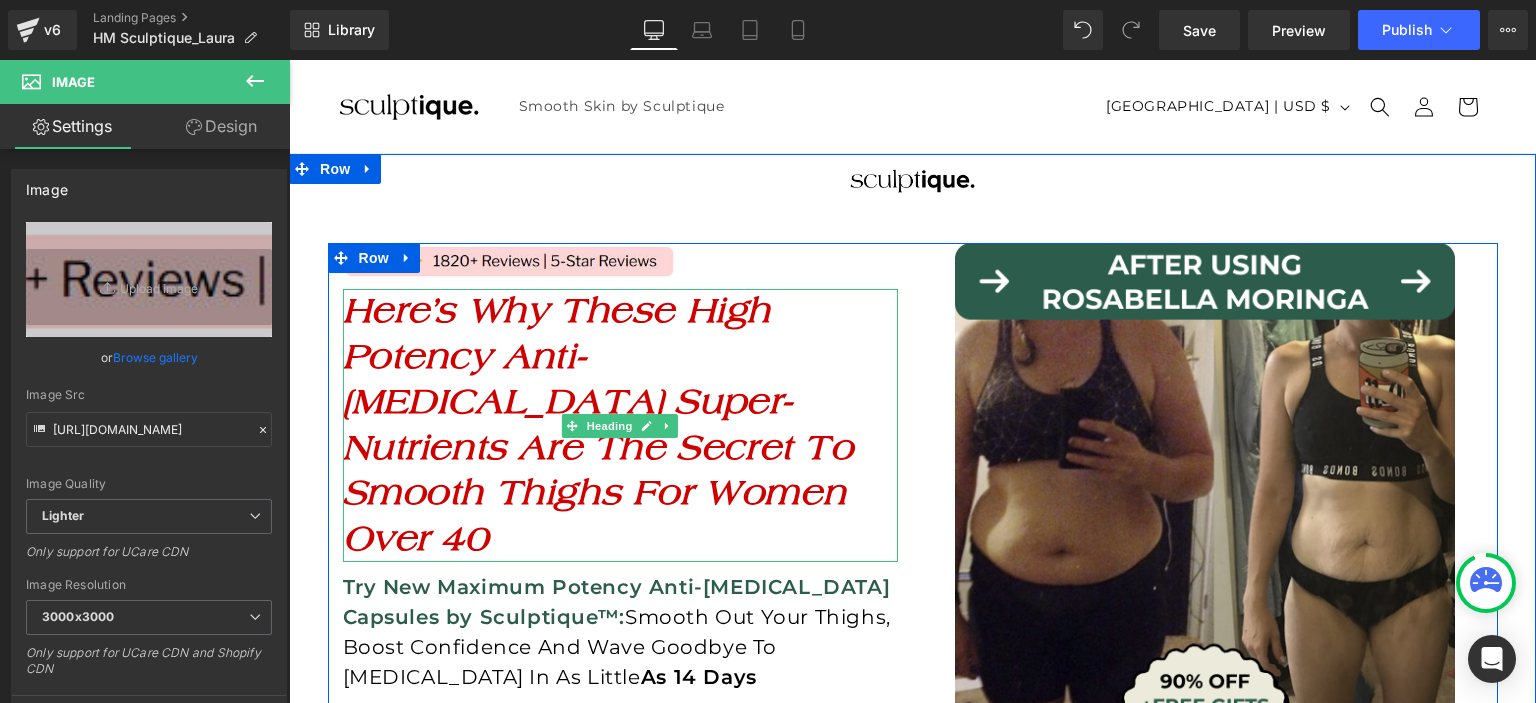 click on "Here’s Why These High Potency Anti-Cellulite Super-Nutrients Are The Secret To Smooth Thighs For Women Over 40" at bounding box center [598, 425] 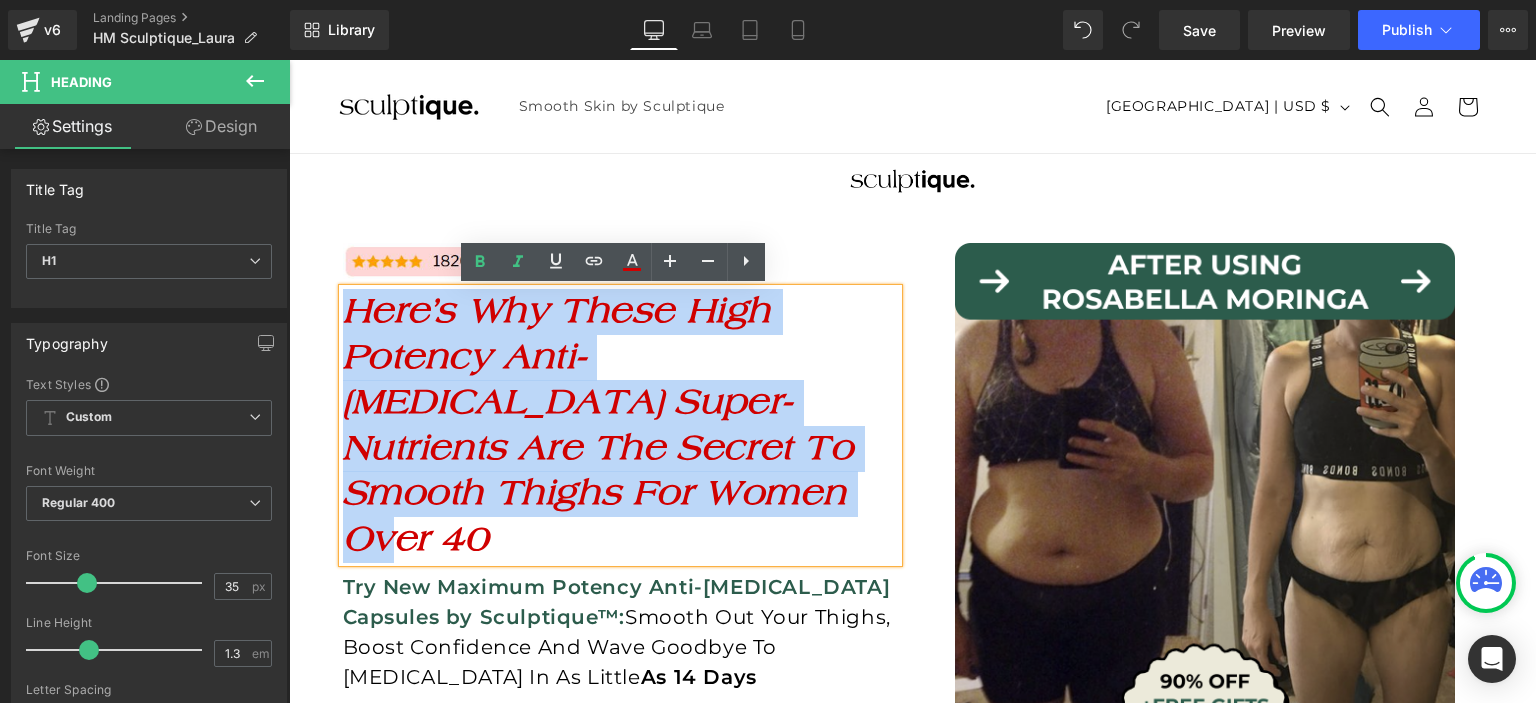 paste 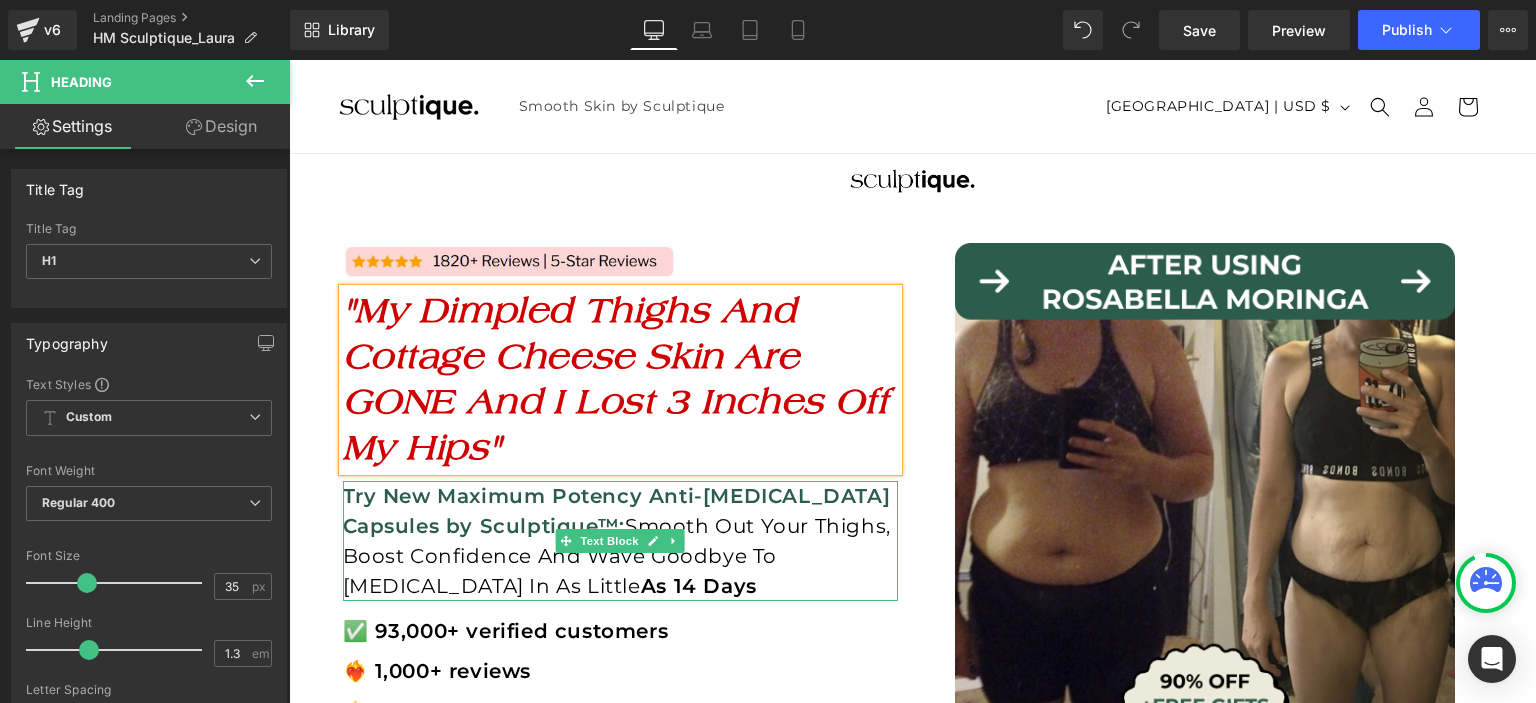 click on "Try New Maximum Potency Anti-Cellulite Capsules by Sculptique™:" at bounding box center (617, 511) 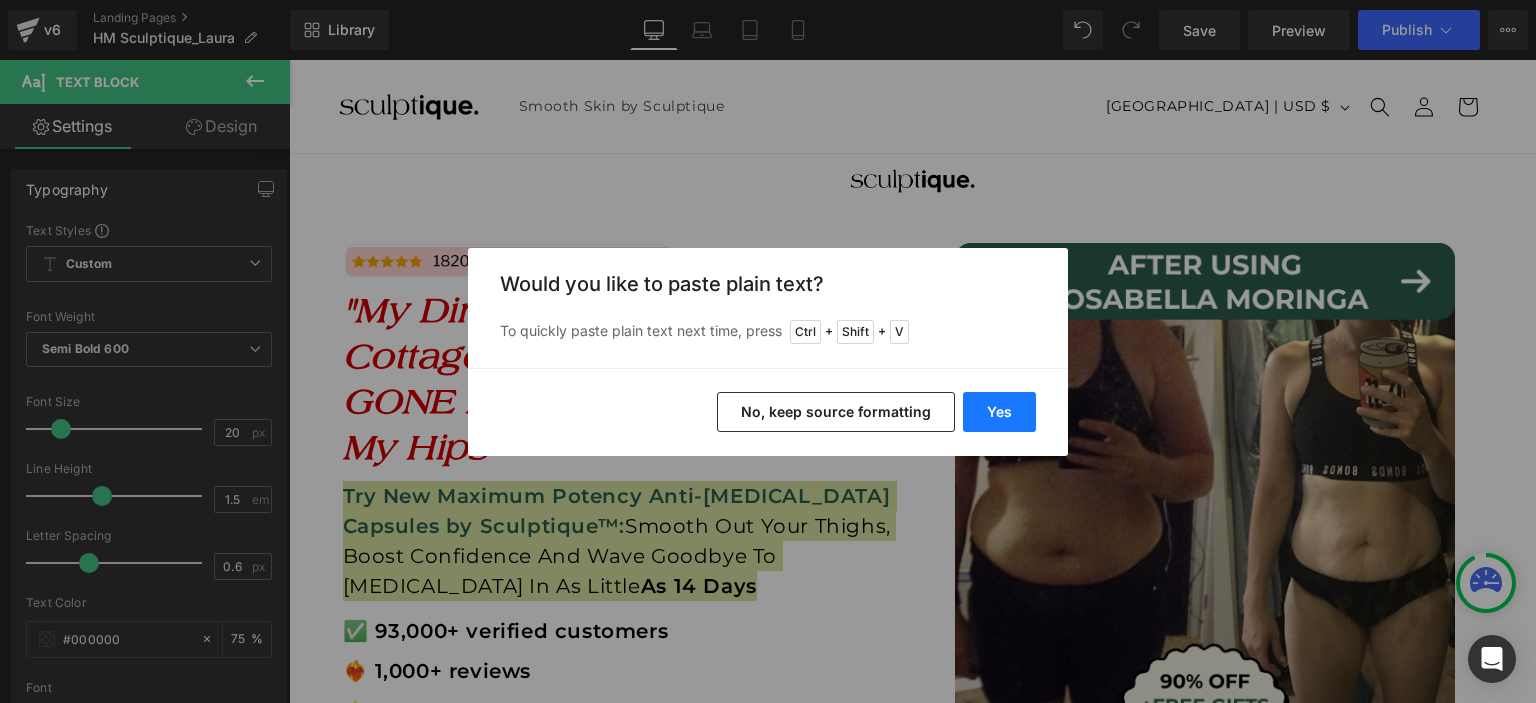 click on "Yes" at bounding box center [999, 412] 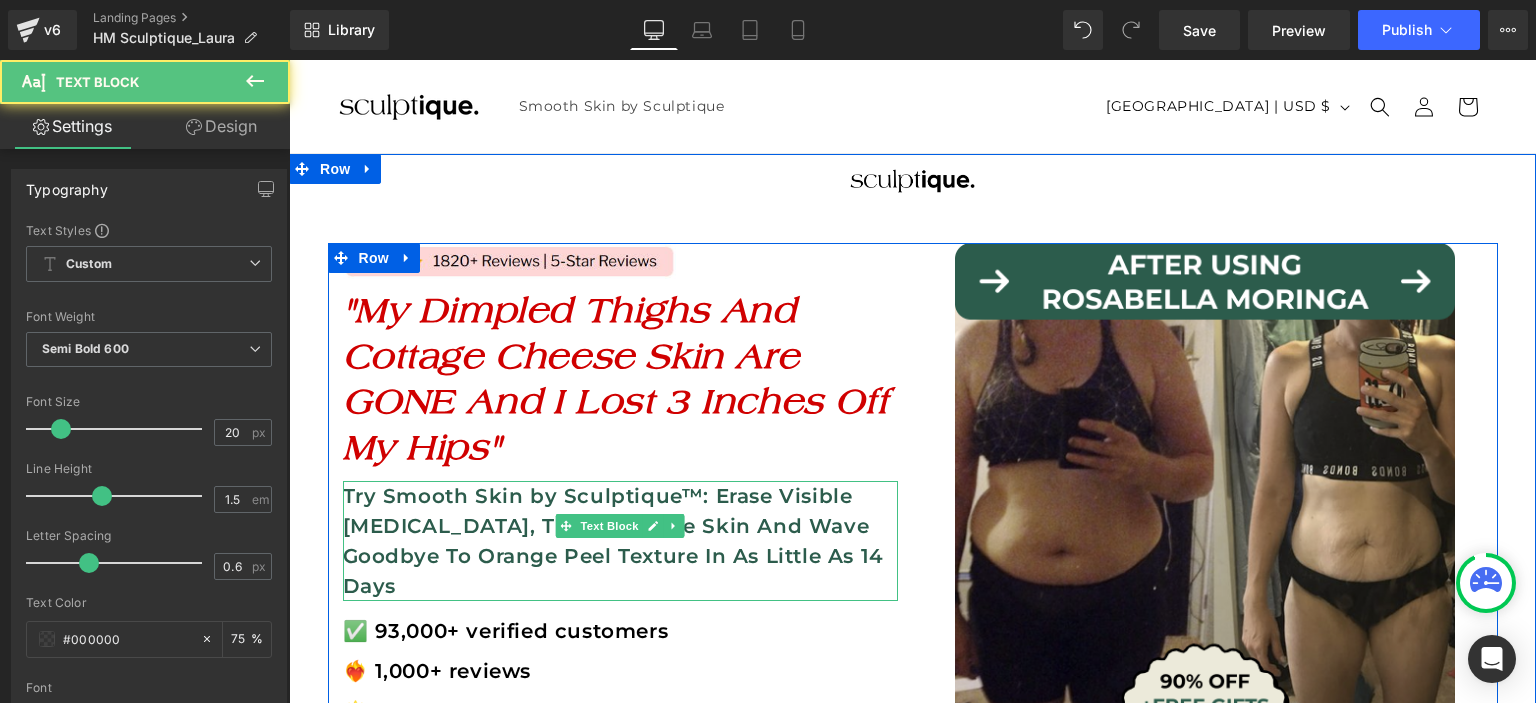 click on "Try Smooth Skin by Sculptique™: Erase Visible Cellulite, Tighten Loose Skin And Wave Goodbye To Orange Peel Texture In As Little As 14 Days" at bounding box center (613, 541) 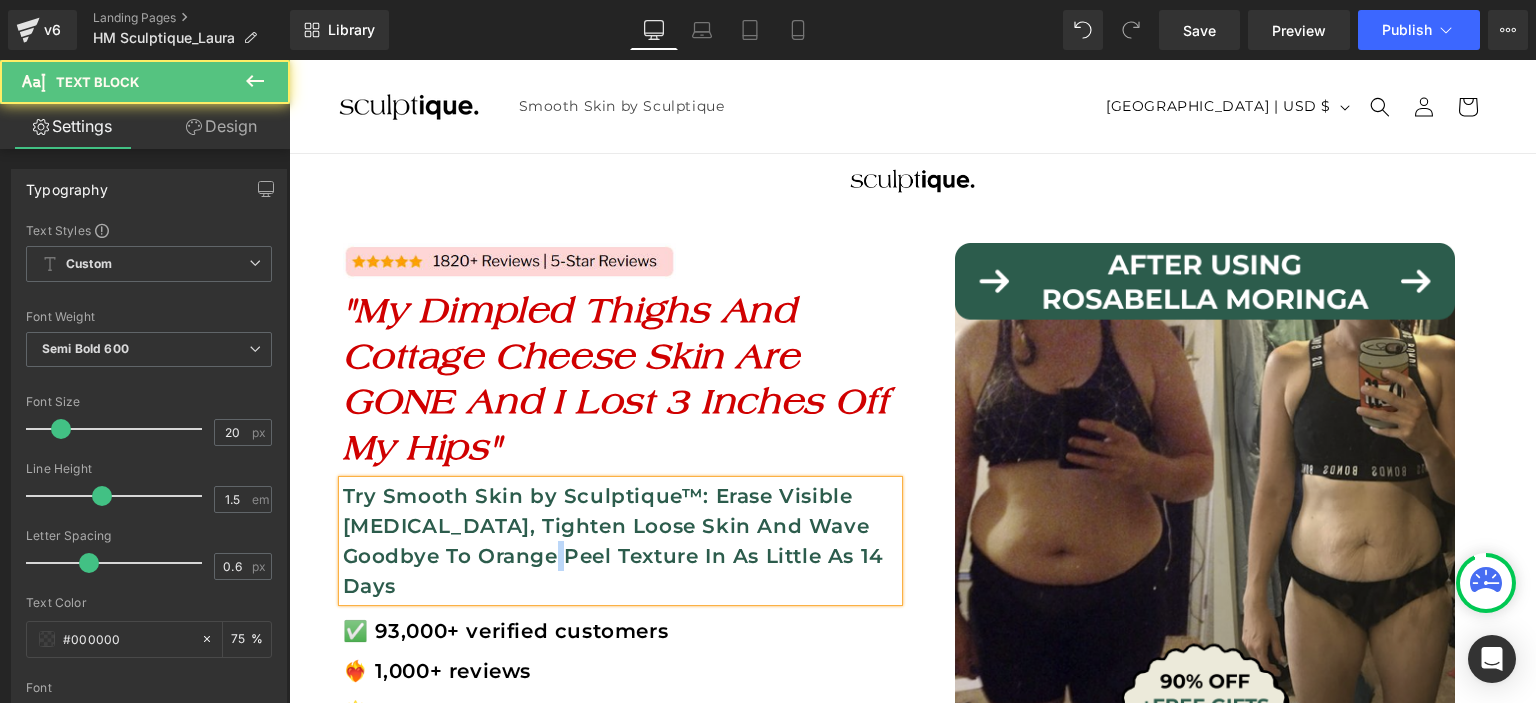 click on "Try Smooth Skin by Sculptique™: Erase Visible Cellulite, Tighten Loose Skin And Wave Goodbye To Orange Peel Texture In As Little As 14 Days" at bounding box center [613, 541] 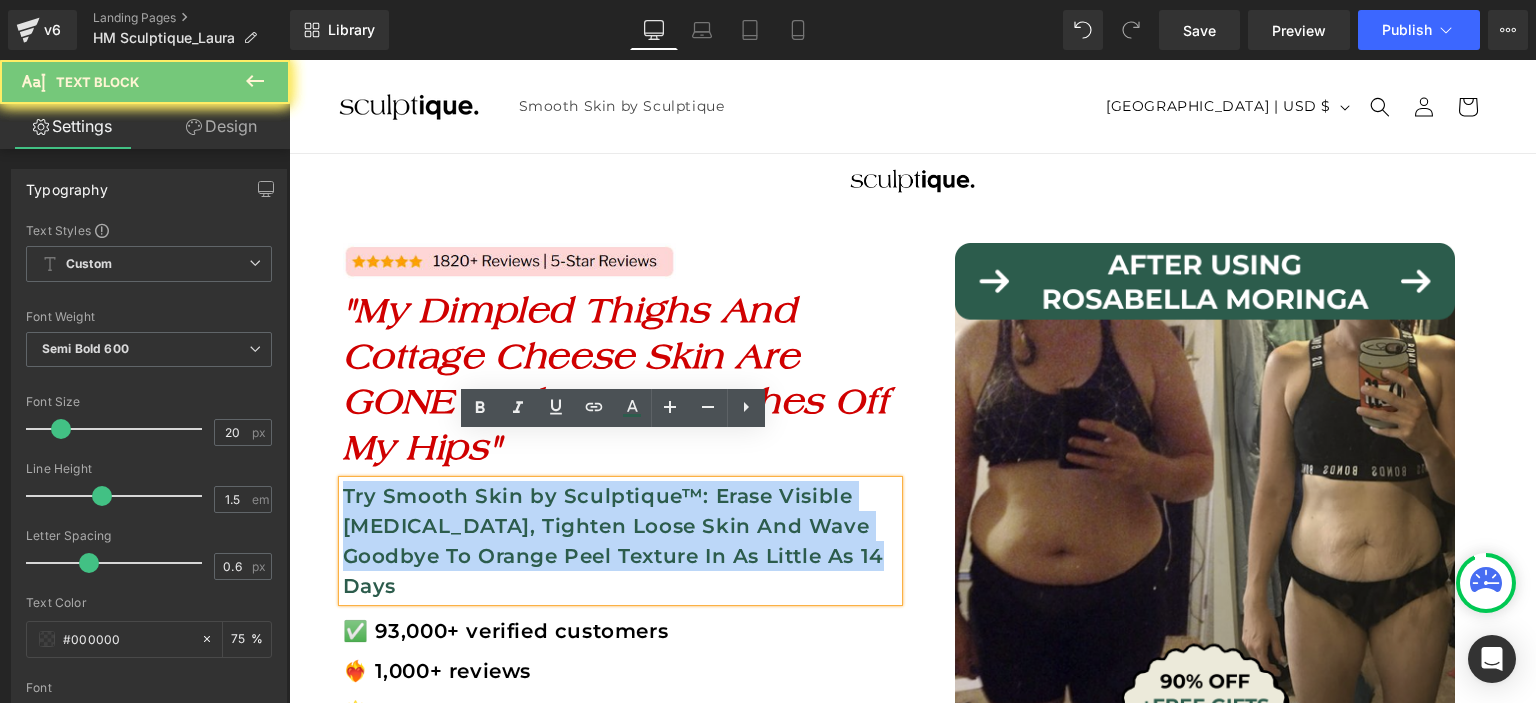 click on "Try Smooth Skin by Sculptique™: Erase Visible Cellulite, Tighten Loose Skin And Wave Goodbye To Orange Peel Texture In As Little As 14 Days" at bounding box center (613, 541) 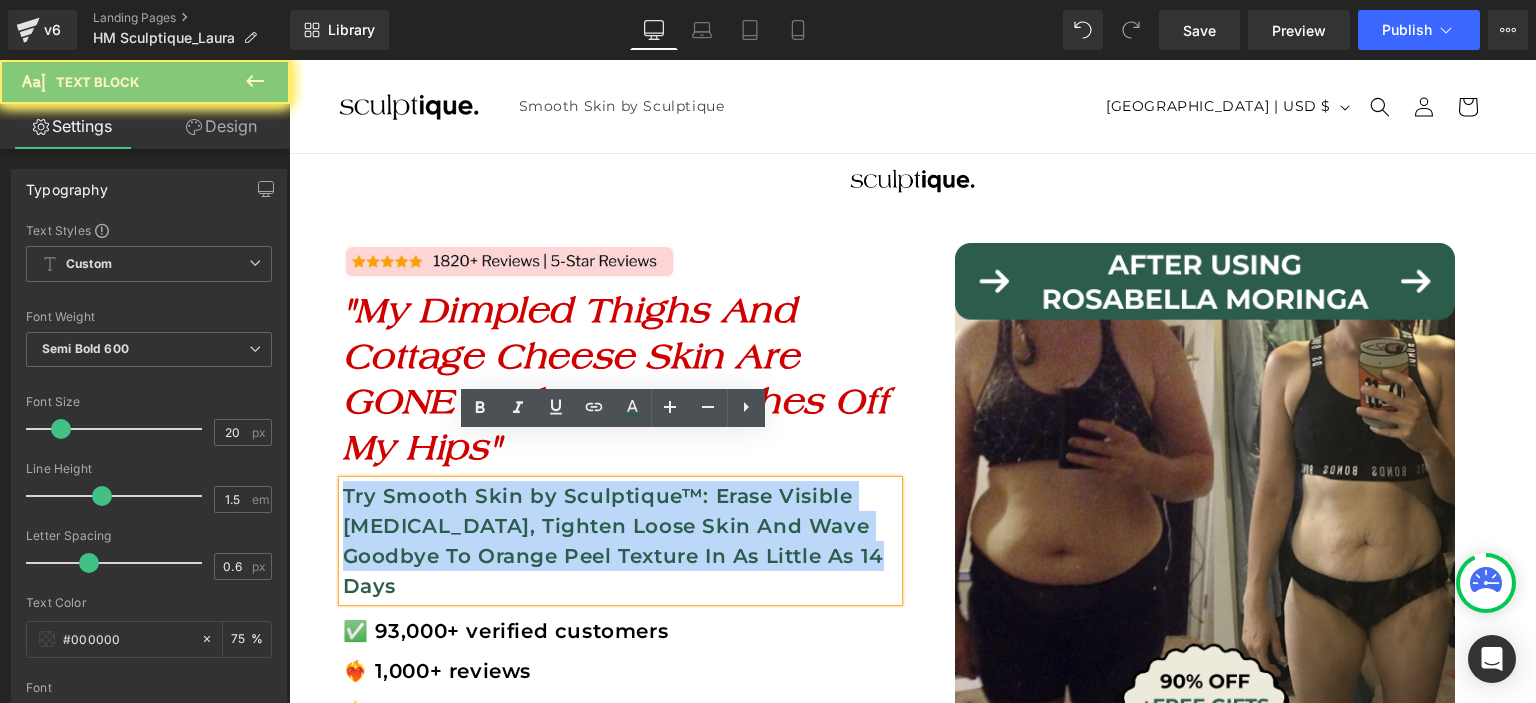 click on "Try Smooth Skin by Sculptique™: Erase Visible Cellulite, Tighten Loose Skin And Wave Goodbye To Orange Peel Texture In As Little As 14 Days" at bounding box center (613, 541) 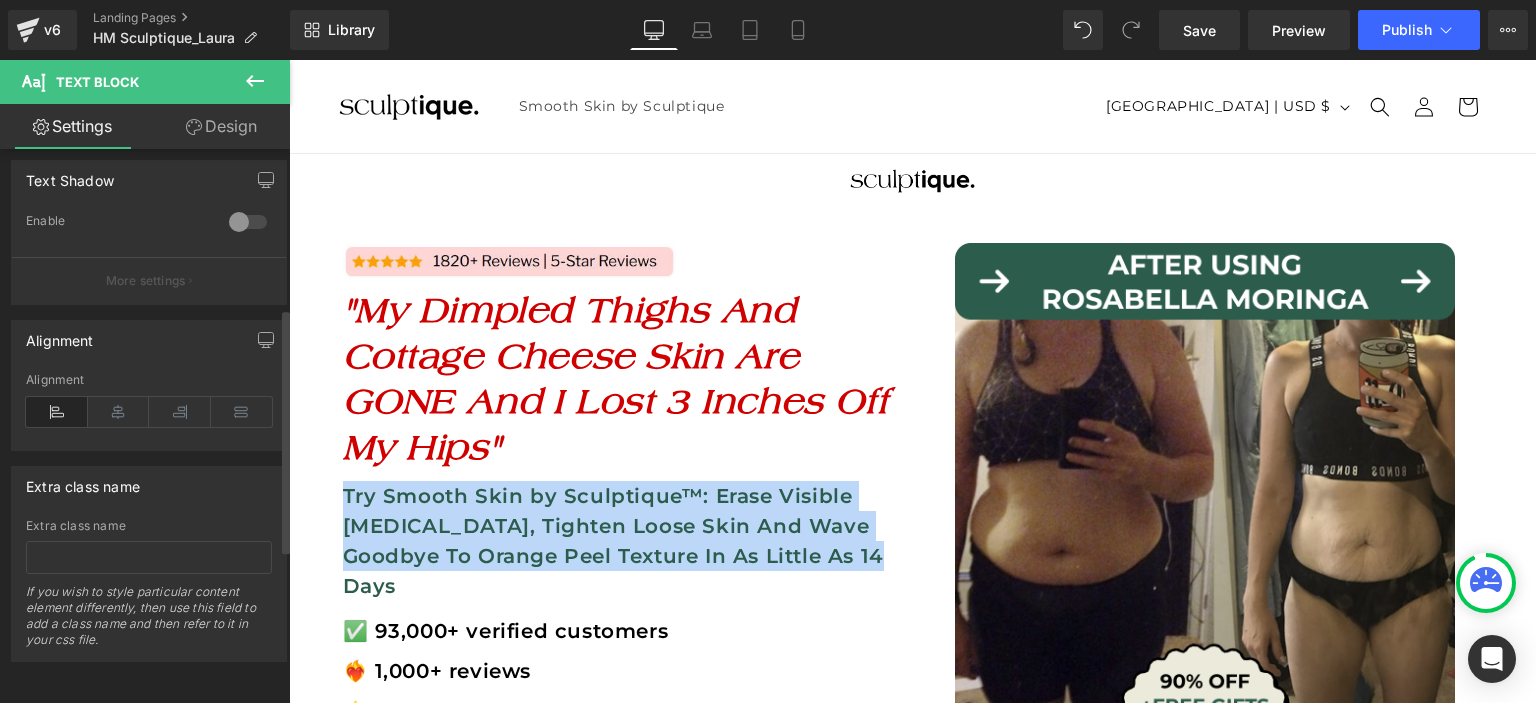 scroll, scrollTop: 0, scrollLeft: 0, axis: both 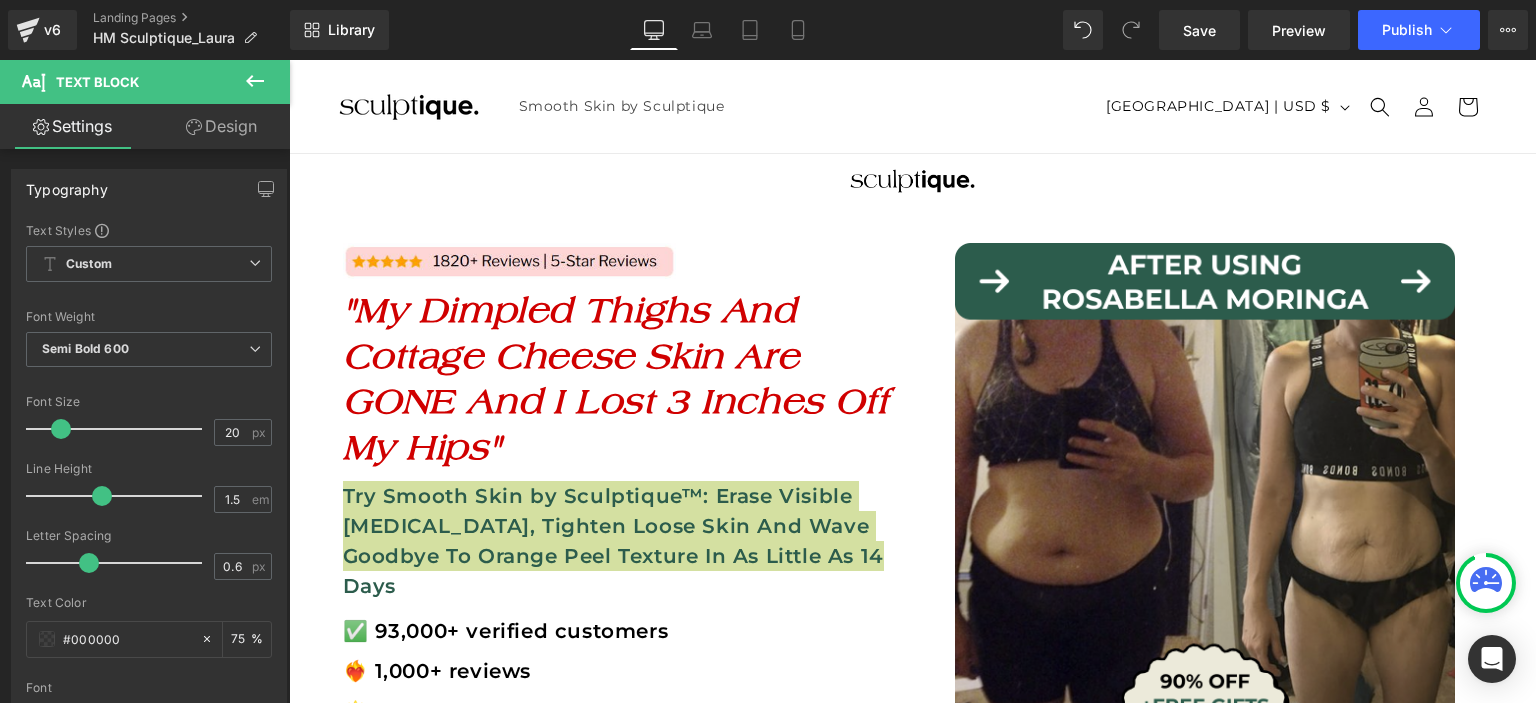 click on "Design" at bounding box center (221, 126) 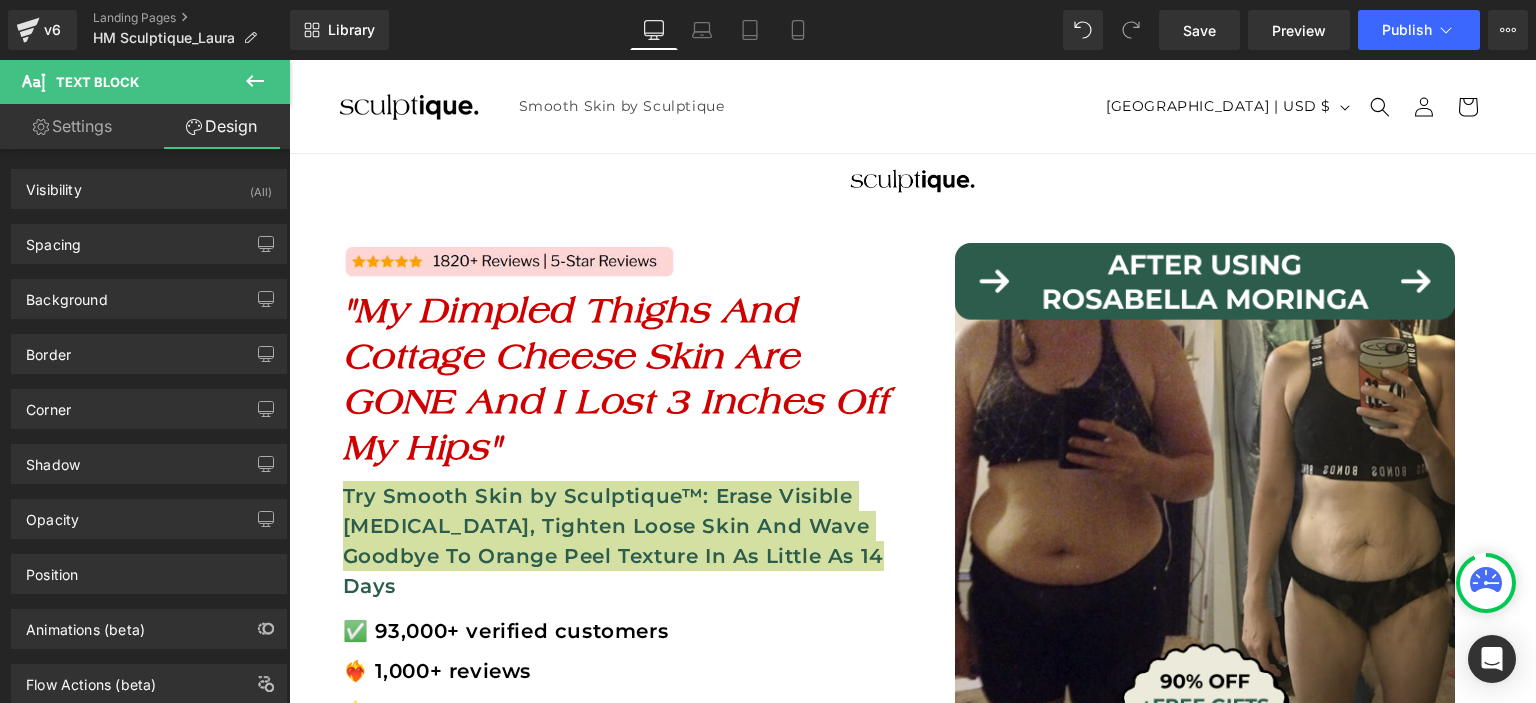 click on "Settings" at bounding box center (72, 126) 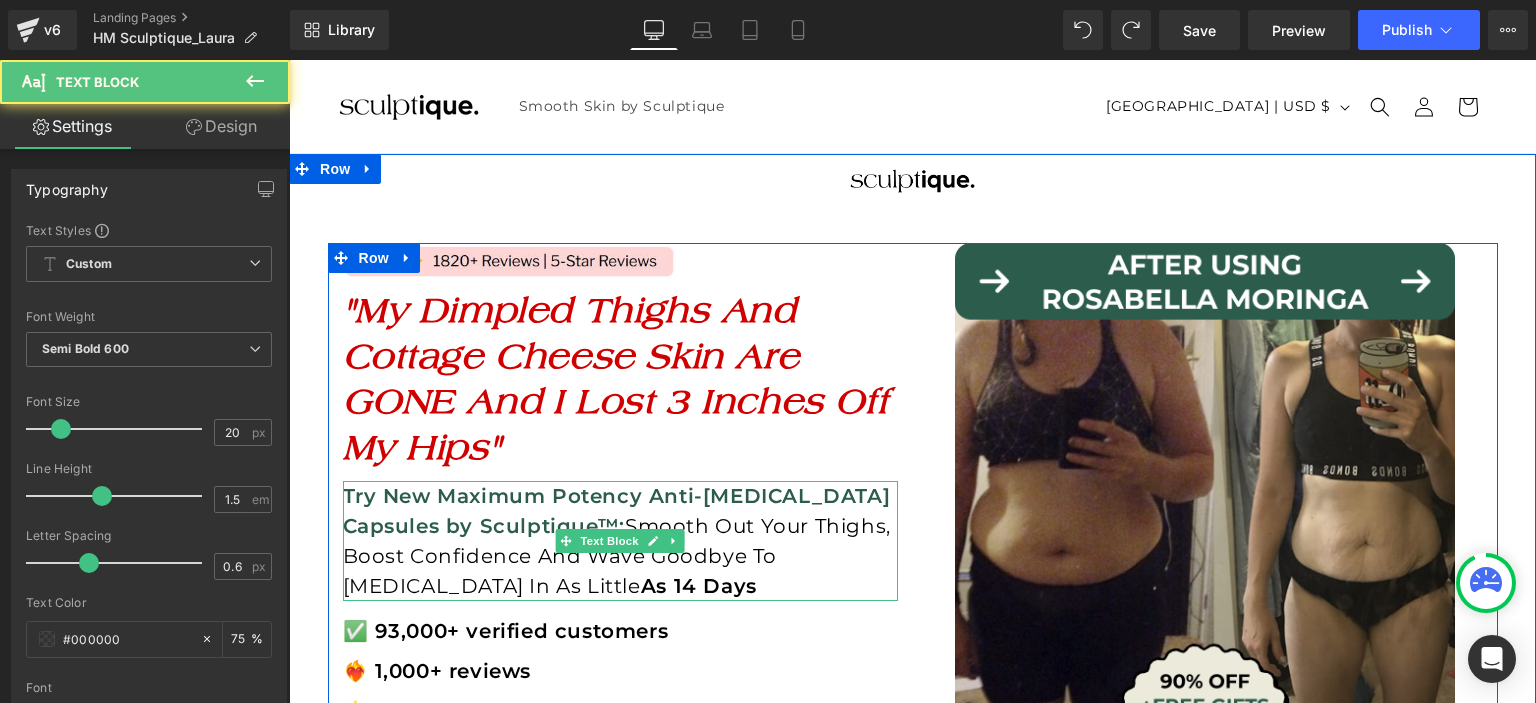 click on "Try New Maximum Potency Anti-Cellulite Capsules by Sculptique™:  Smooth Out Your Thighs, Boost Confidence And Wave Goodbye To Cellulite In As Little  As 14 Days" at bounding box center [620, 541] 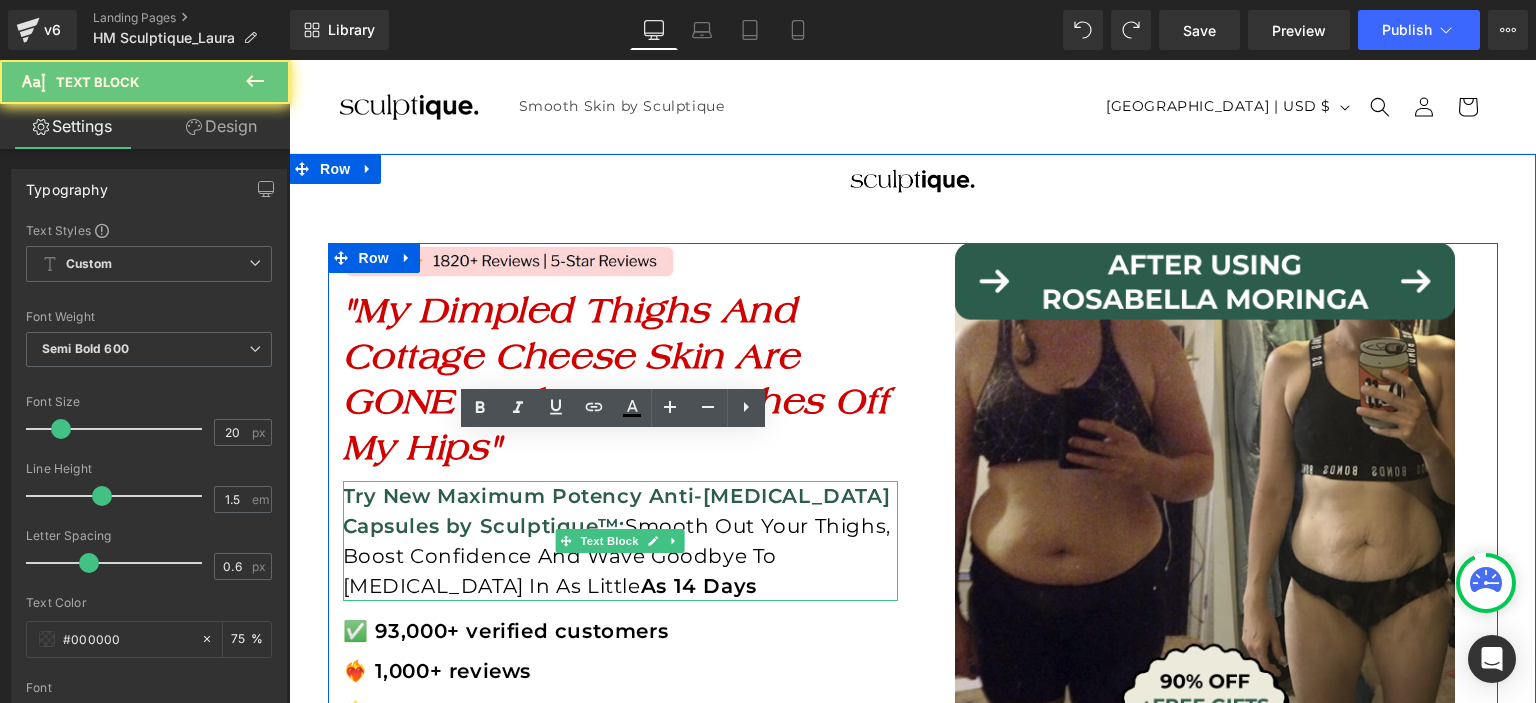 click on "Try New Maximum Potency Anti-Cellulite Capsules by Sculptique™:  Smooth Out Your Thighs, Boost Confidence And Wave Goodbye To Cellulite In As Little  As 14 Days" at bounding box center [620, 541] 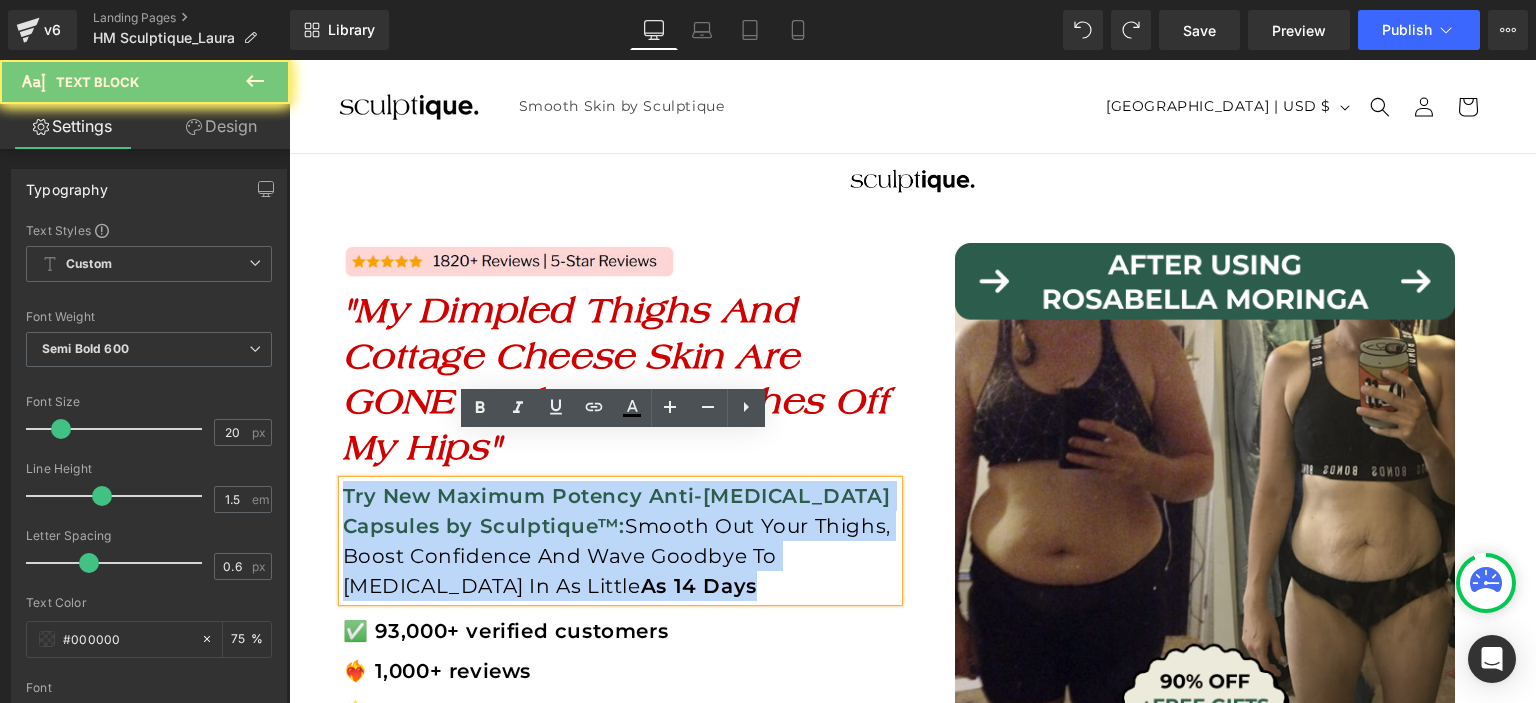 click on "Try New Maximum Potency Anti-Cellulite Capsules by Sculptique™:  Smooth Out Your Thighs, Boost Confidence And Wave Goodbye To Cellulite In As Little  As 14 Days" at bounding box center [620, 541] 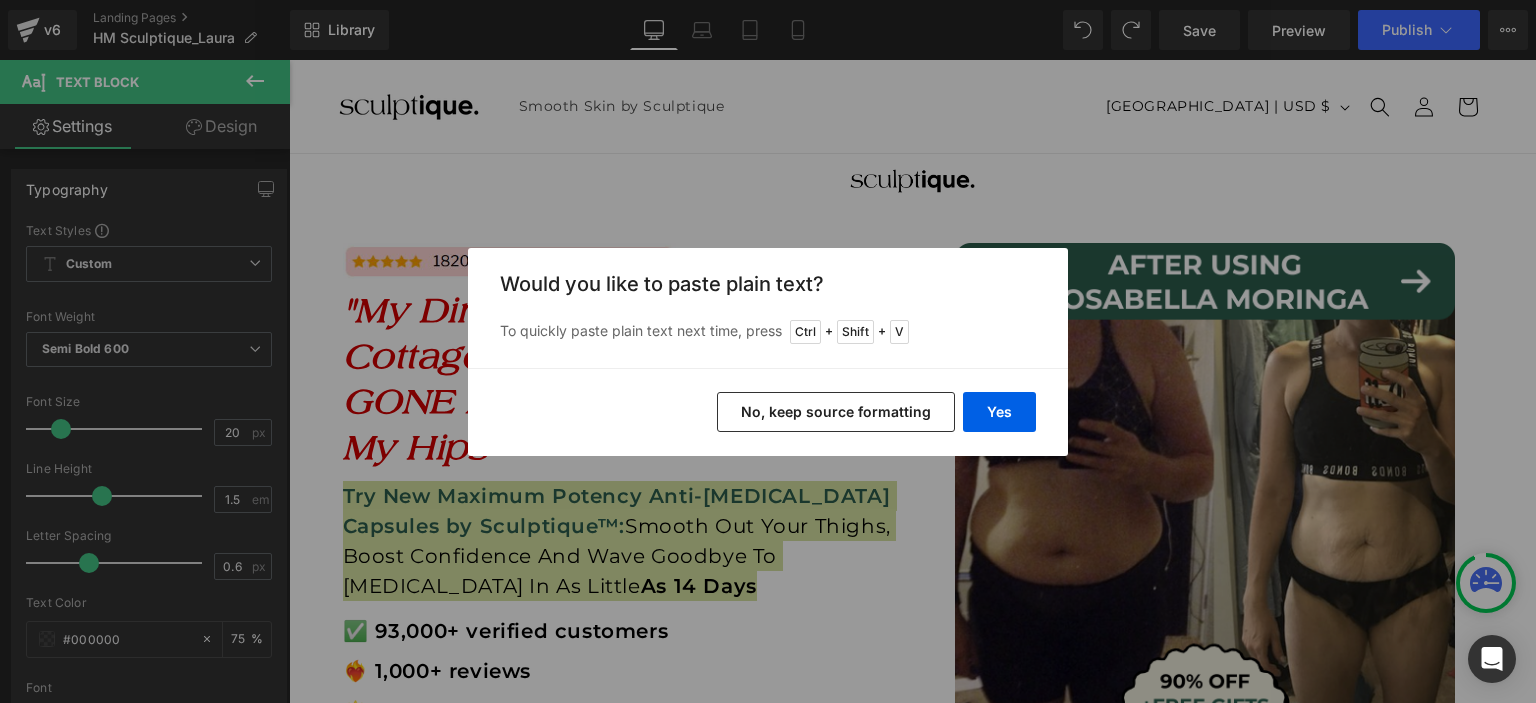 click on "No, keep source formatting" at bounding box center (836, 412) 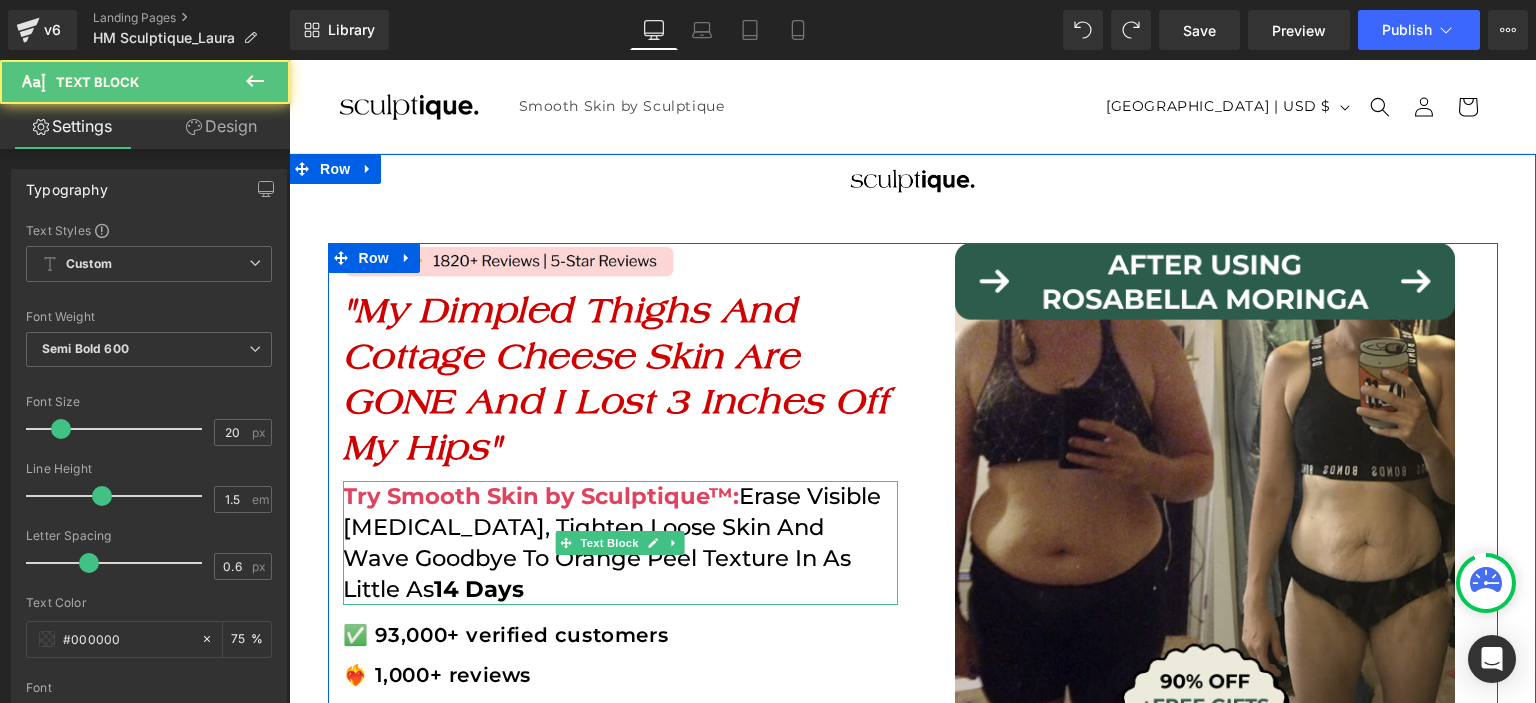 click on "Erase Visible Cellulite, Tighten Loose Skin And Wave Goodbye To Orange Peel Texture In As Little As" at bounding box center [615, 542] 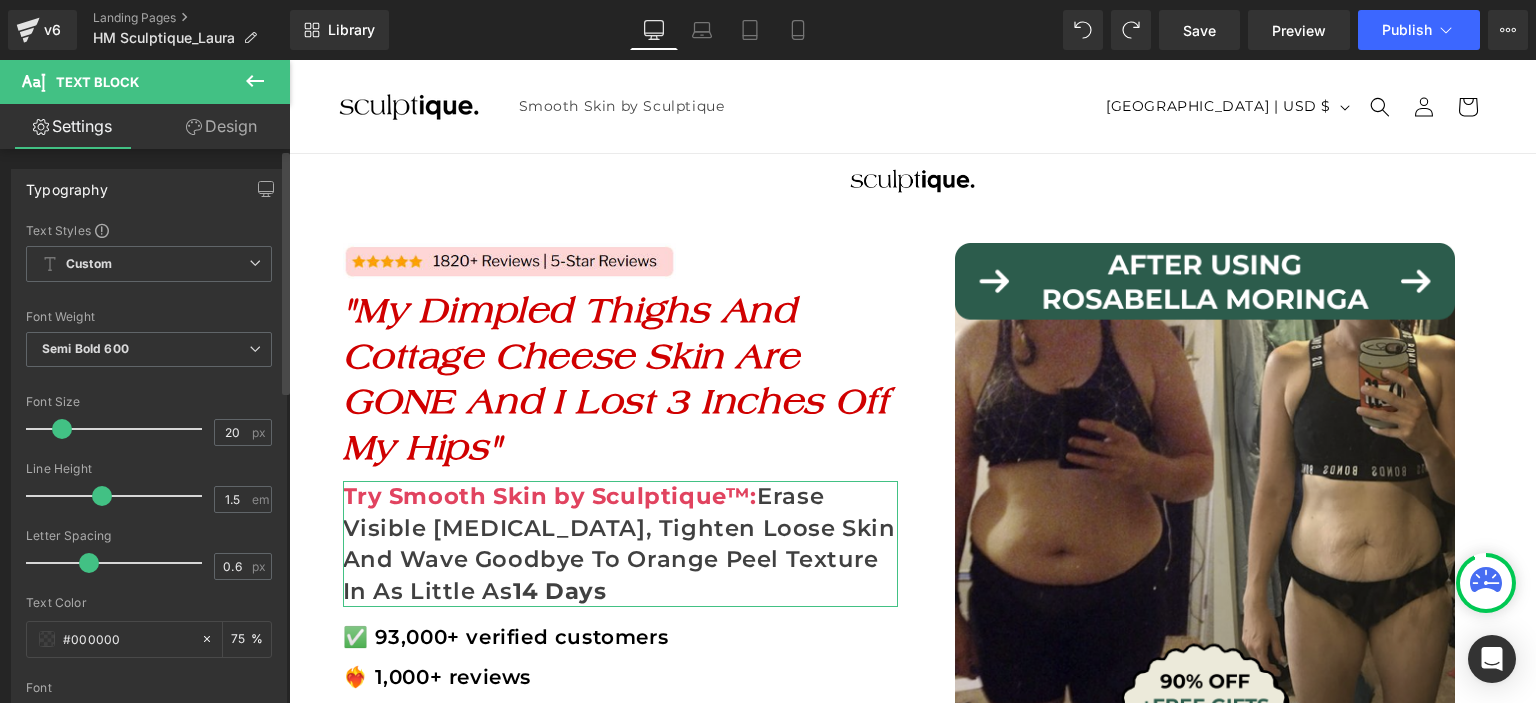 click at bounding box center (62, 429) 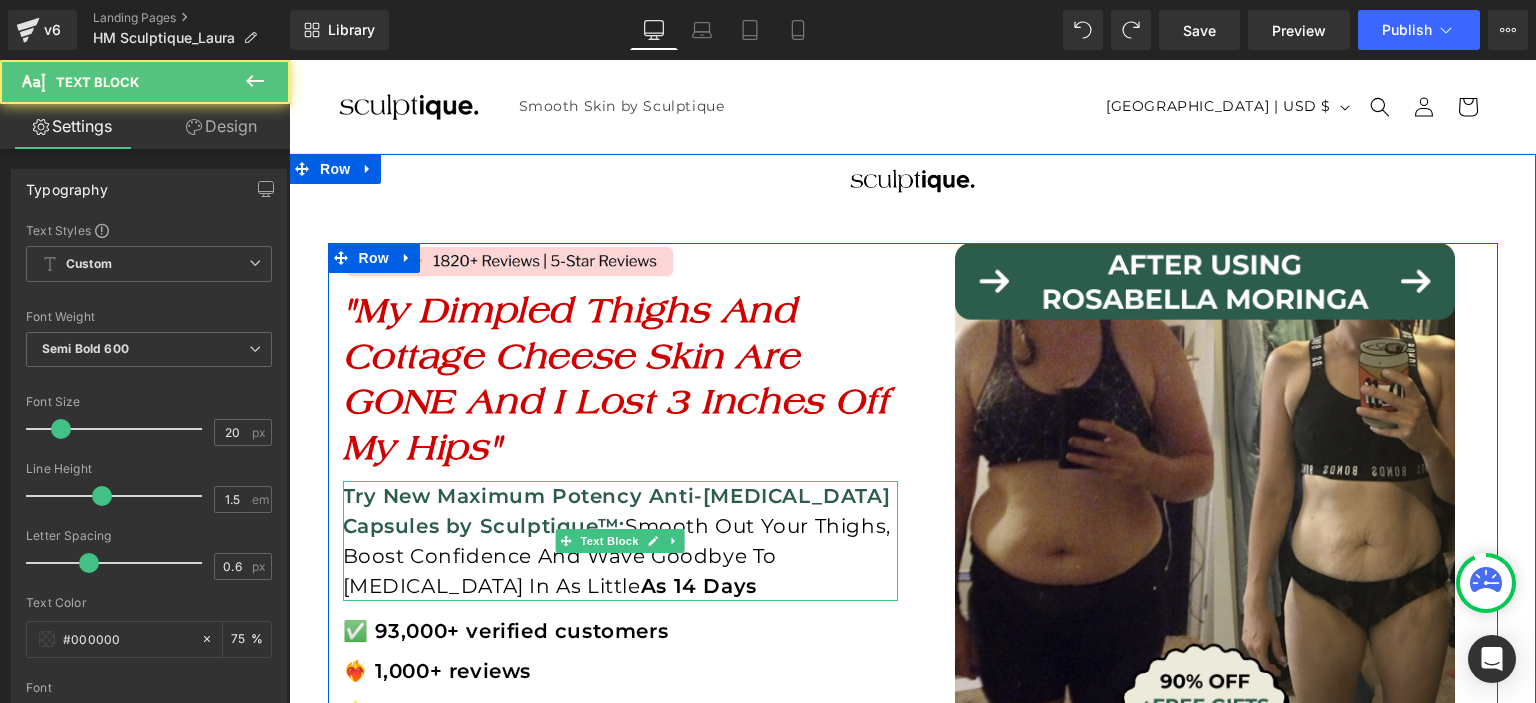 click on "Try New Maximum Potency Anti-Cellulite Capsules by Sculptique™:  Smooth Out Your Thighs, Boost Confidence And Wave Goodbye To Cellulite In As Little  As 14 Days" at bounding box center [620, 541] 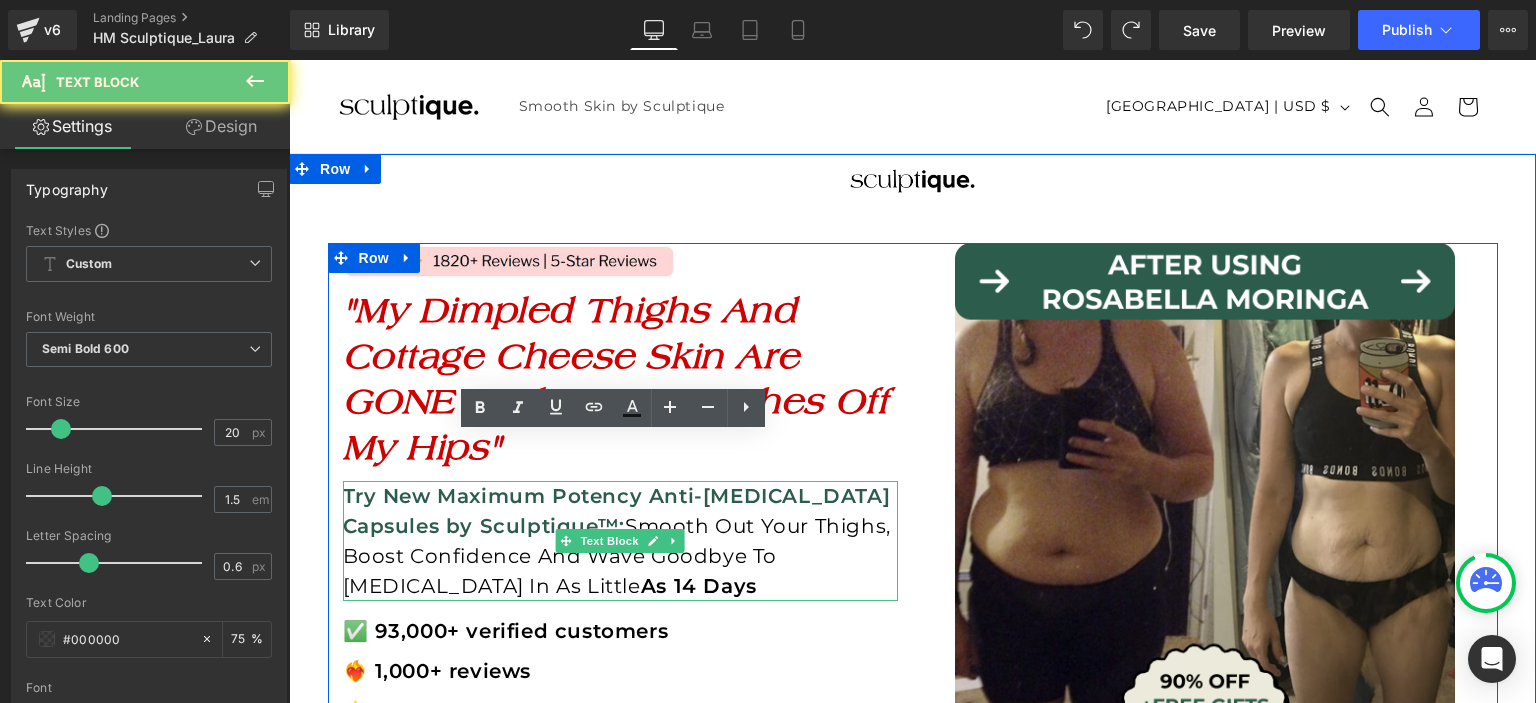 click on "Try New Maximum Potency Anti-Cellulite Capsules by Sculptique™:  Smooth Out Your Thighs, Boost Confidence And Wave Goodbye To Cellulite In As Little  As 14 Days" at bounding box center [620, 541] 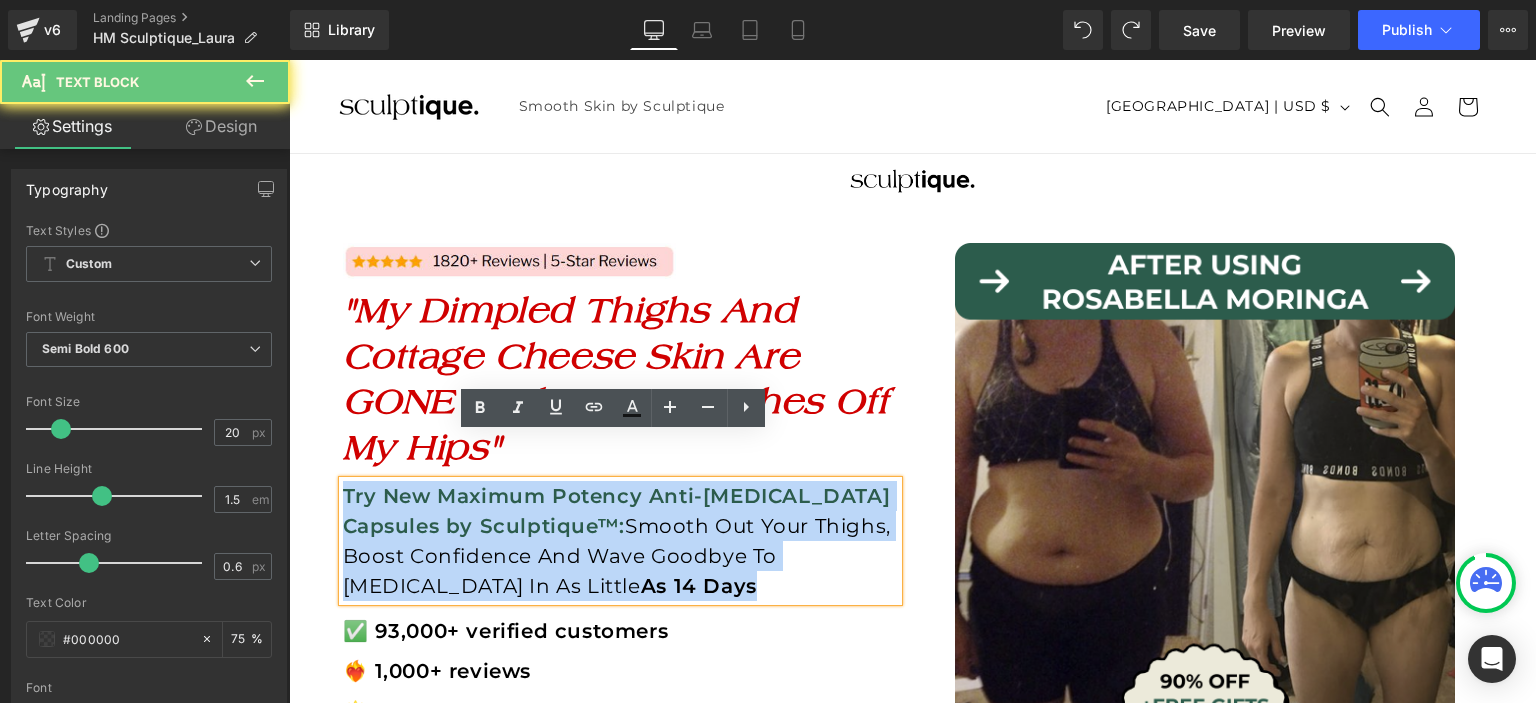 click on "Try New Maximum Potency Anti-Cellulite Capsules by Sculptique™:  Smooth Out Your Thighs, Boost Confidence And Wave Goodbye To Cellulite In As Little  As 14 Days" at bounding box center [620, 541] 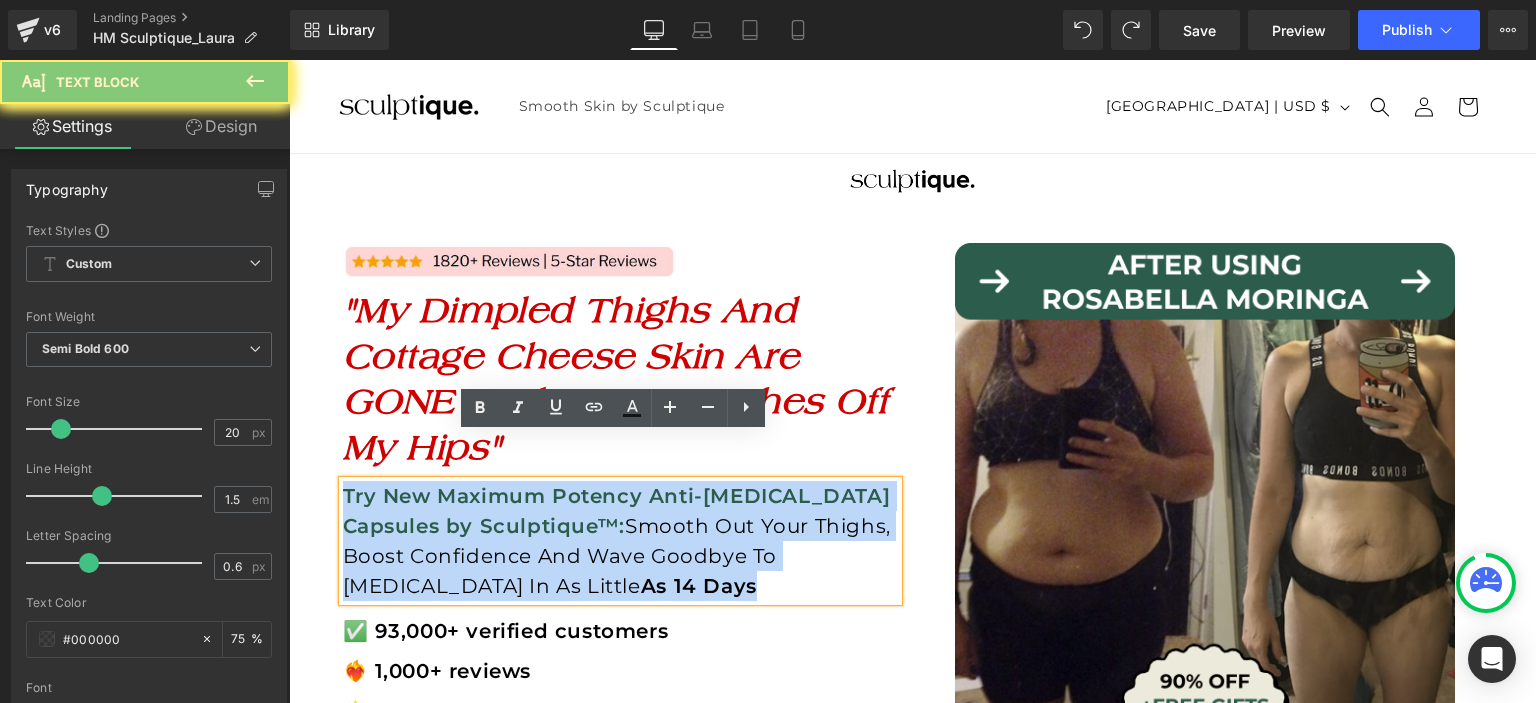 click on "Try New Maximum Potency Anti-Cellulite Capsules by Sculptique™:  Smooth Out Your Thighs, Boost Confidence And Wave Goodbye To Cellulite In As Little  As 14 Days" at bounding box center (620, 541) 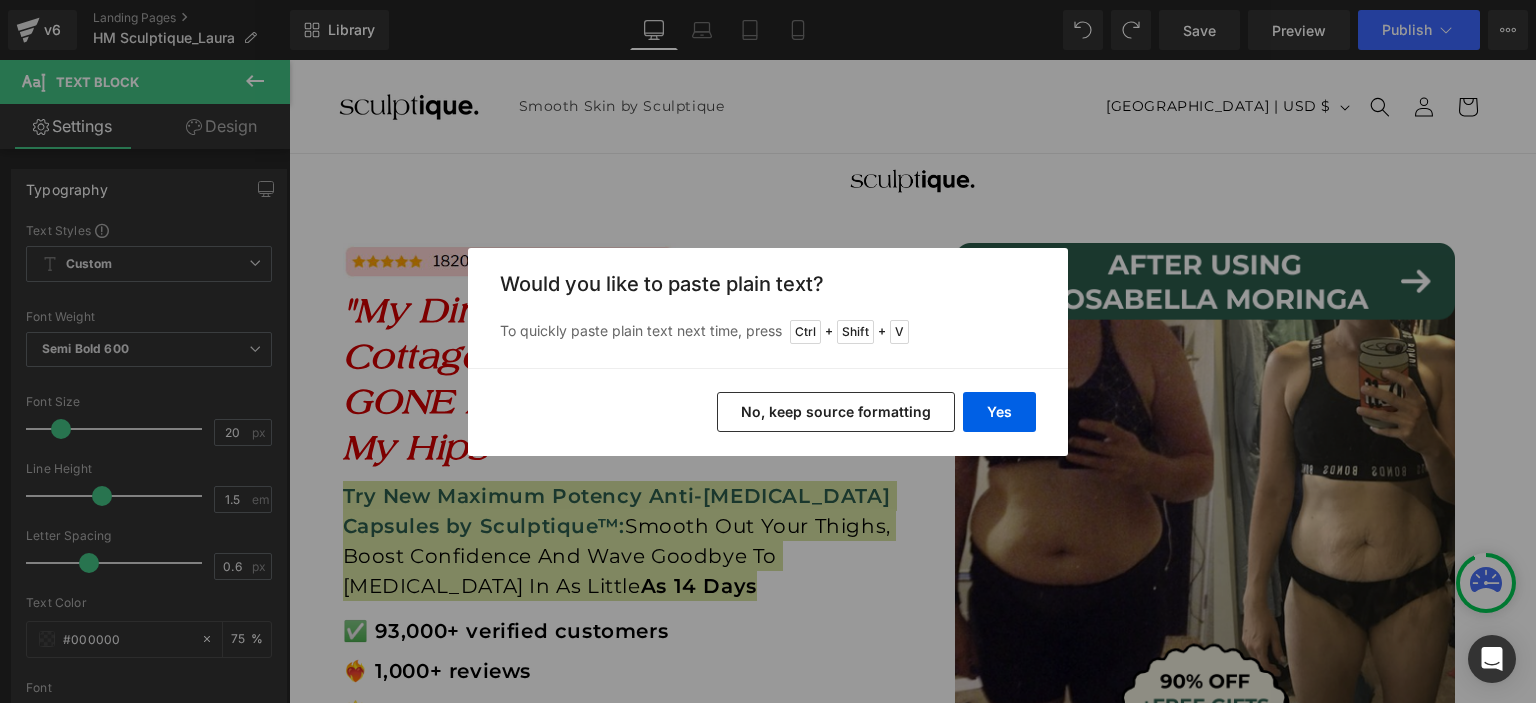click on "No, keep source formatting" at bounding box center (836, 412) 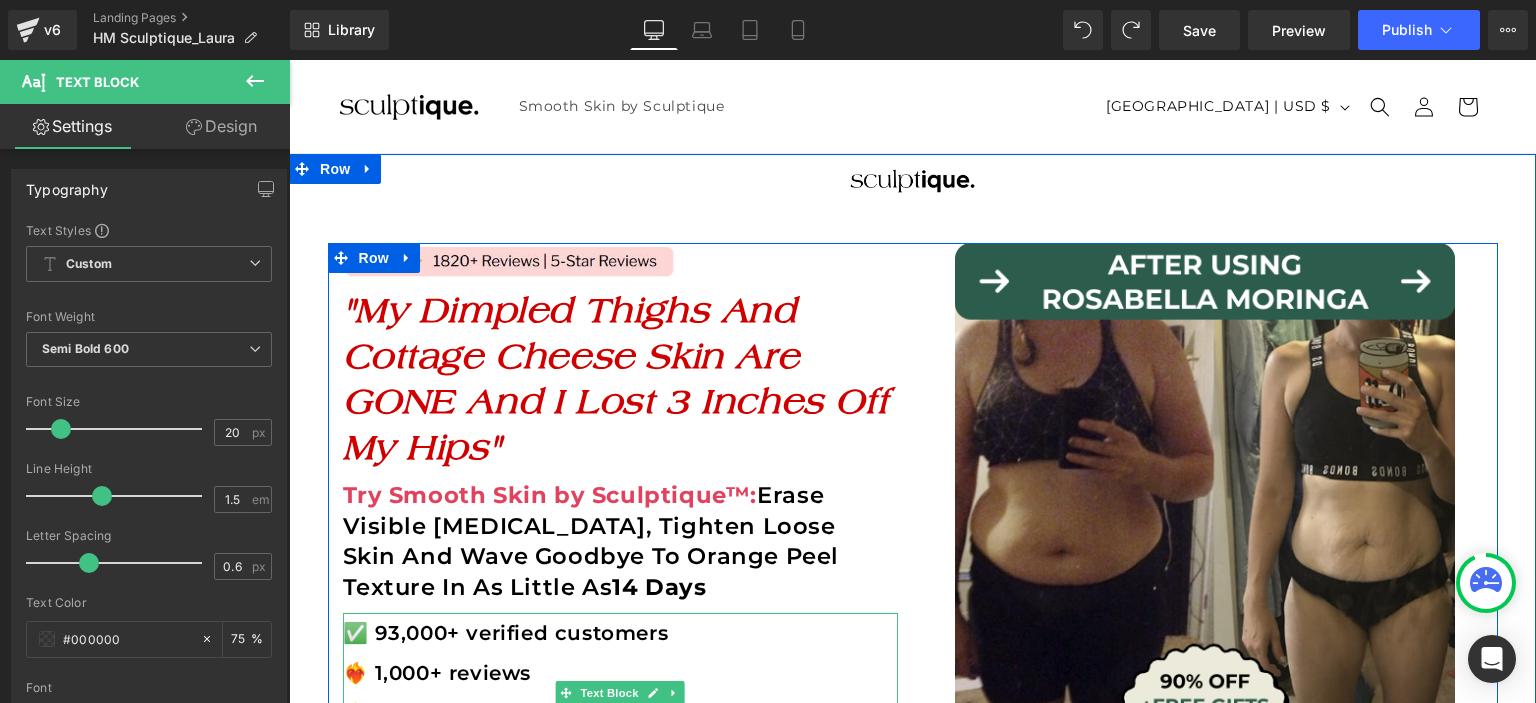 click on "✅ 93,000+ verified customers" at bounding box center [506, 633] 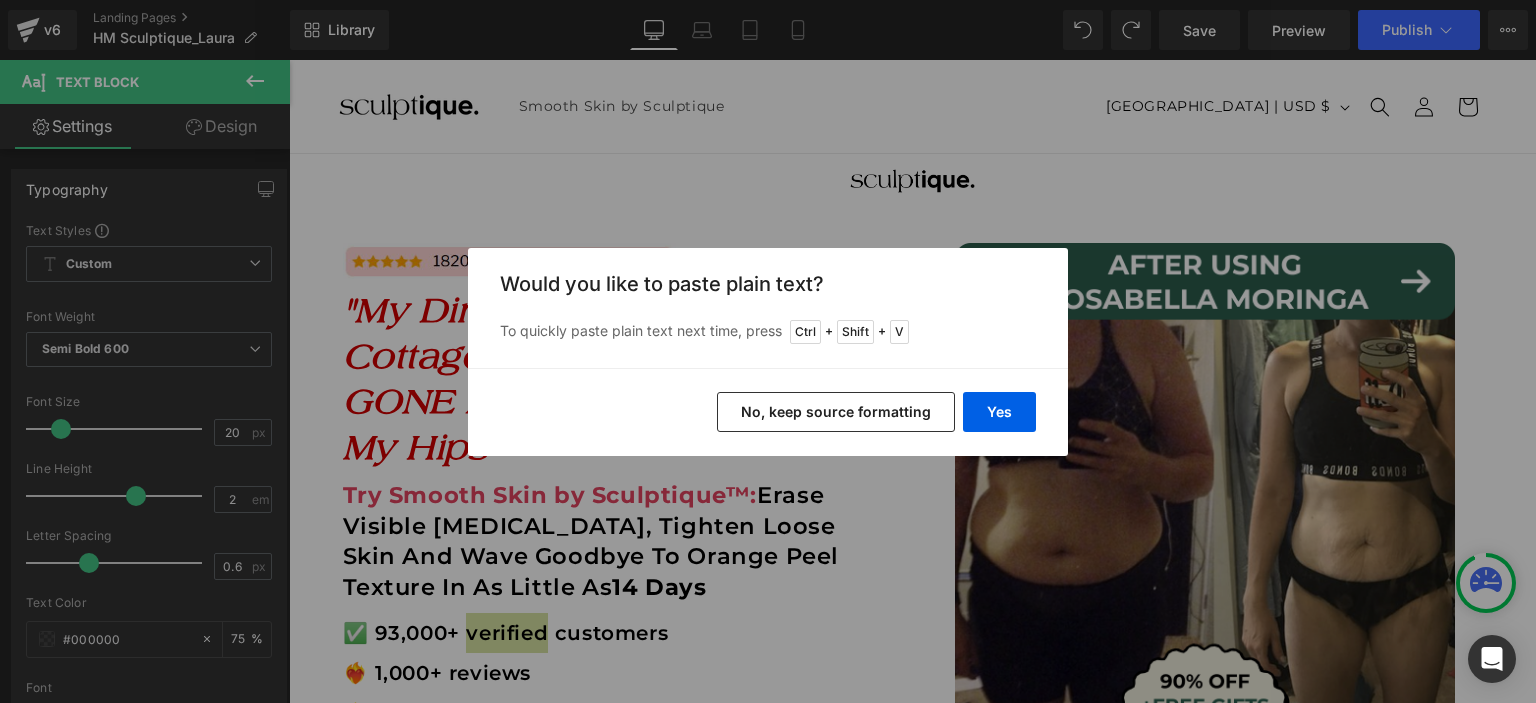click on "No, keep source formatting" at bounding box center (836, 412) 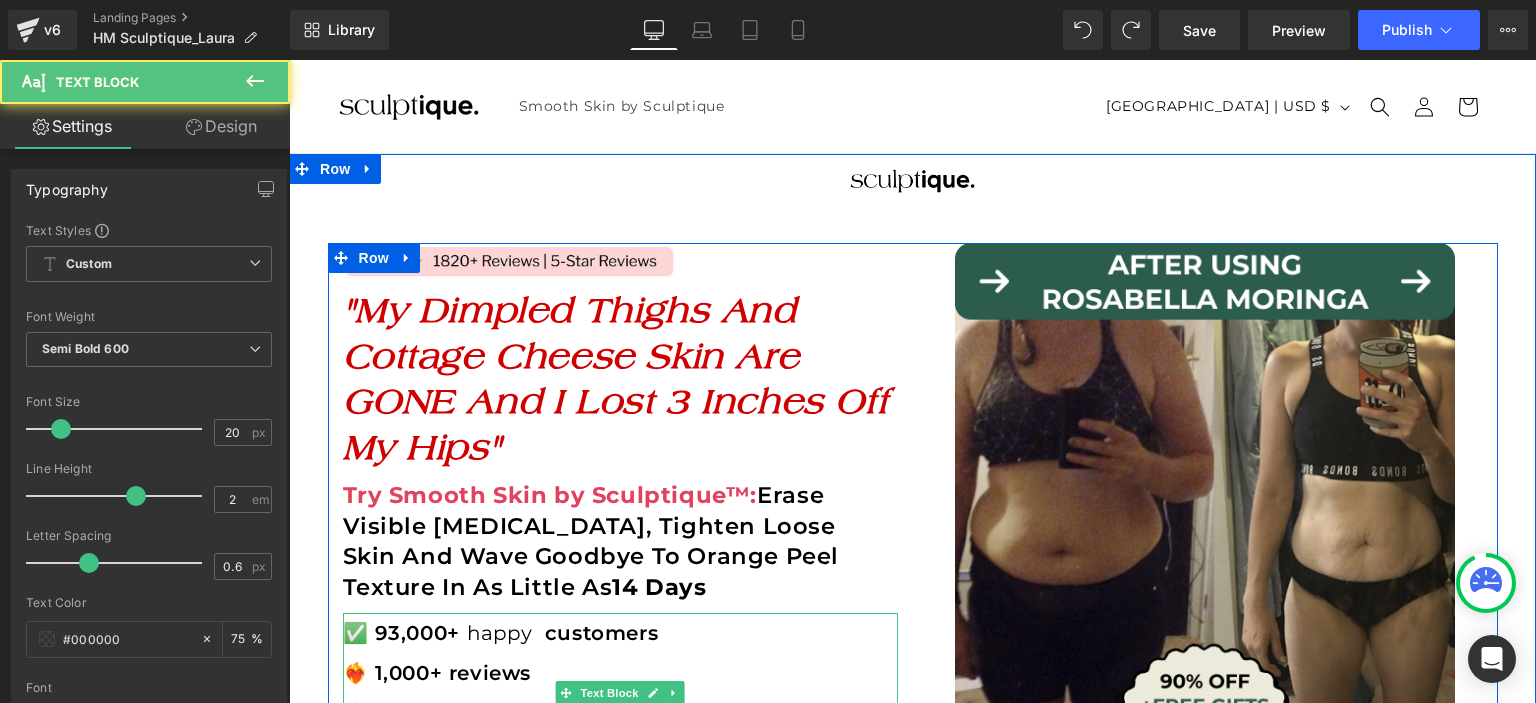 click on "happy" at bounding box center (499, 633) 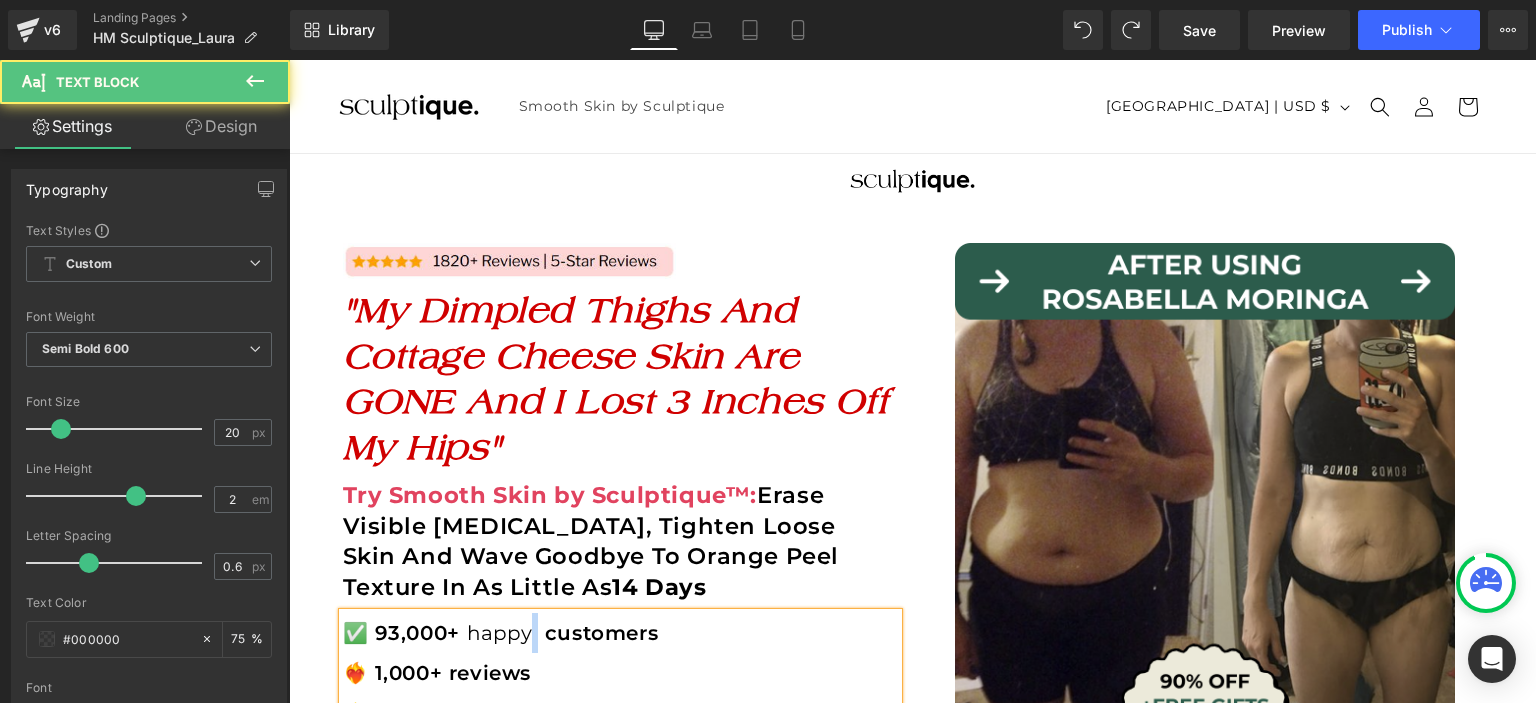 click on "happy" at bounding box center [499, 633] 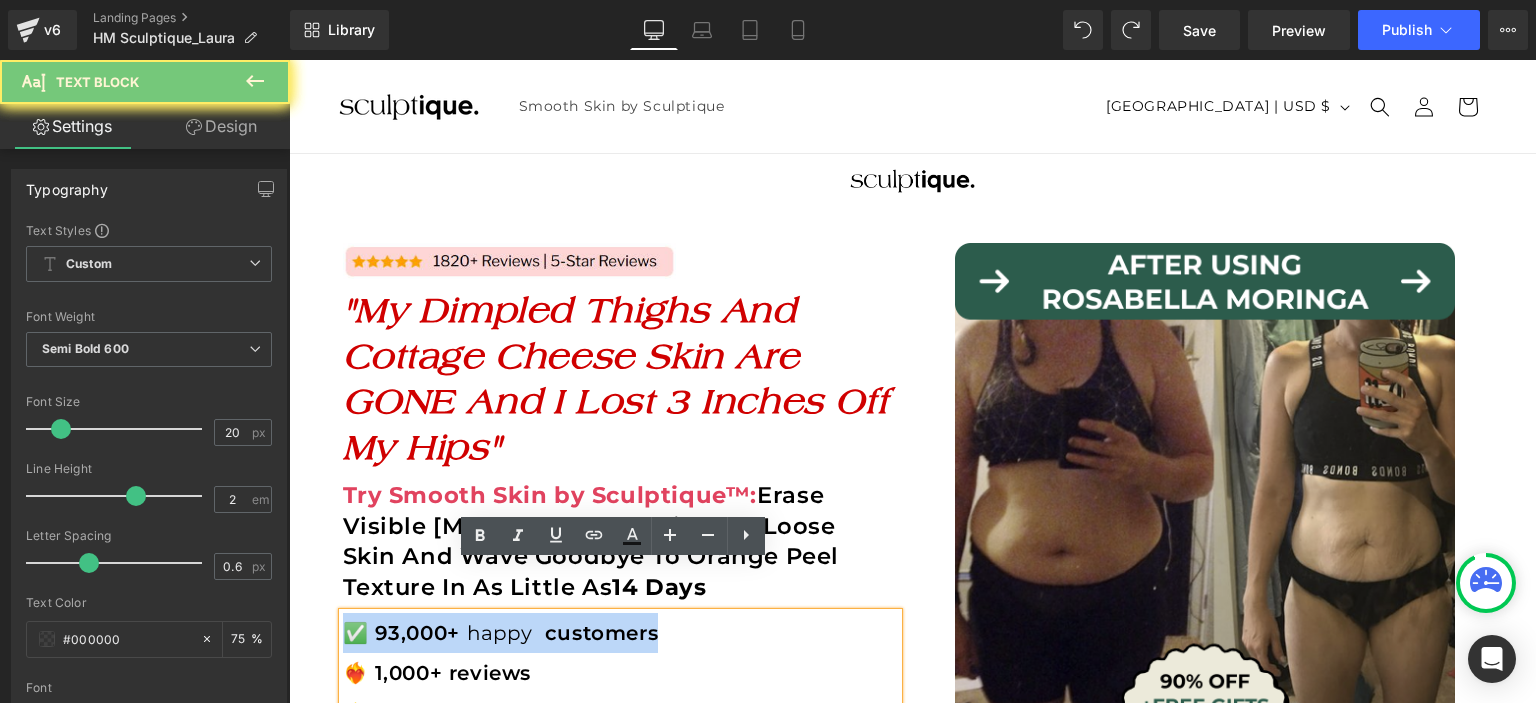 click on "happy" at bounding box center [499, 633] 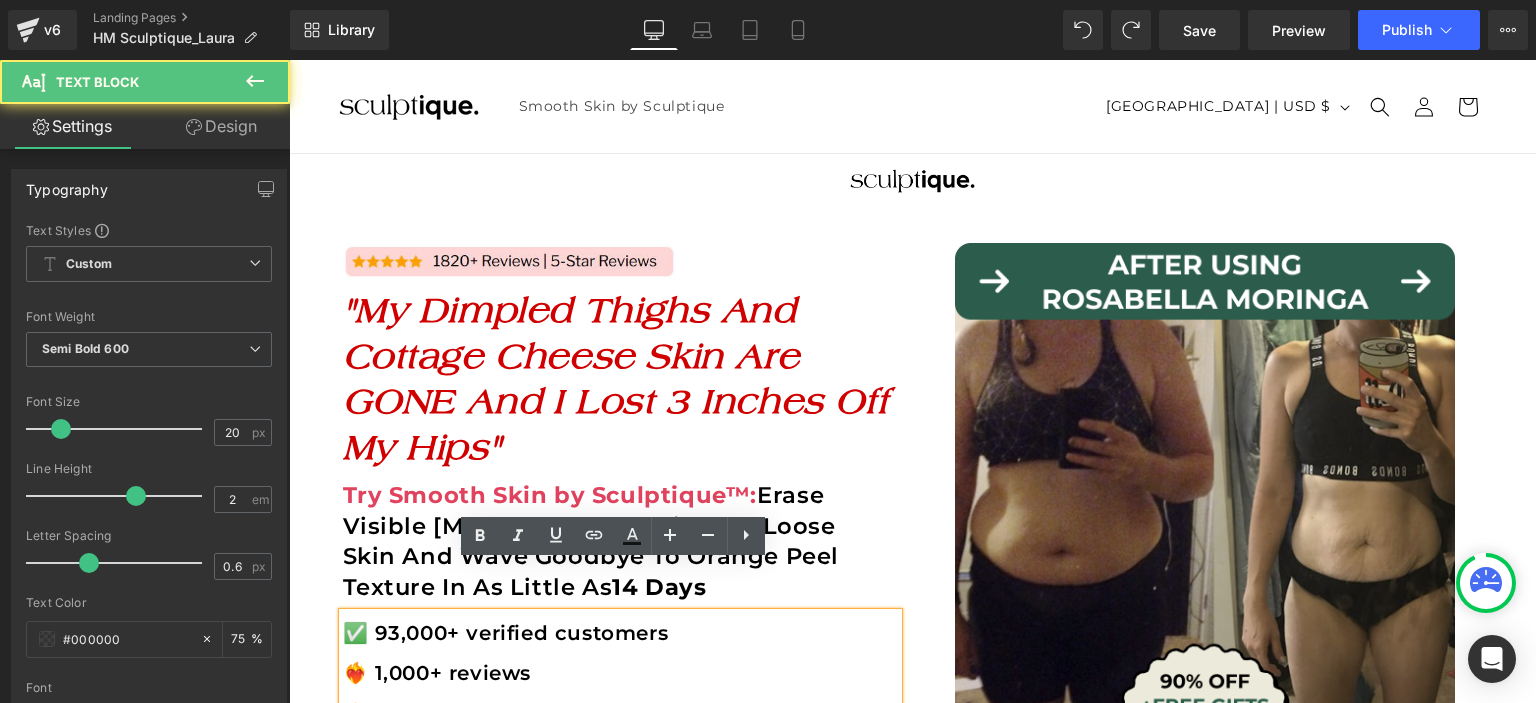 click on "✅ 93,000+ verified customers" at bounding box center [506, 633] 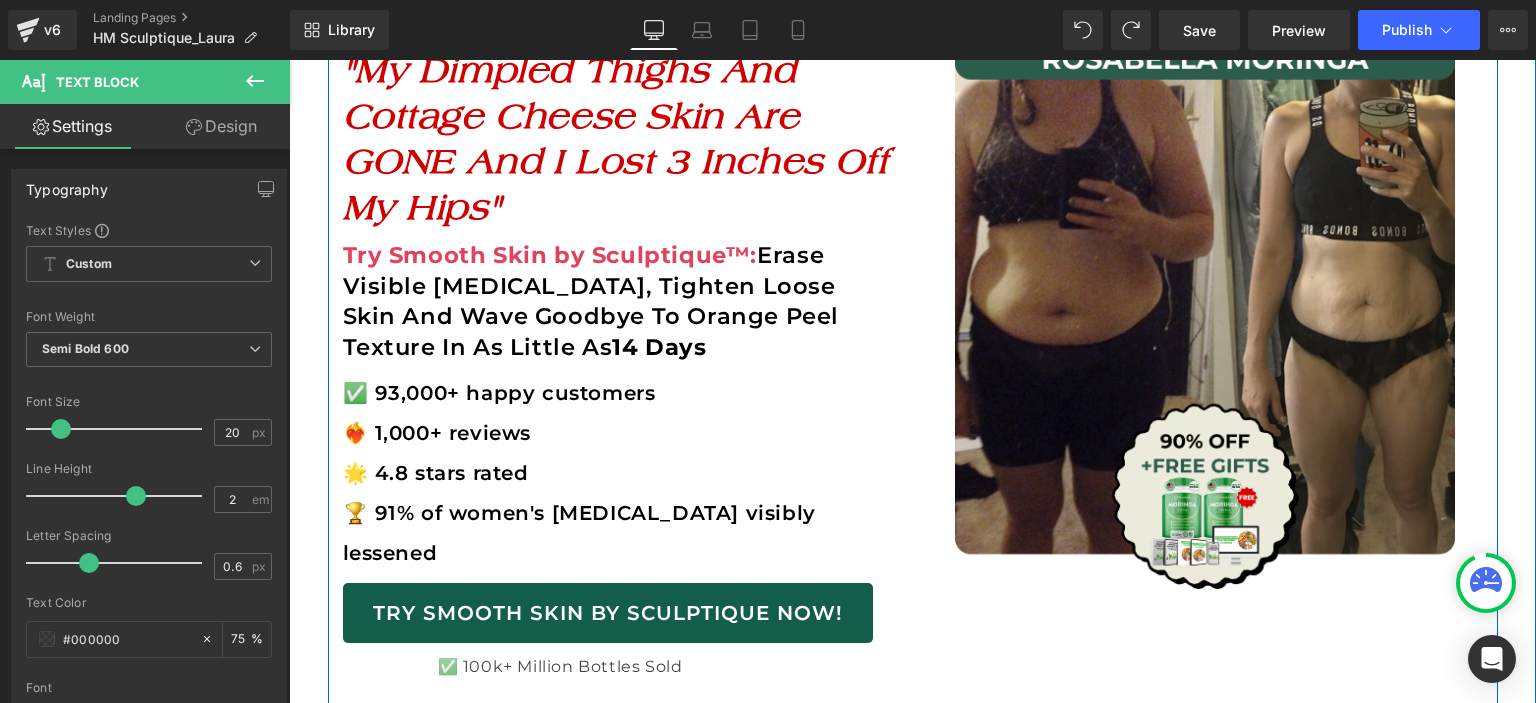 scroll, scrollTop: 244, scrollLeft: 0, axis: vertical 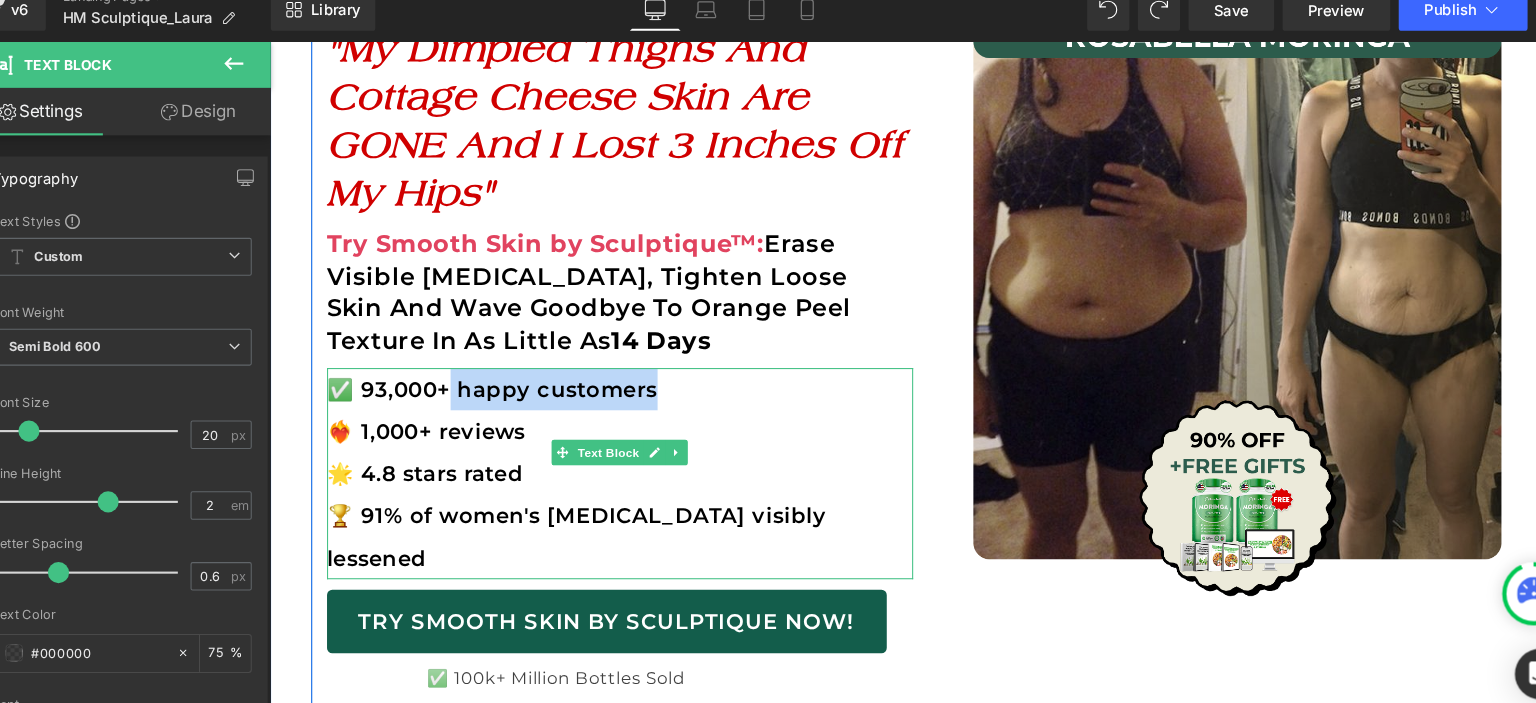 drag, startPoint x: 644, startPoint y: 316, endPoint x: 436, endPoint y: 329, distance: 208.40585 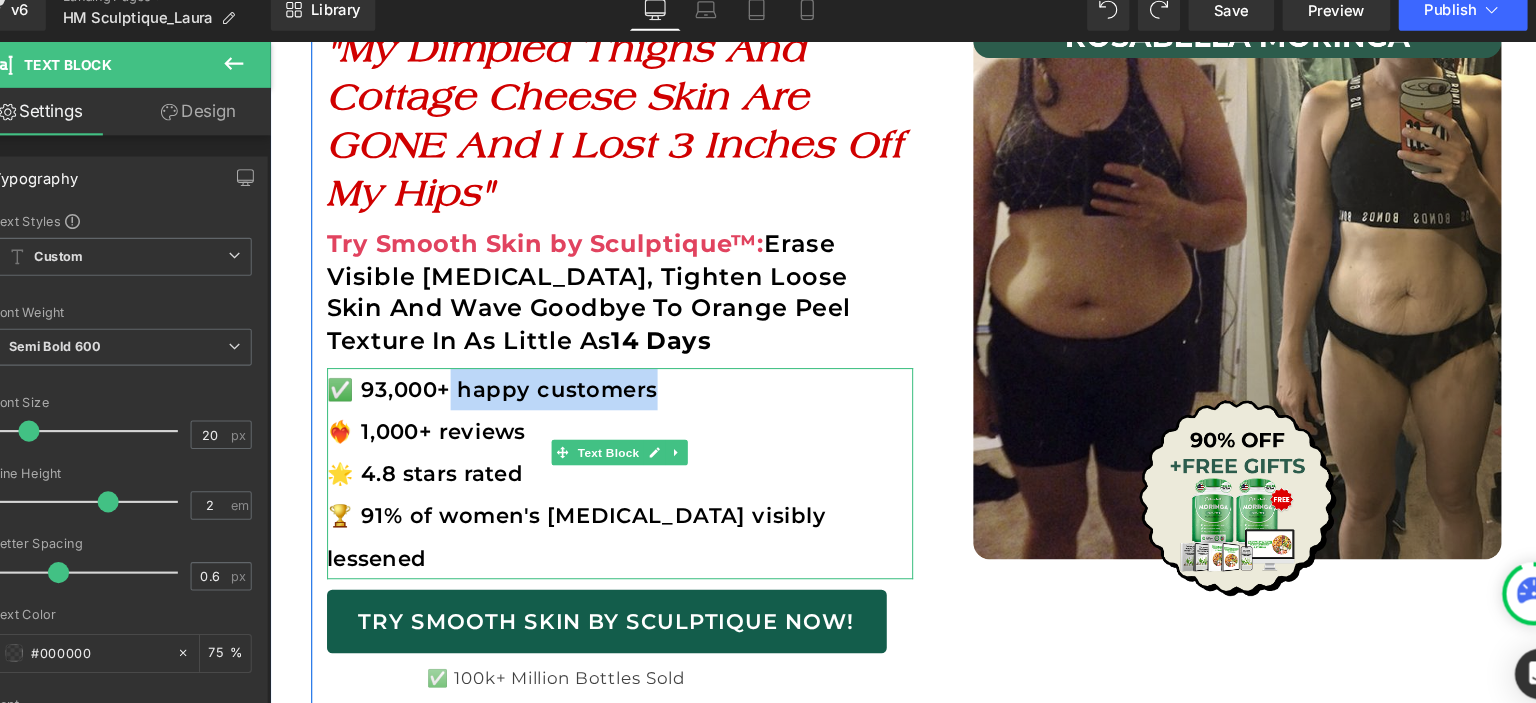 click on "✅ 93,000+ happy customers" at bounding box center (600, 370) 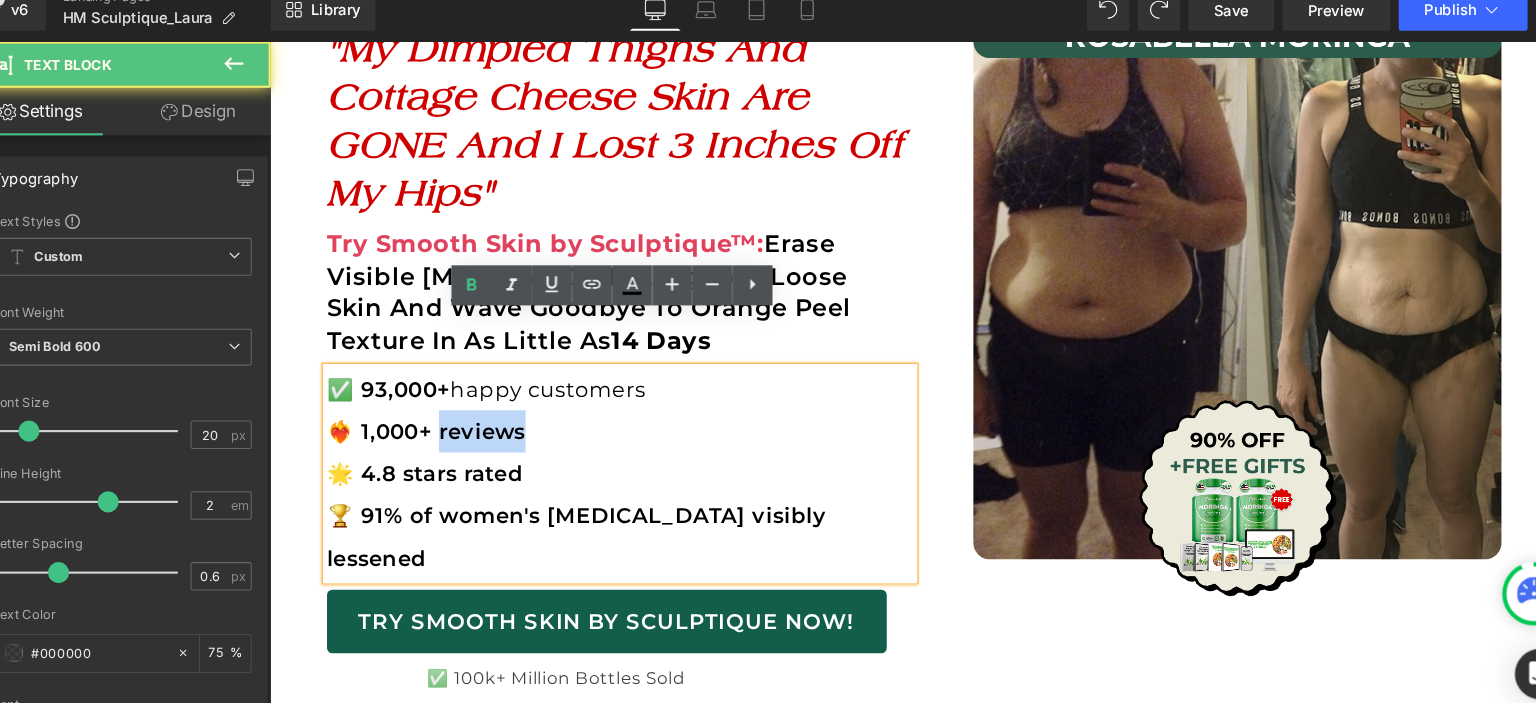 drag, startPoint x: 543, startPoint y: 356, endPoint x: 446, endPoint y: 357, distance: 97.00516 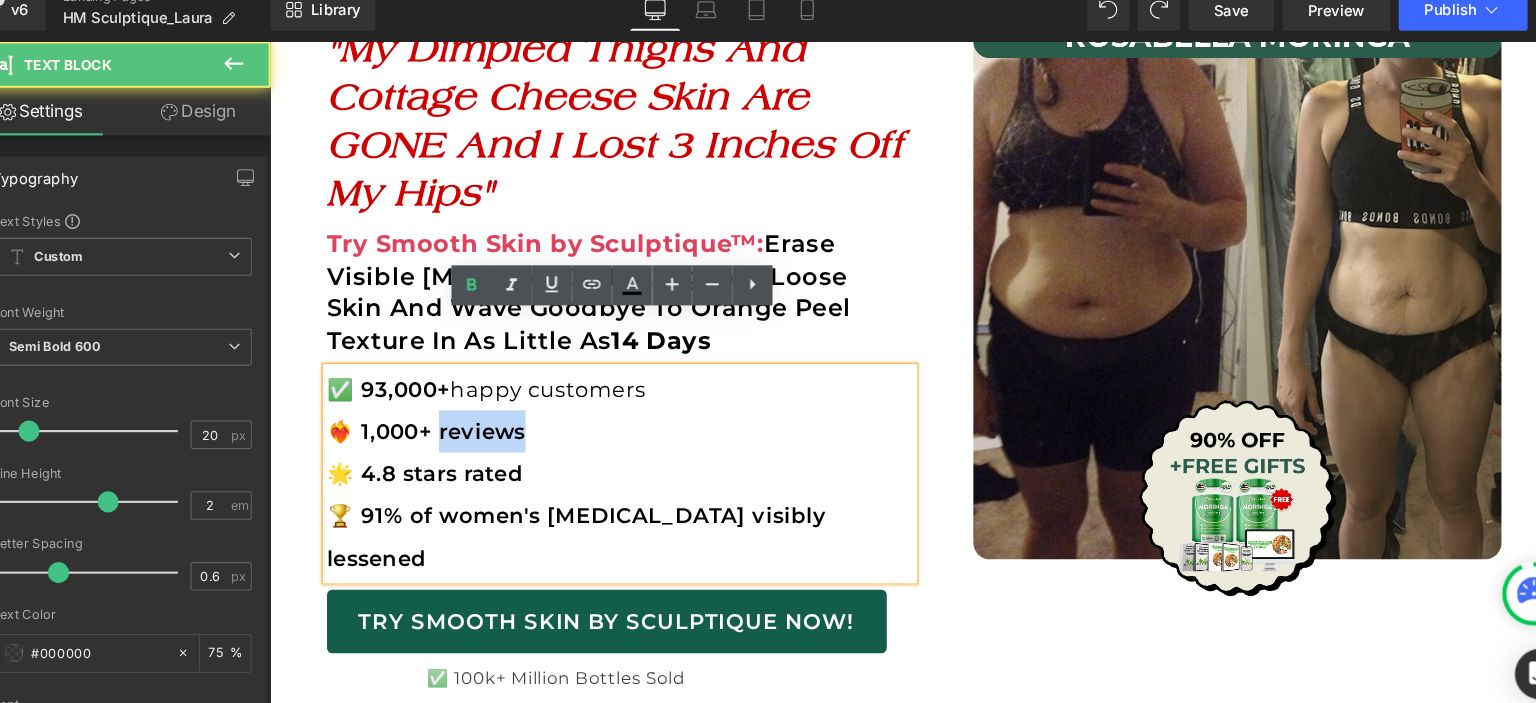 click on "❤️‍🔥 1,000+ reviews" at bounding box center [600, 410] 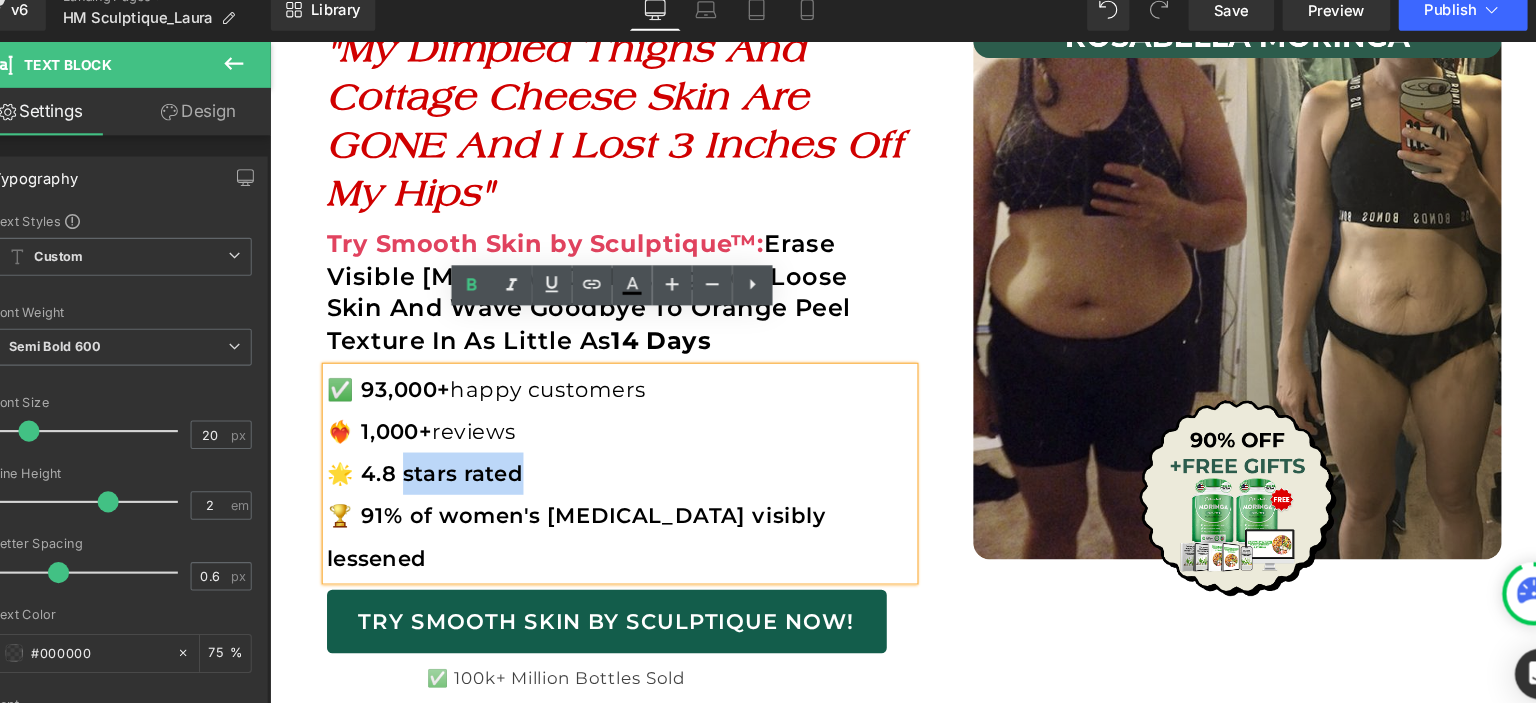 drag, startPoint x: 521, startPoint y: 400, endPoint x: 386, endPoint y: 401, distance: 135.00371 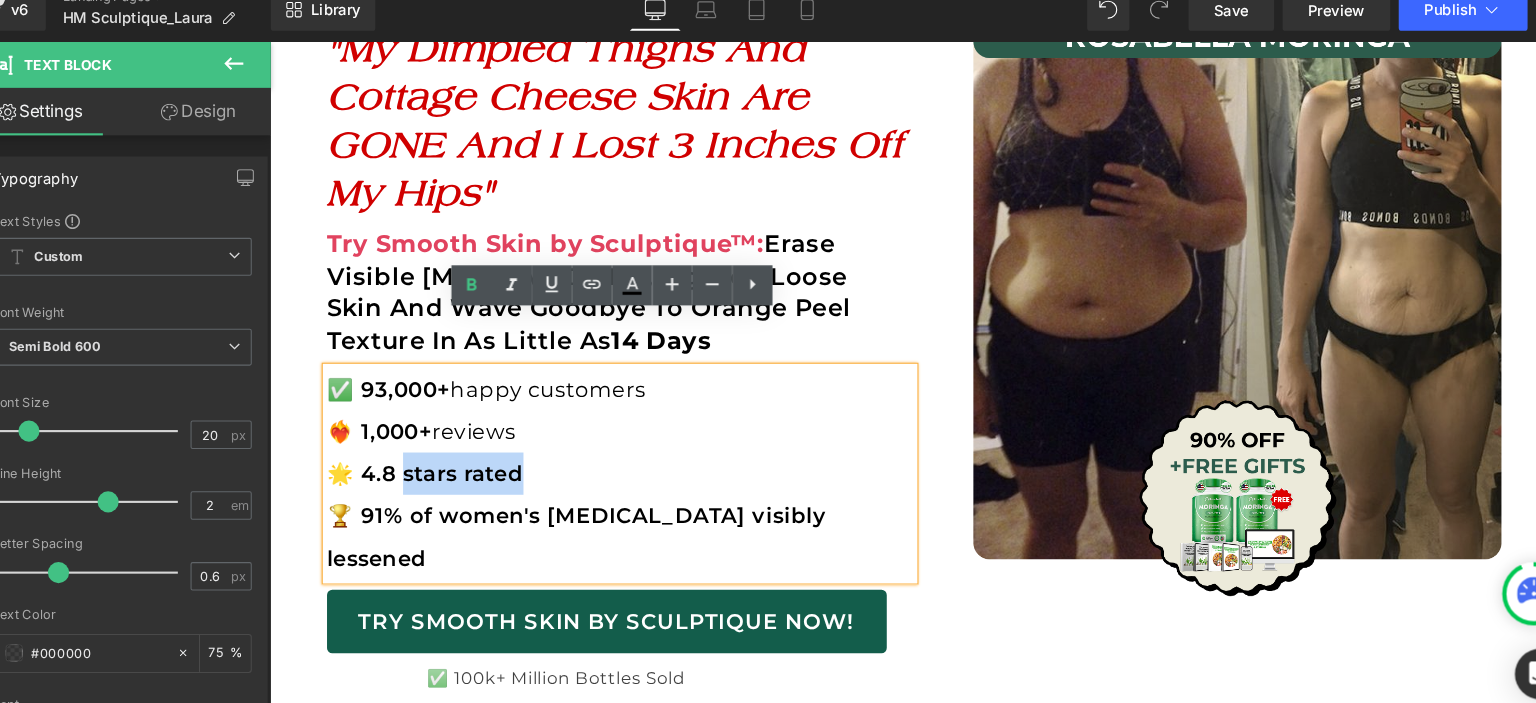 click on "🌟 4.8 stars rated" at bounding box center [600, 450] 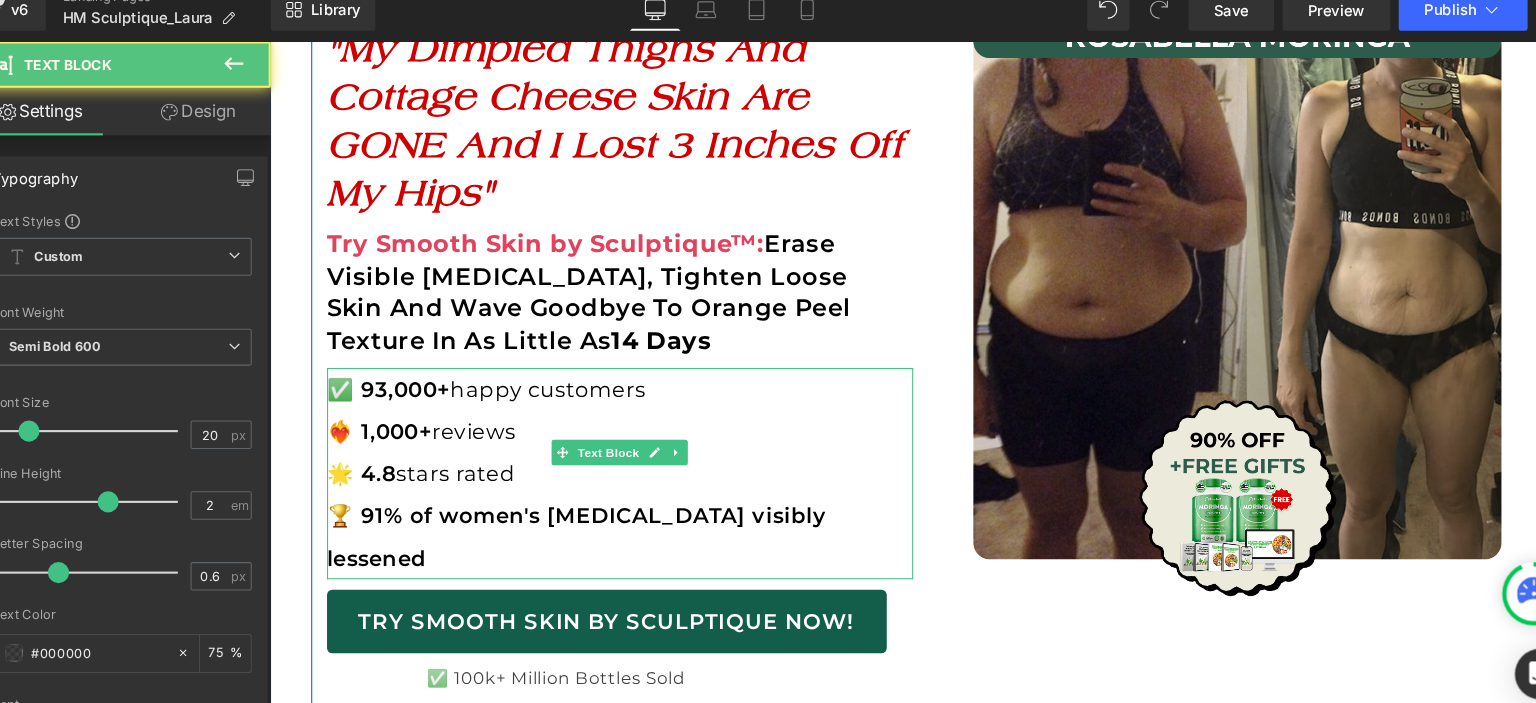 click on "🏆 91% of women's cellulite visibly lessened" at bounding box center [559, 510] 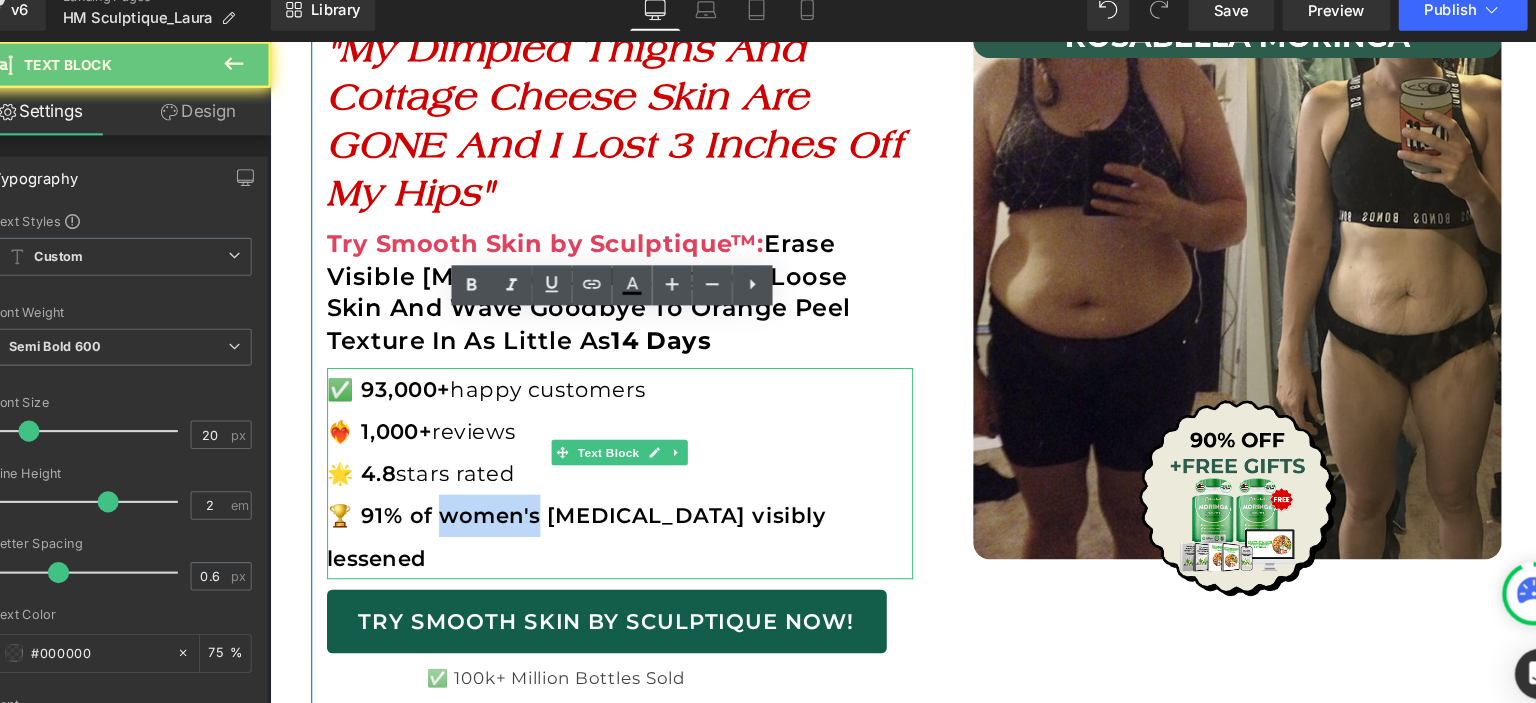 click on "🏆 91% of women's cellulite visibly lessened" at bounding box center (559, 510) 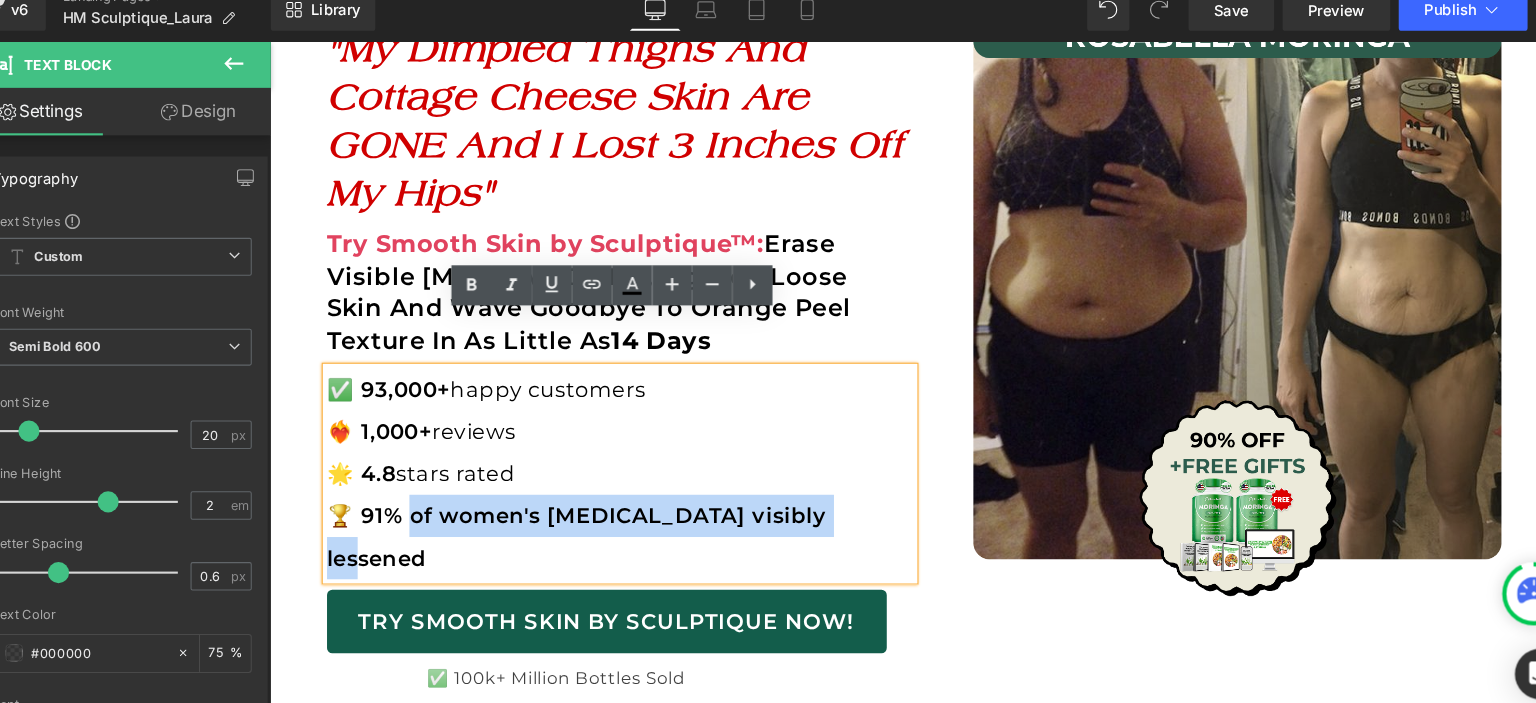 drag, startPoint x: 395, startPoint y: 435, endPoint x: 835, endPoint y: 456, distance: 440.50085 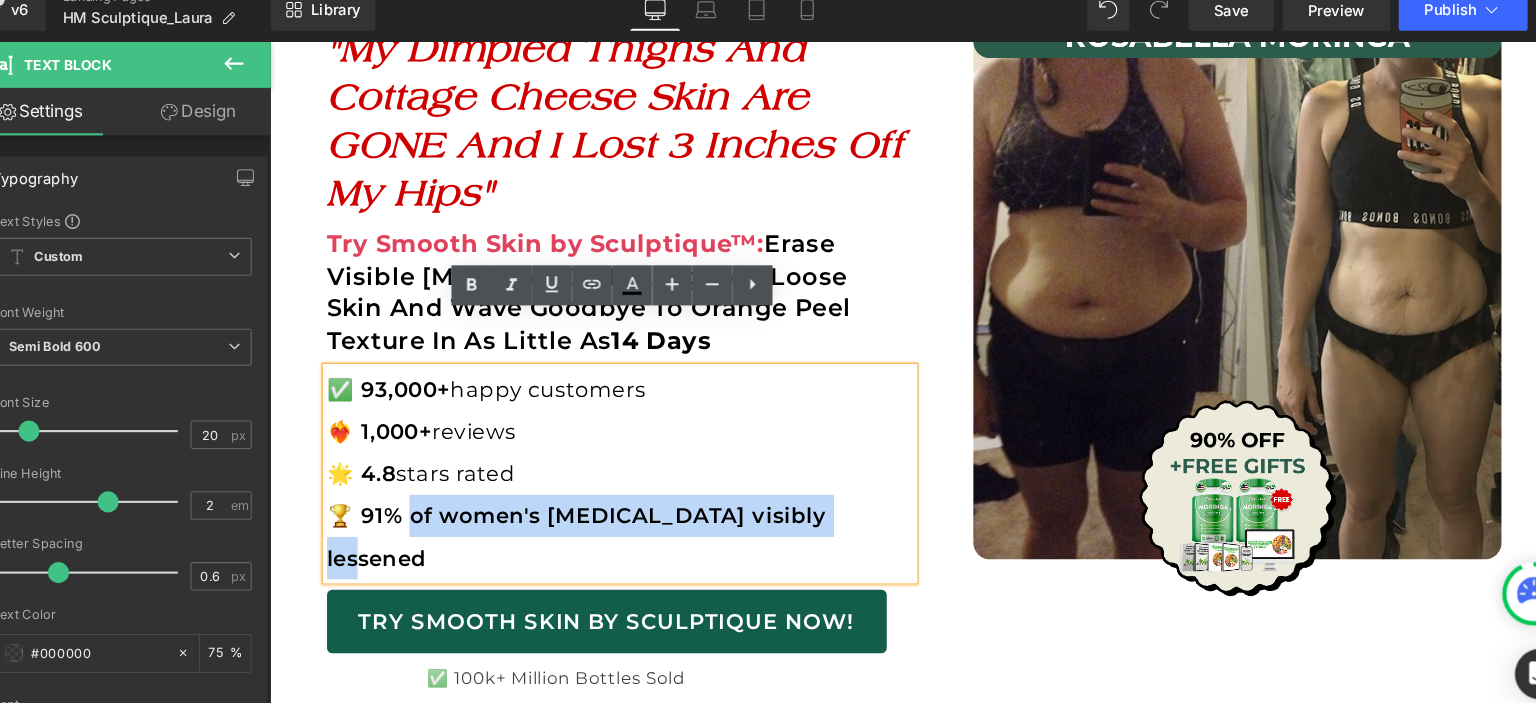 click on "🏆 91% of women's cellulite visibly lessened" at bounding box center [600, 510] 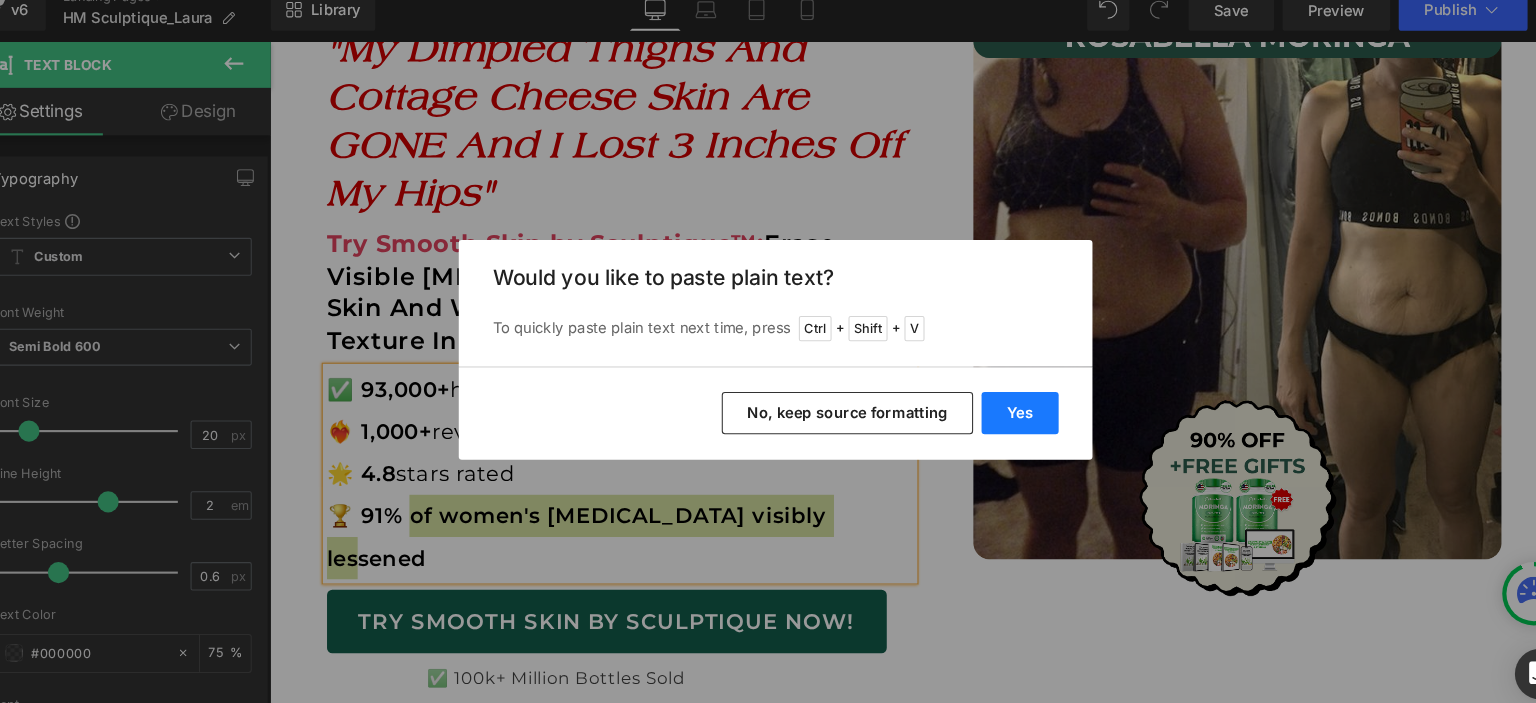 click on "Yes" at bounding box center [999, 412] 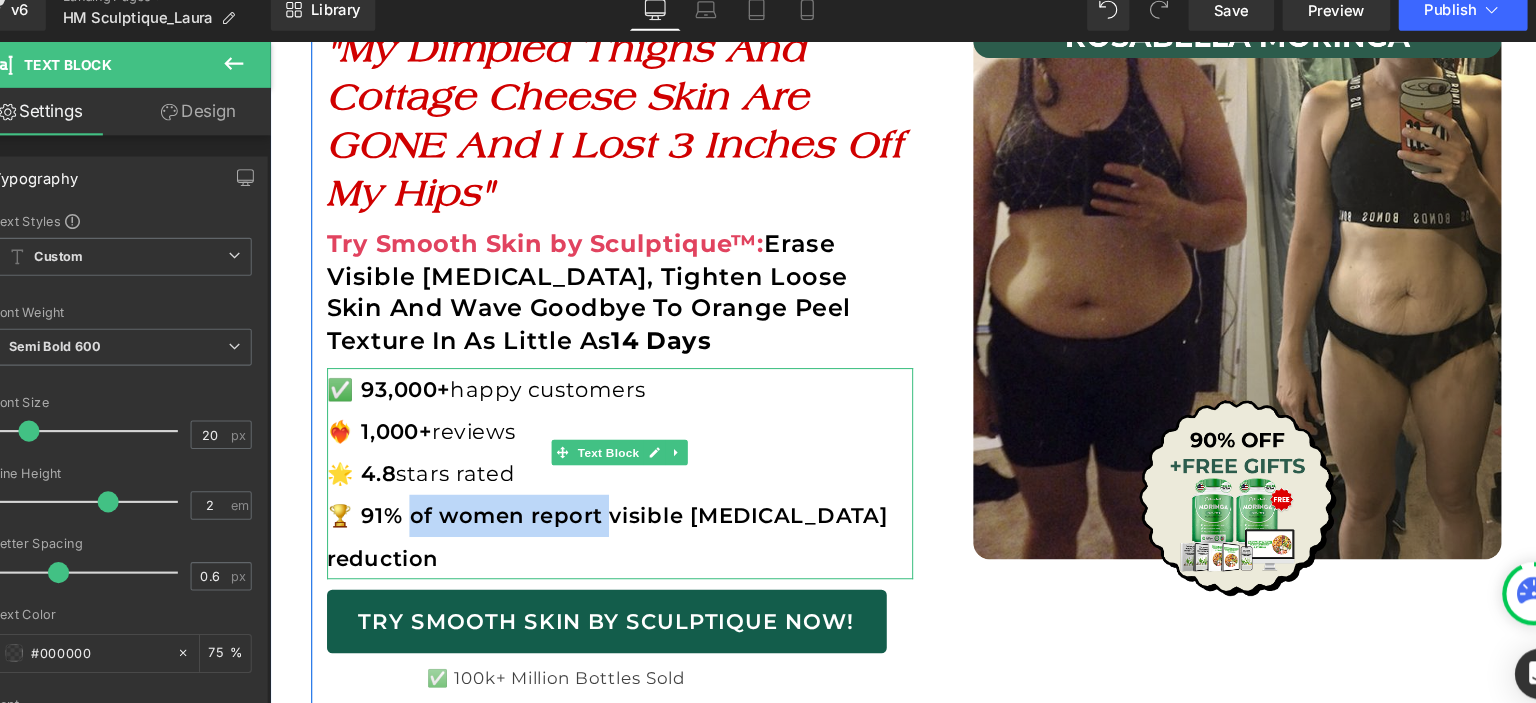 drag, startPoint x: 581, startPoint y: 442, endPoint x: 398, endPoint y: 447, distance: 183.0683 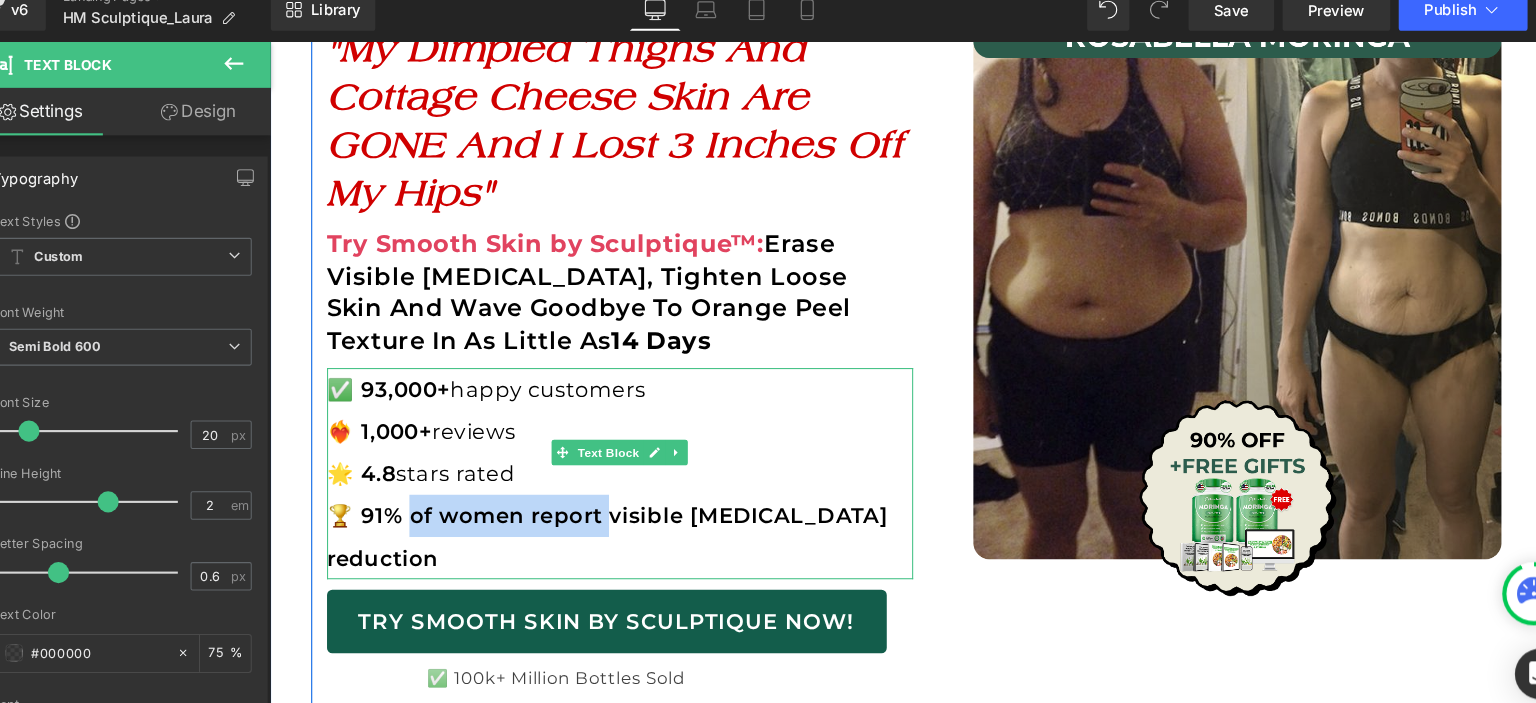 click on "🏆 91% of women report visible cellulite reduction" at bounding box center [588, 510] 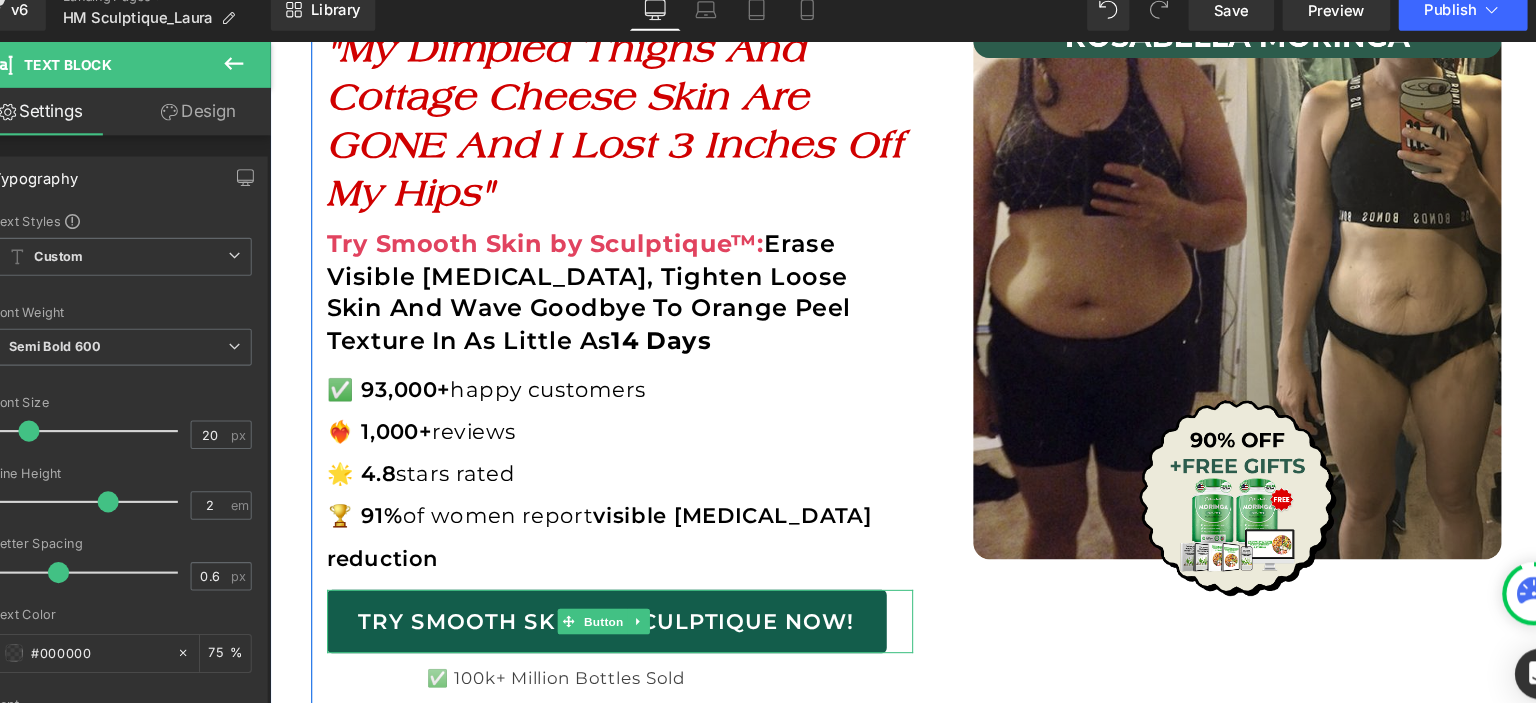 click on "TRY SMOOTH SKIN BY SCULPTIQUE NOW!" at bounding box center (588, 590) 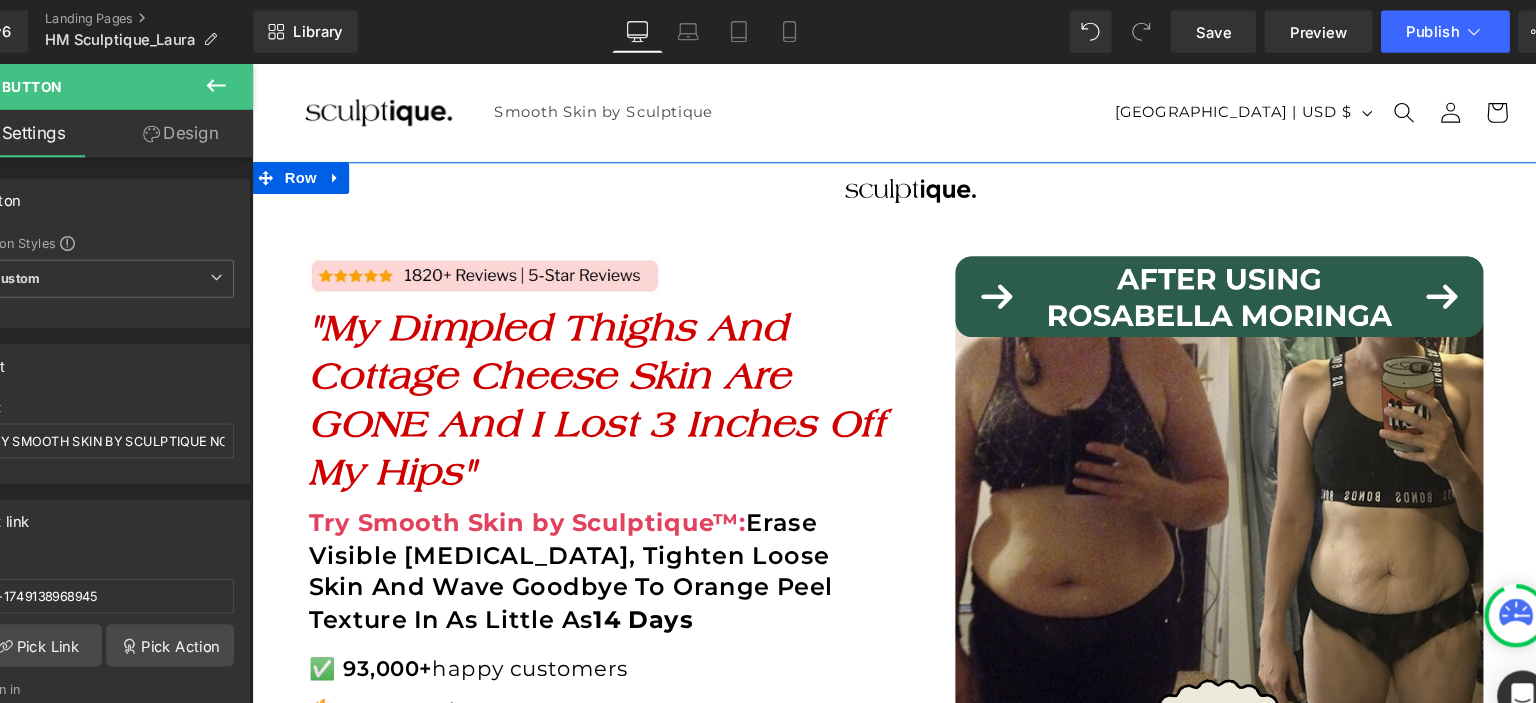 scroll, scrollTop: 522, scrollLeft: 0, axis: vertical 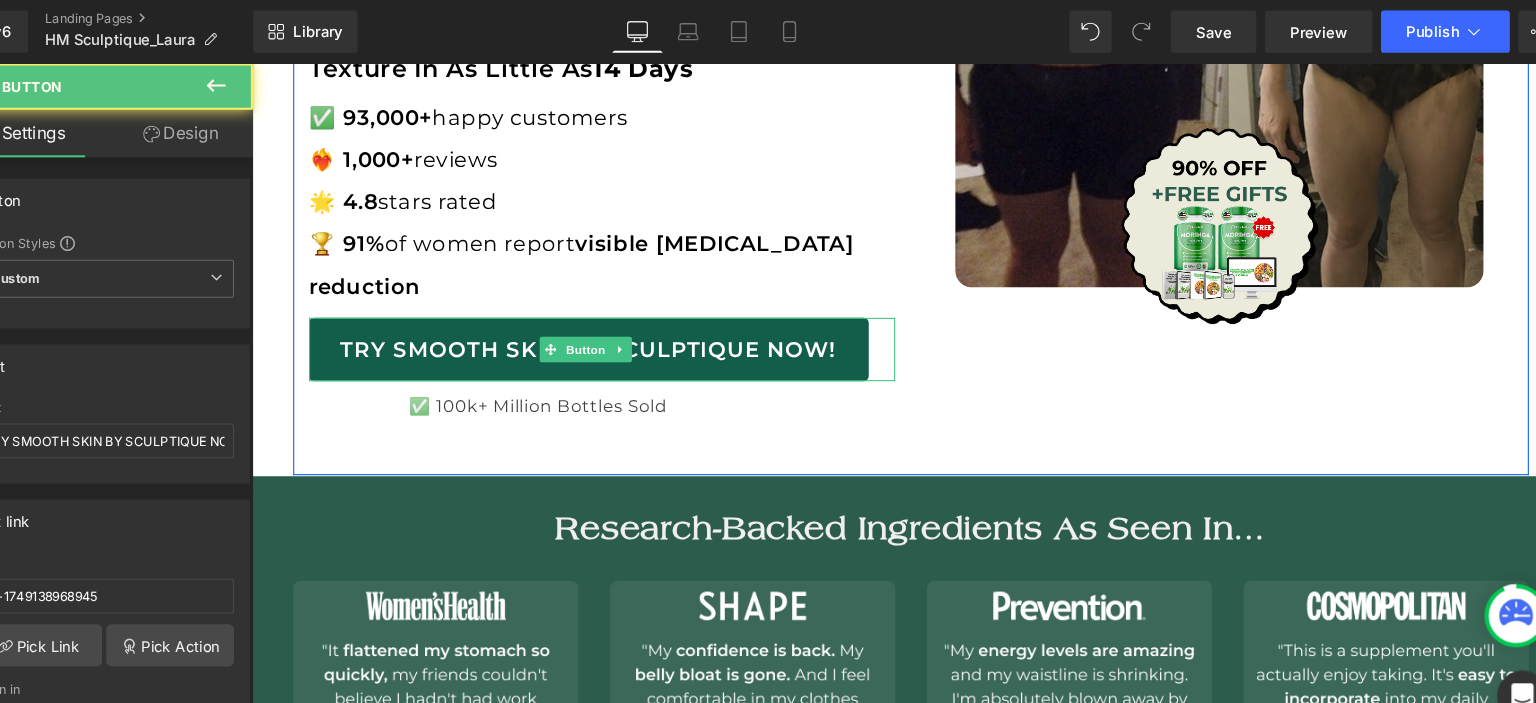 click on "TRY SMOOTH SKIN BY SCULPTIQUE NOW!" at bounding box center [570, 334] 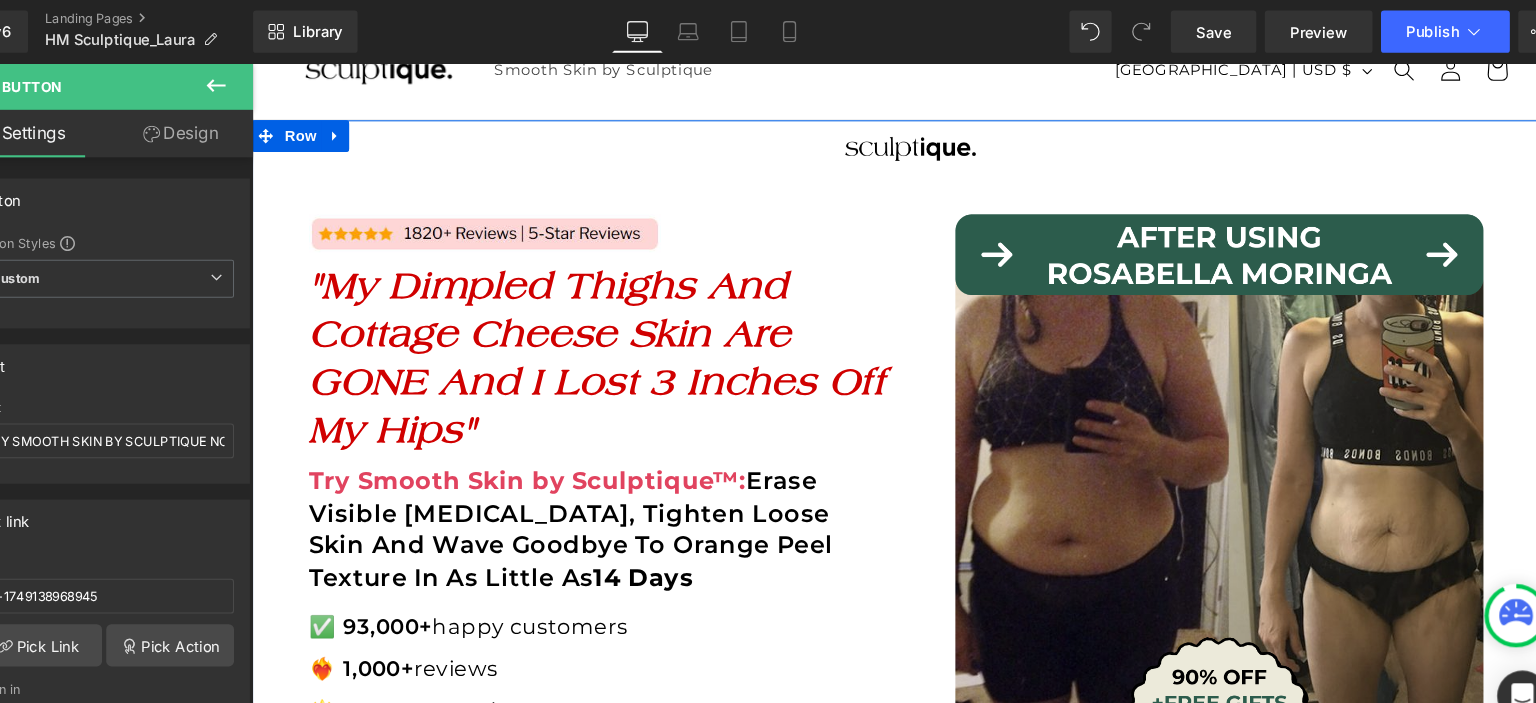 scroll, scrollTop: 0, scrollLeft: 0, axis: both 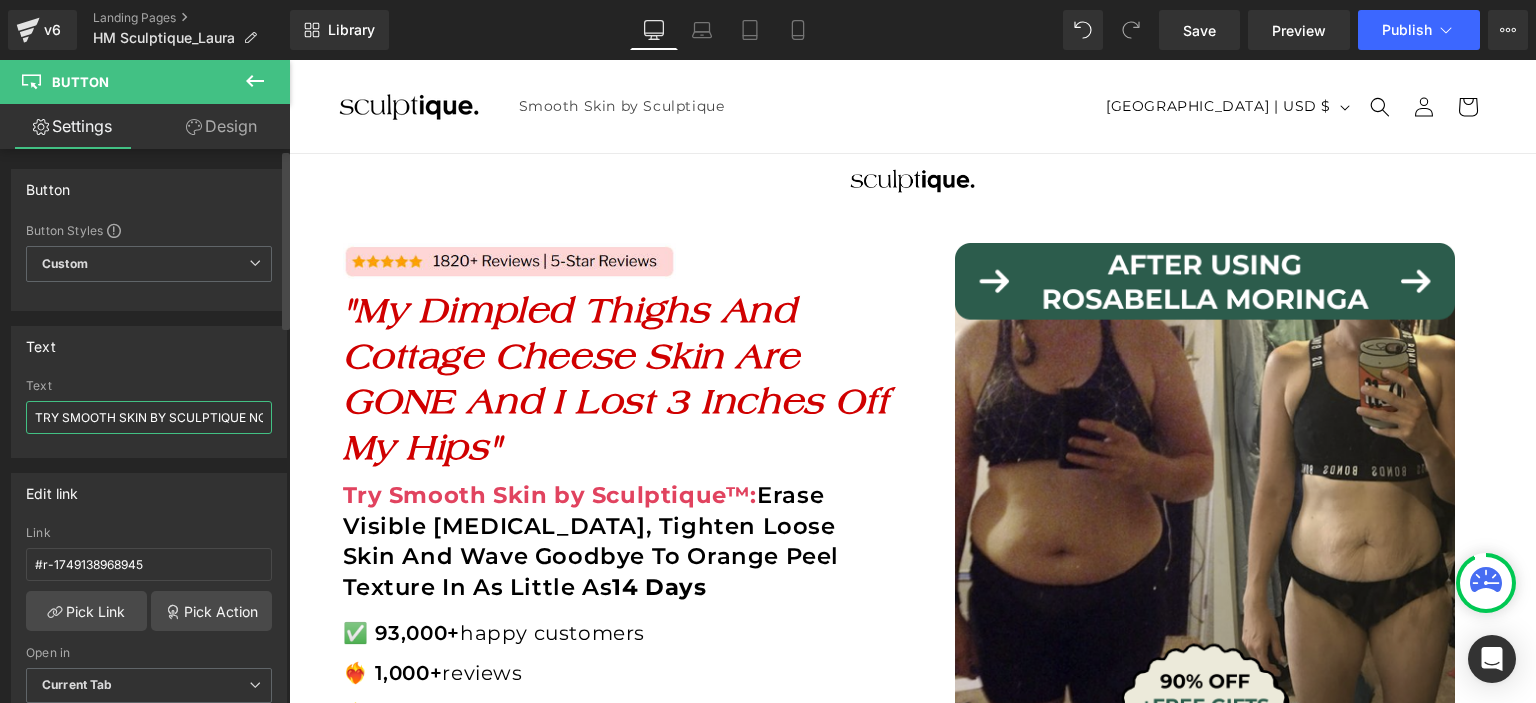 click on "TRY SMOOTH SKIN BY SCULPTIQUE NOW!" at bounding box center [149, 417] 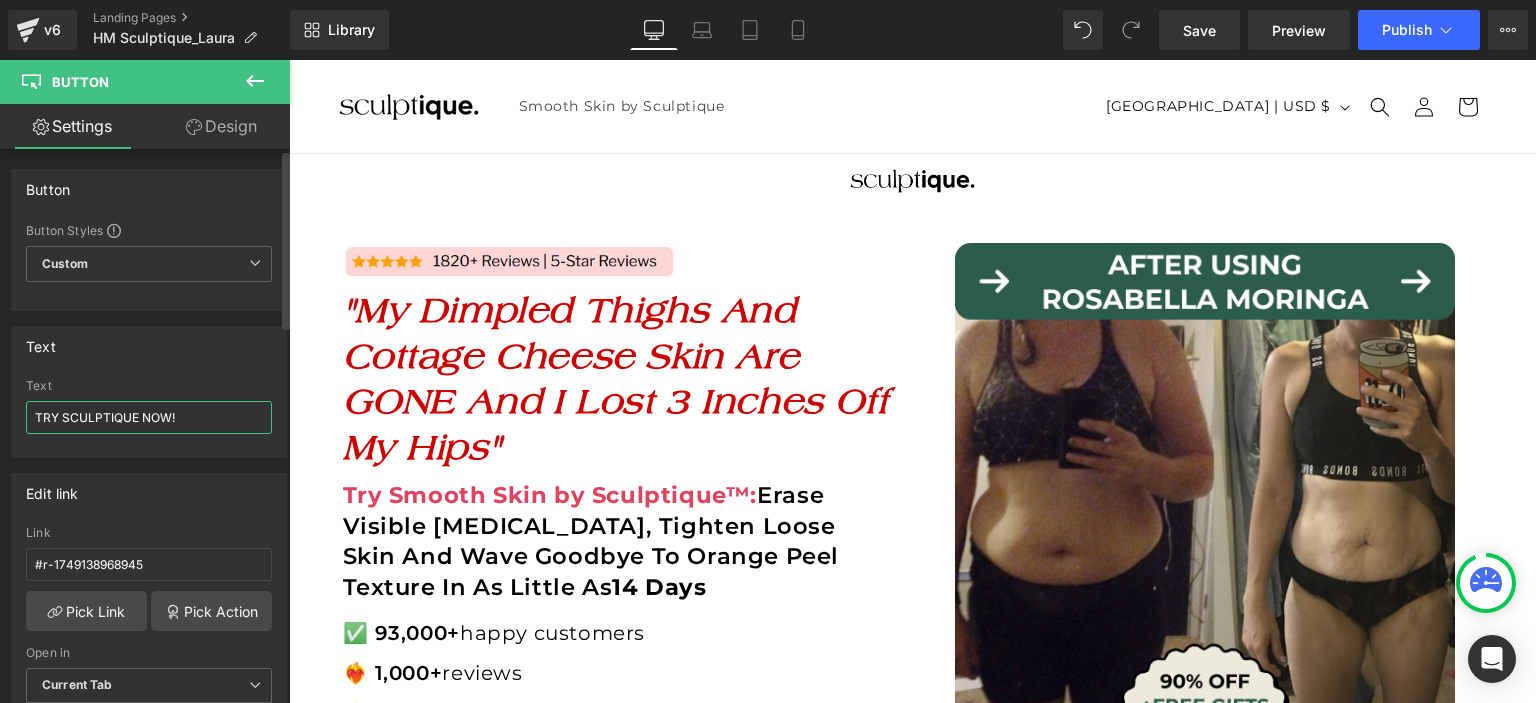 click on "TRY SCULPTIQUE NOW!" at bounding box center [149, 417] 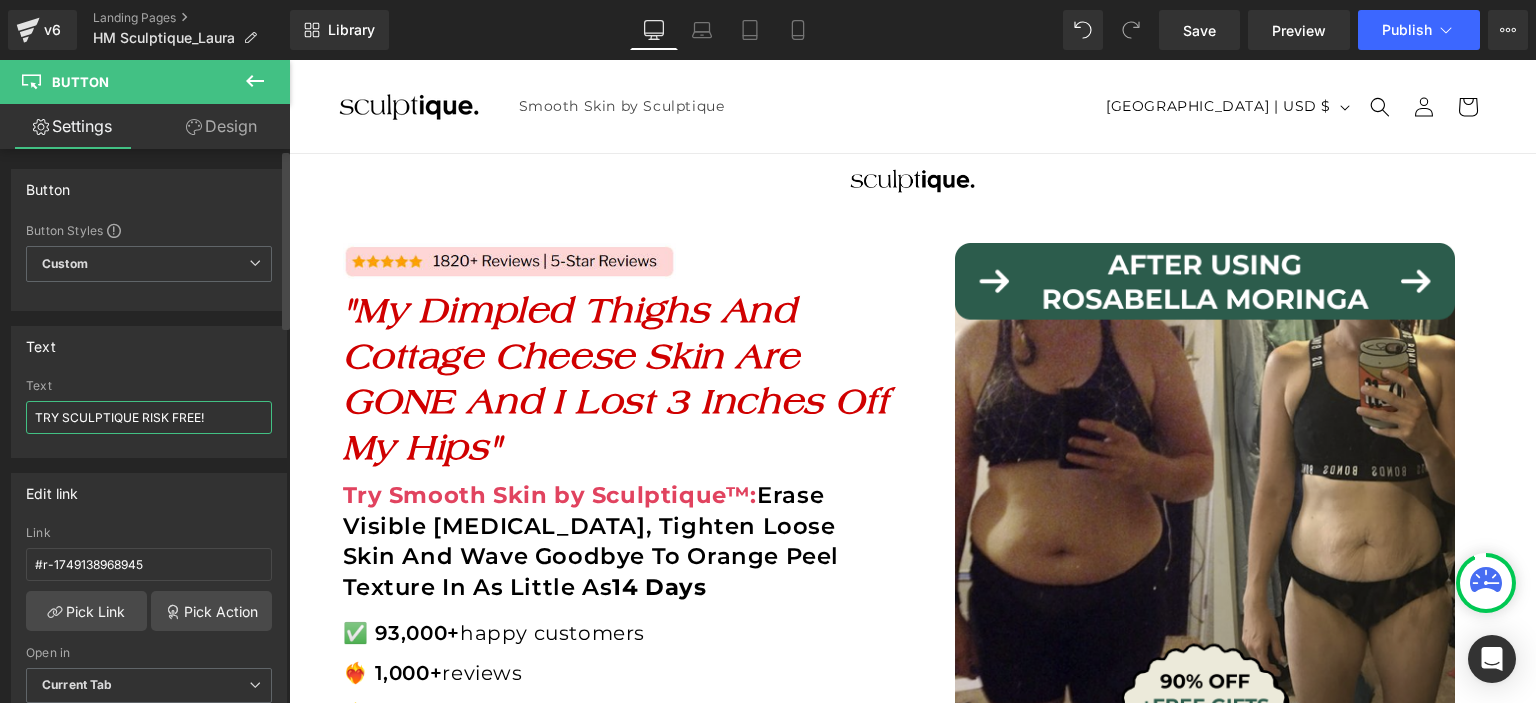 click on "TRY SCULPTIQUE RISK FREE!" at bounding box center (149, 417) 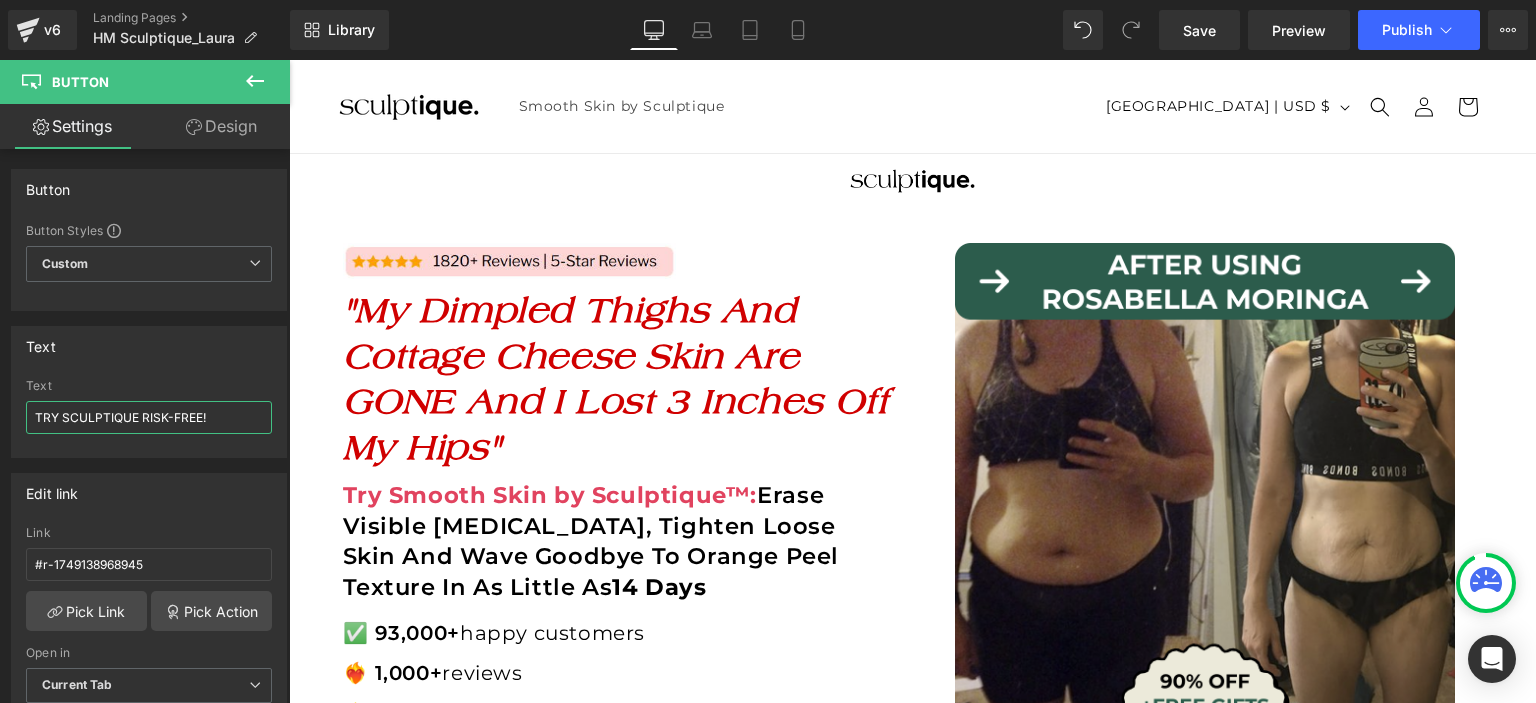 type on "TRY SCULPTIQUE RISK-FREE!" 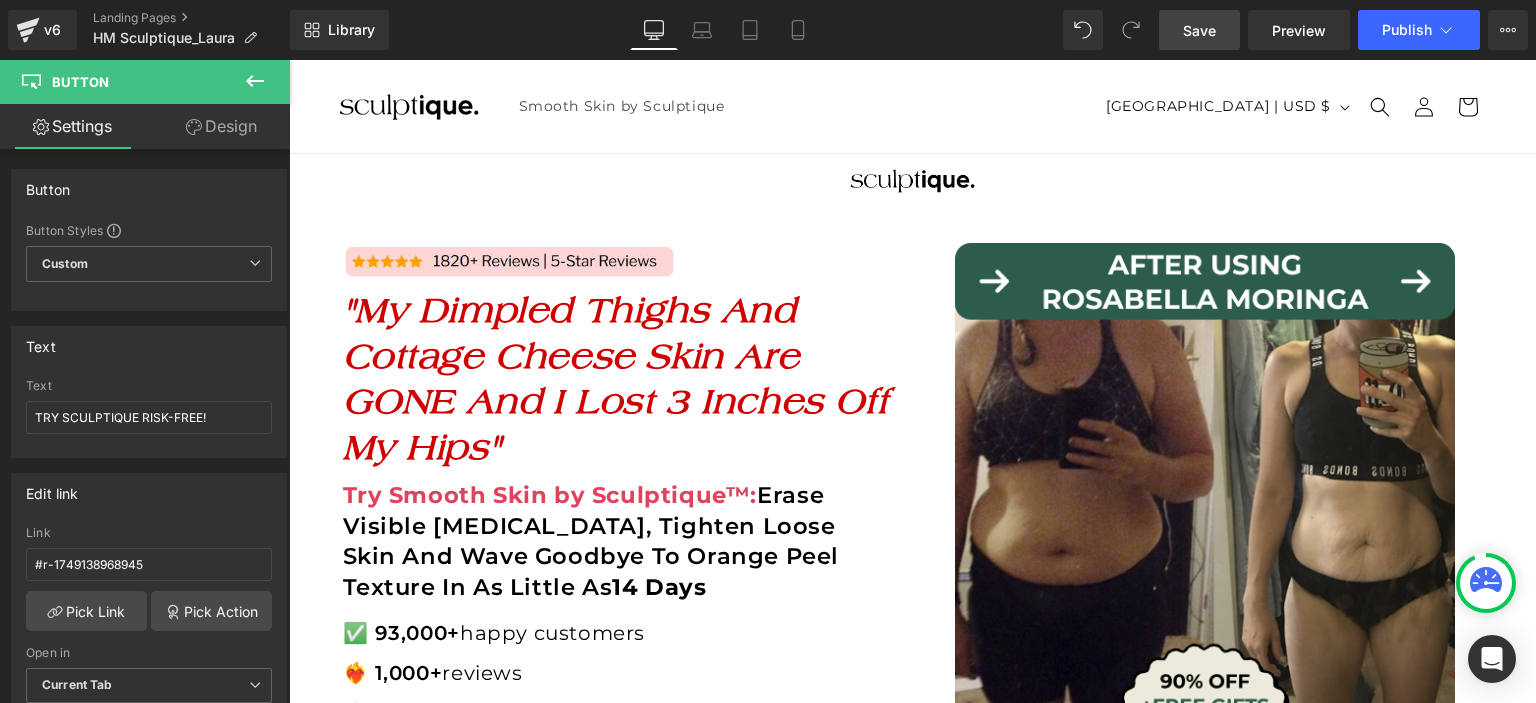 drag, startPoint x: 1217, startPoint y: 33, endPoint x: 490, endPoint y: 642, distance: 948.3723 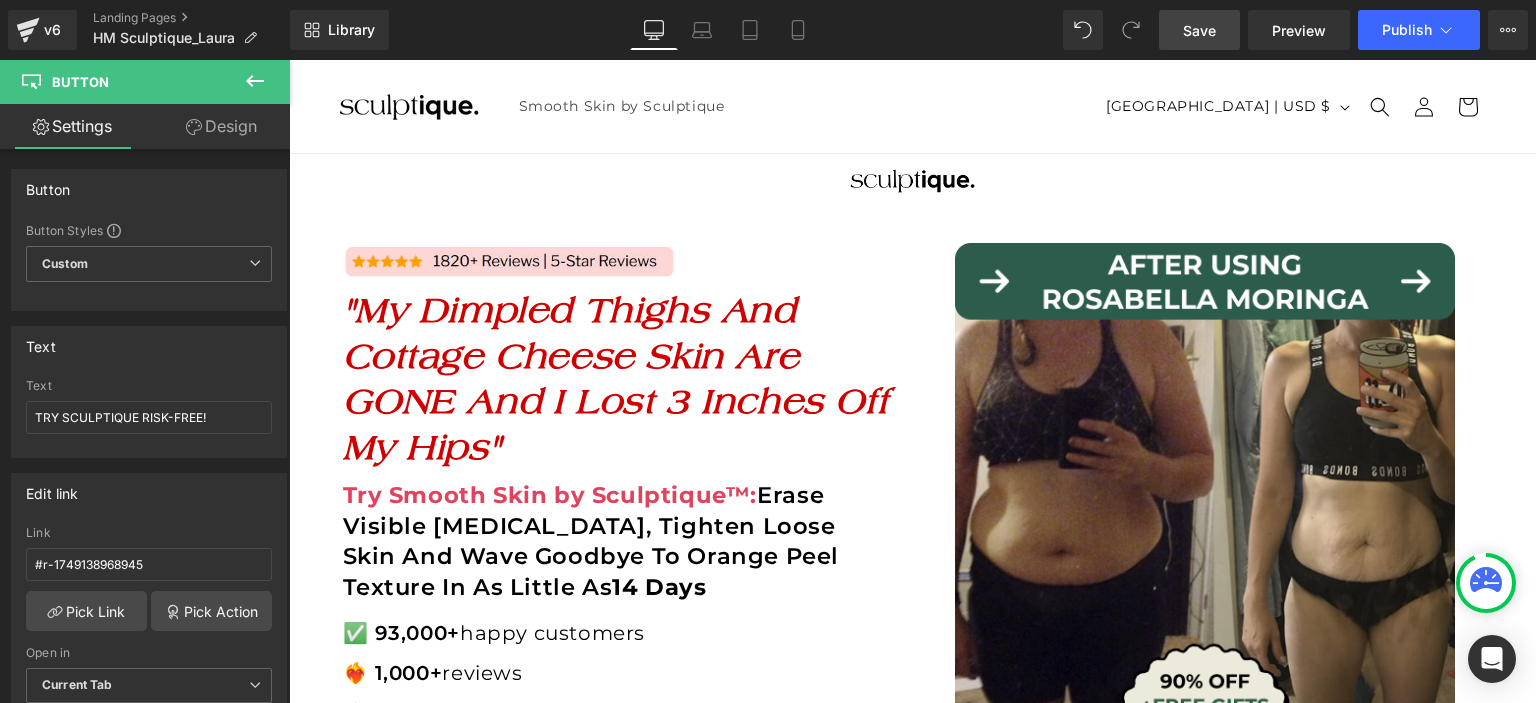 click on "Save" at bounding box center [1199, 30] 